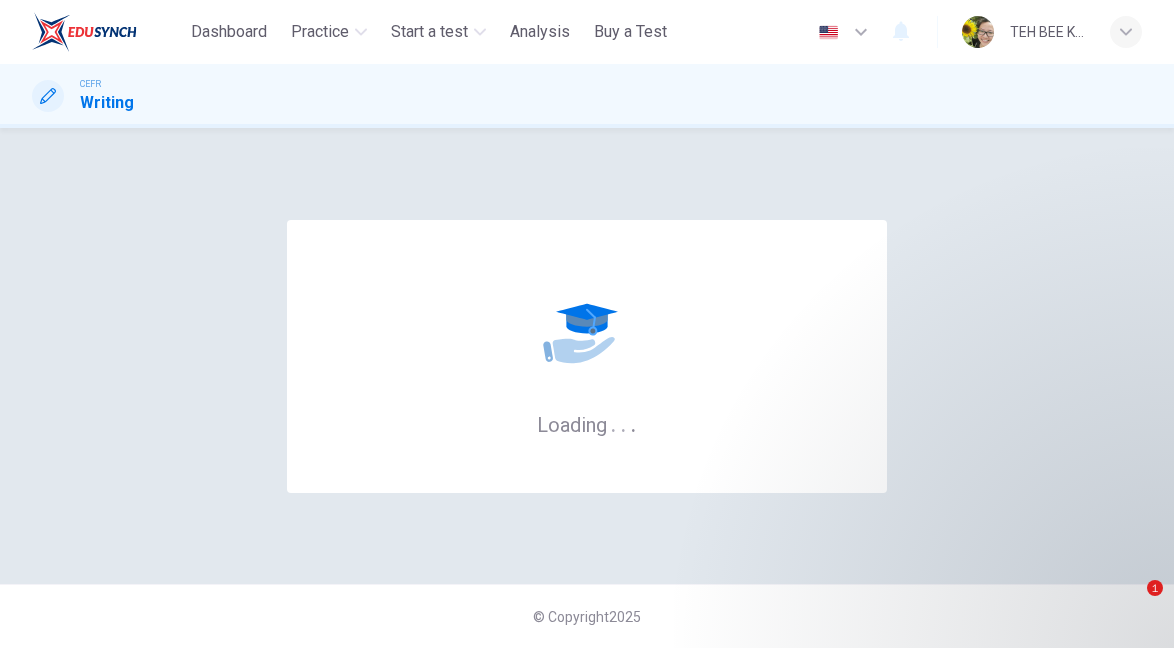 scroll, scrollTop: 0, scrollLeft: 0, axis: both 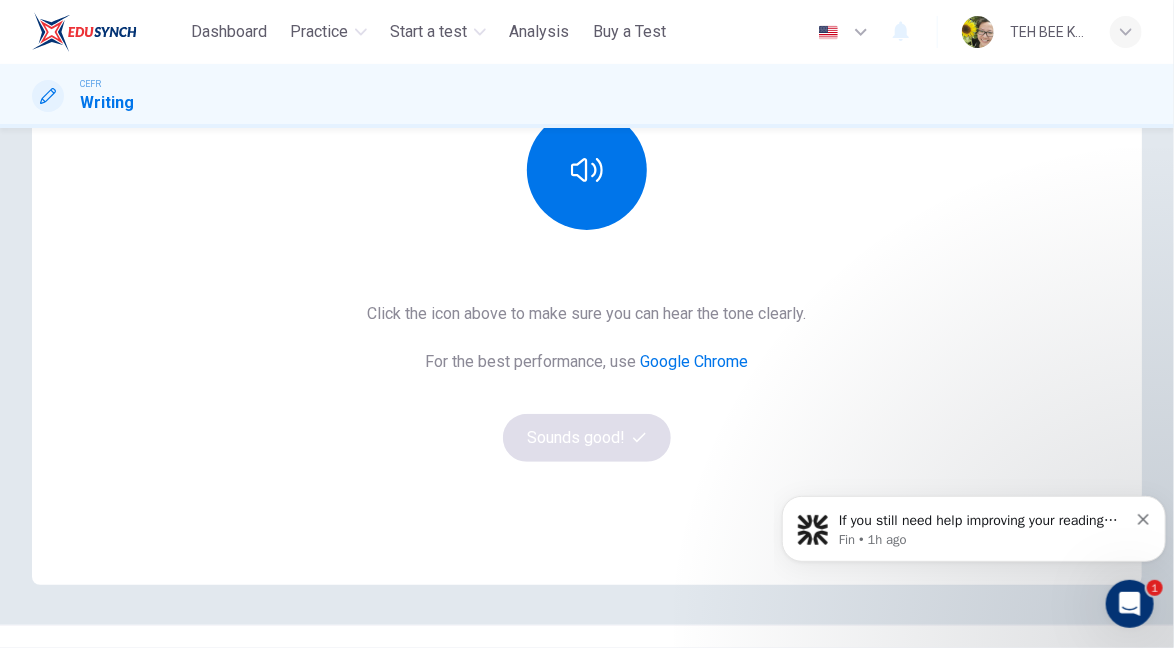 click 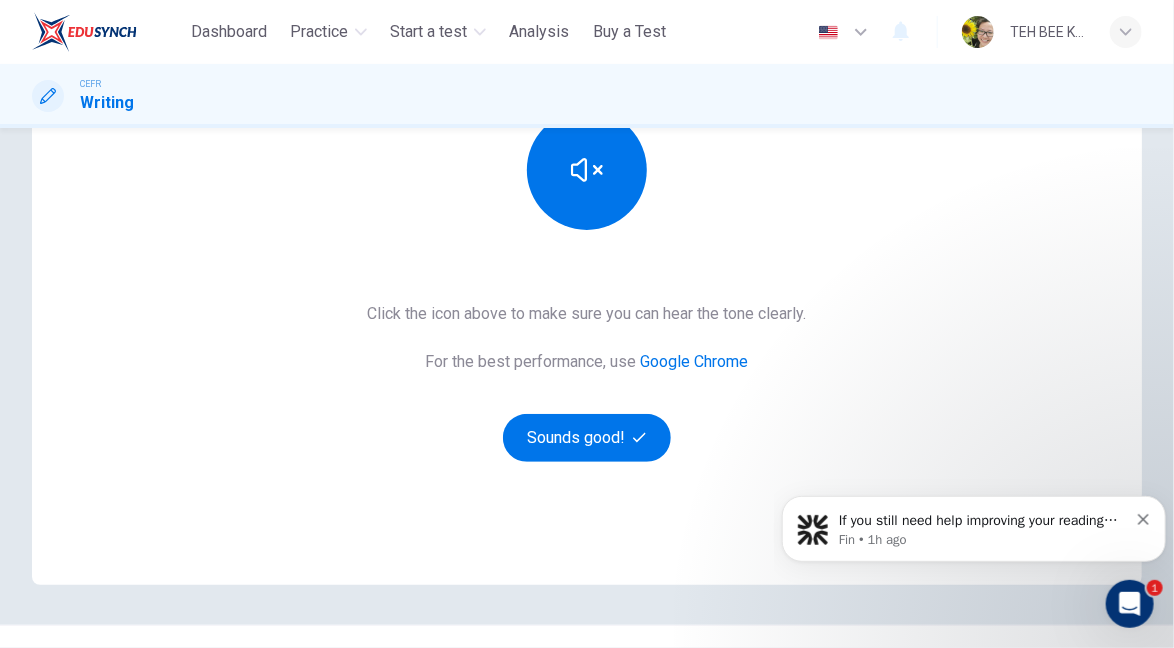 click 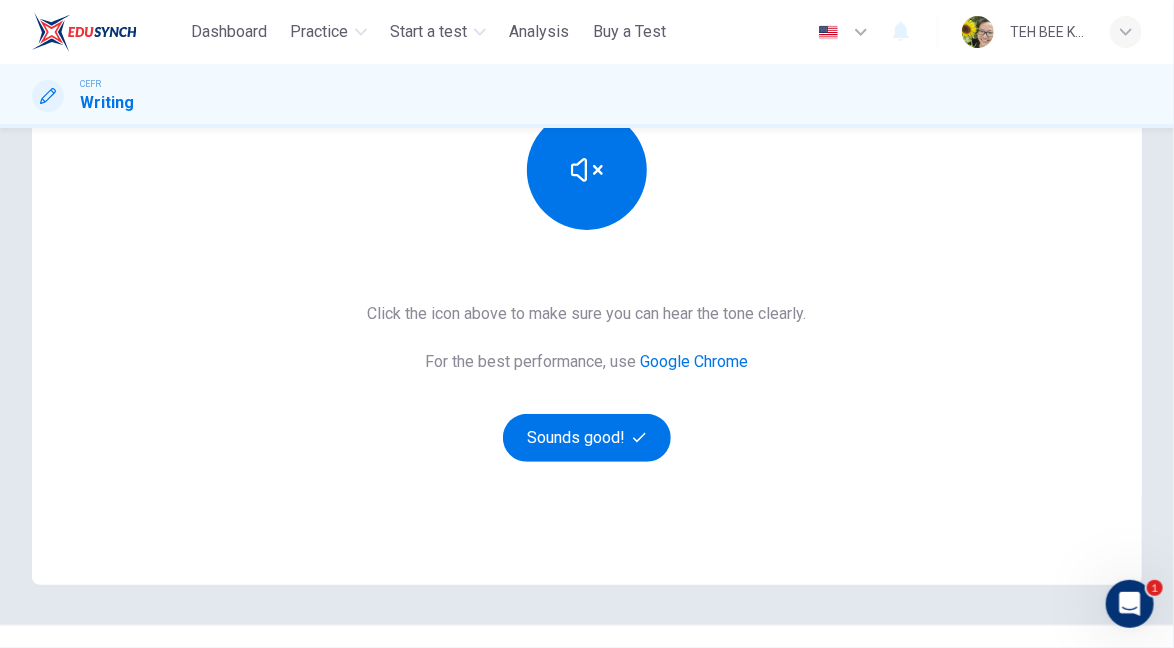 click on "Sounds good!" at bounding box center (587, 438) 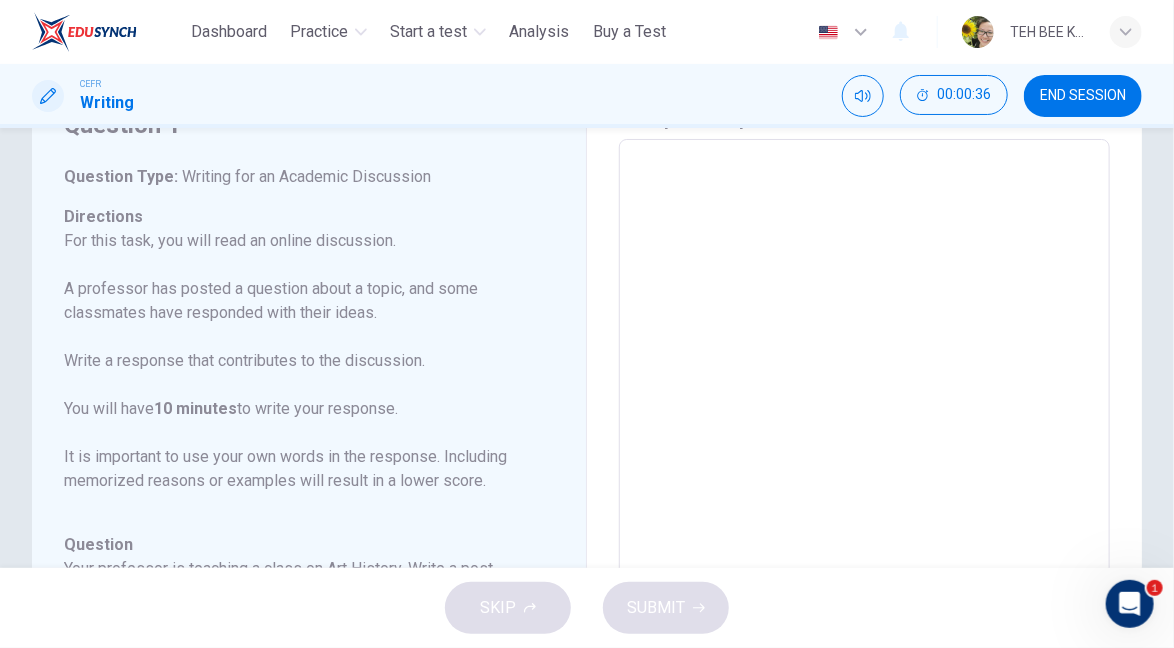 scroll, scrollTop: 108, scrollLeft: 0, axis: vertical 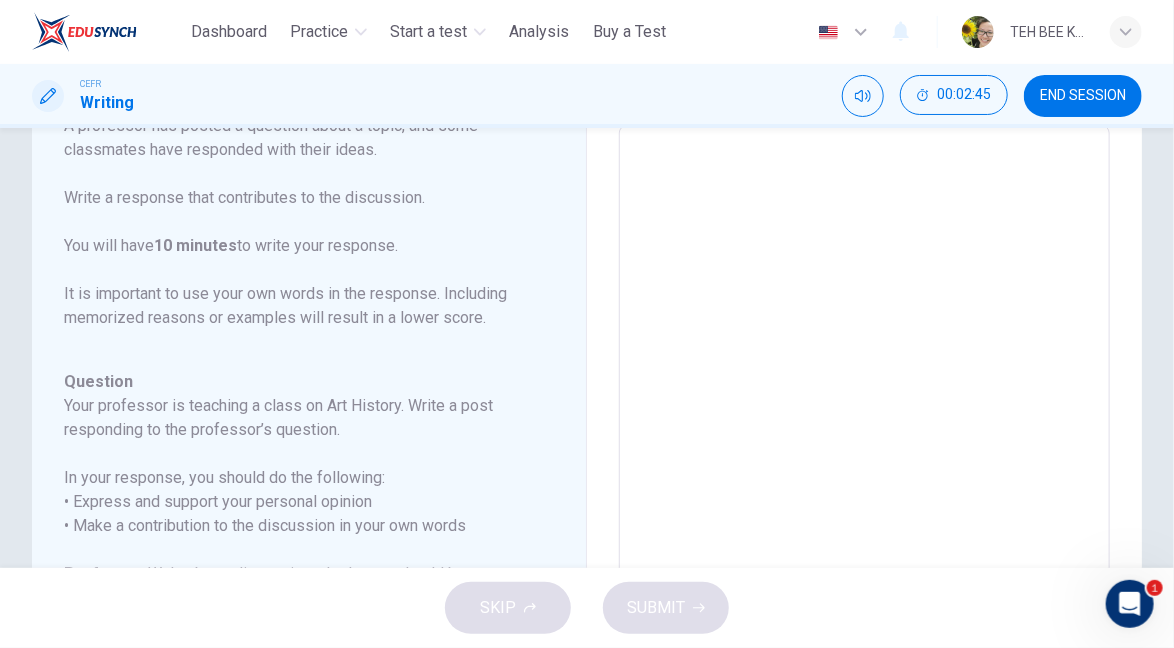 click at bounding box center [864, 459] 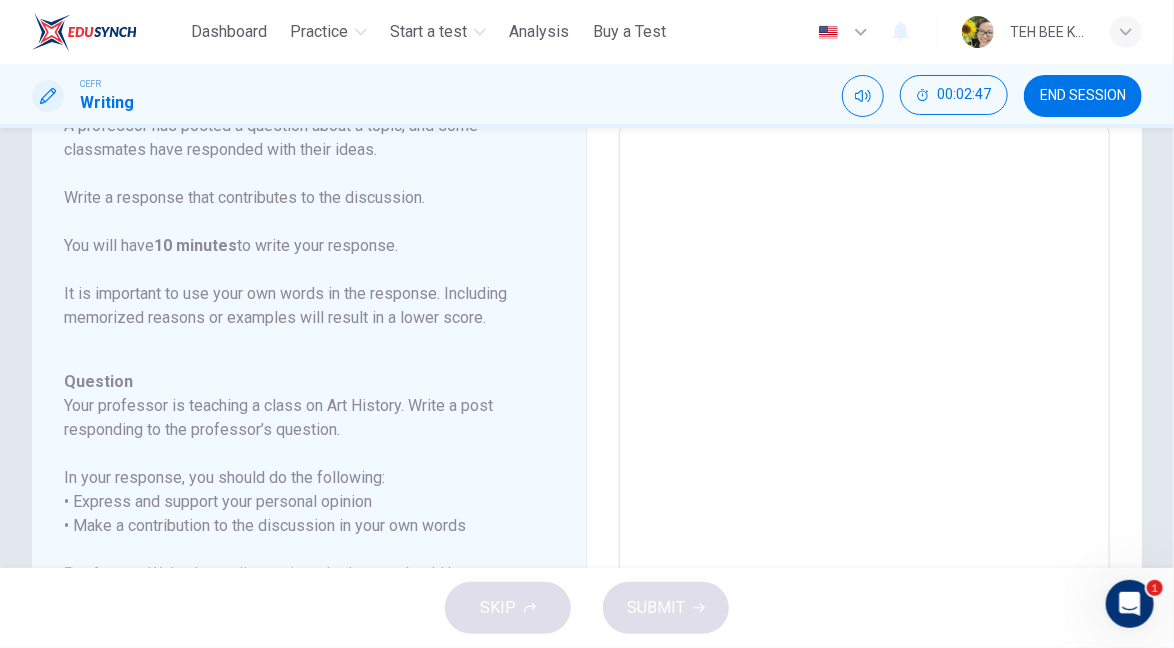 type on "*" 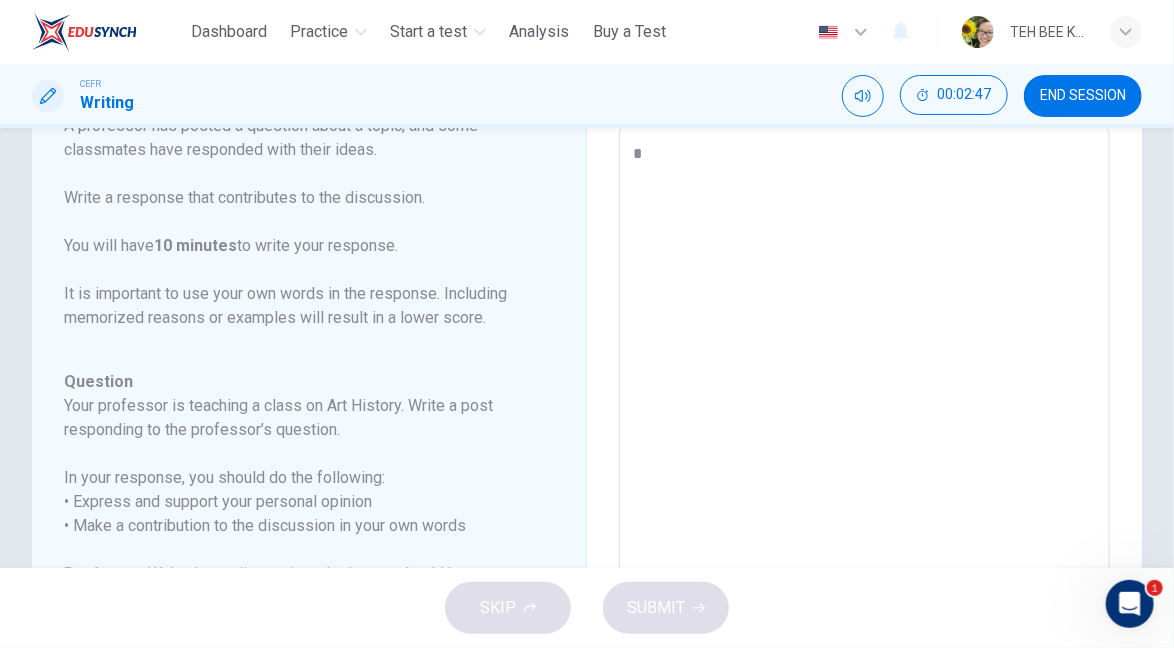 type on "*" 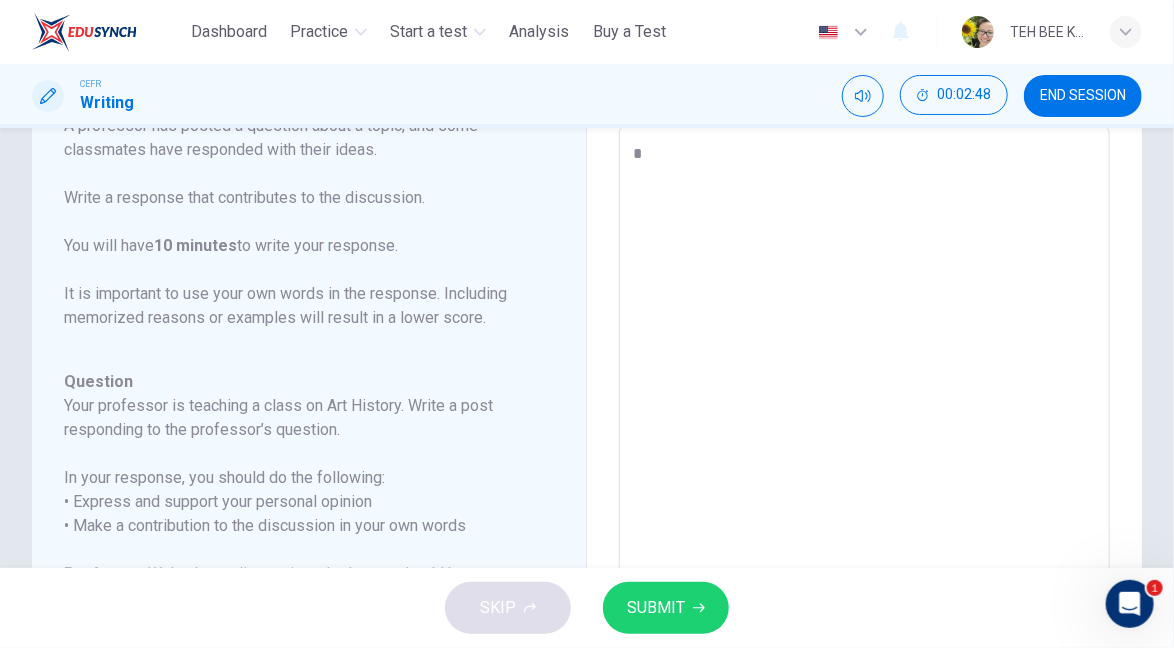 type on "*" 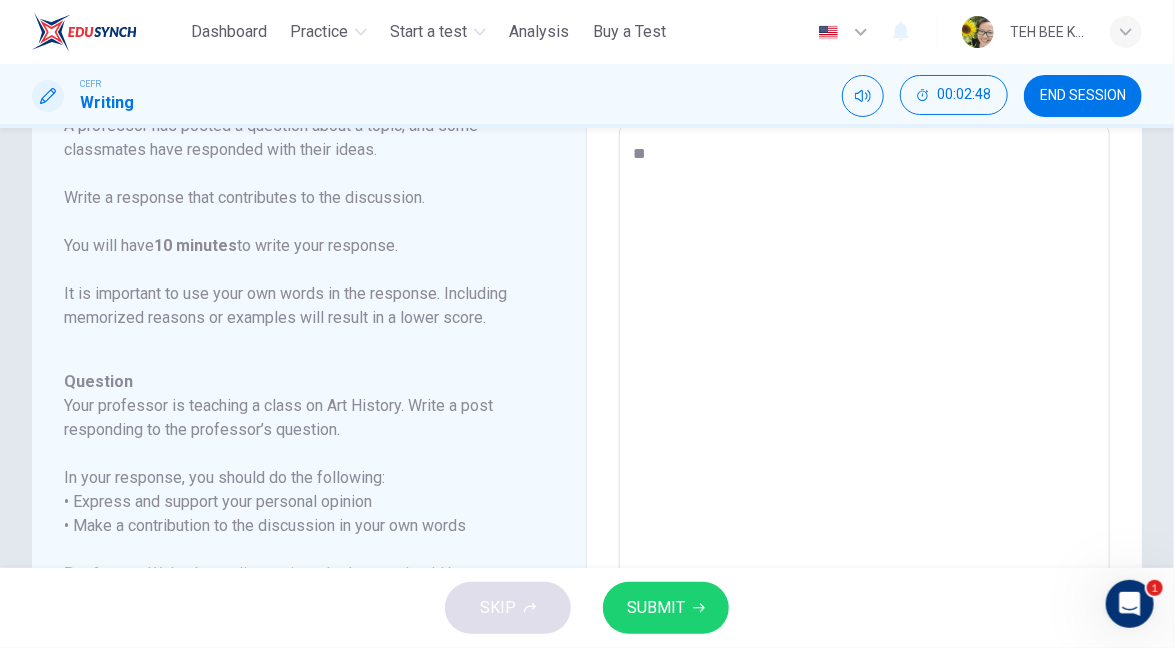 type on "*" 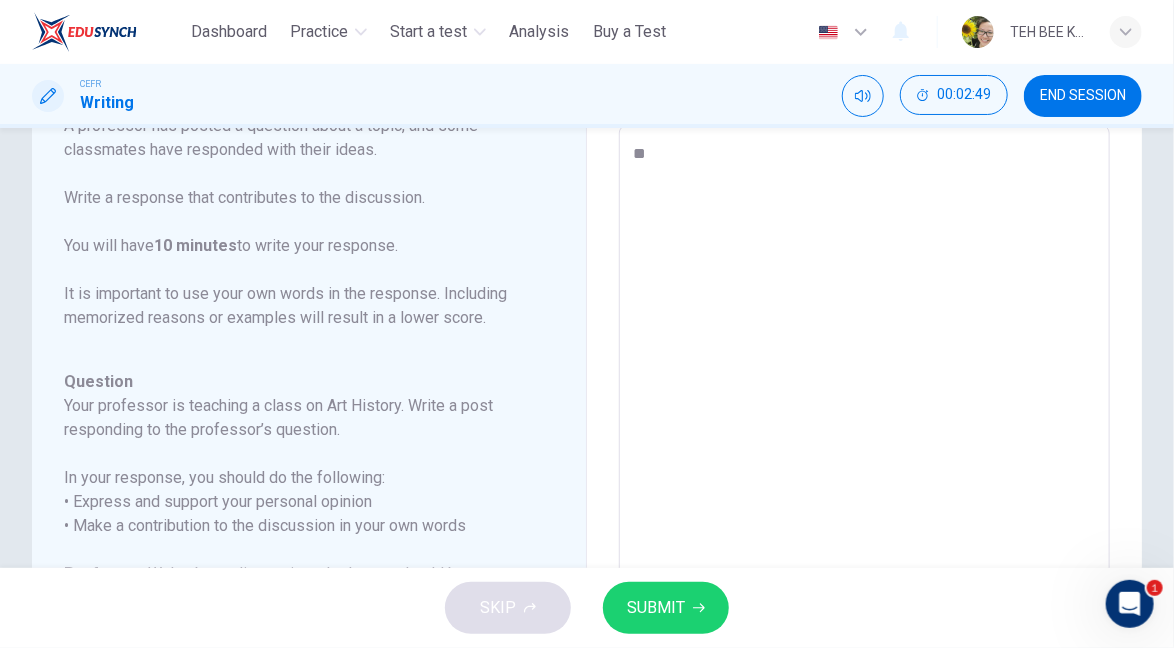 type on "***" 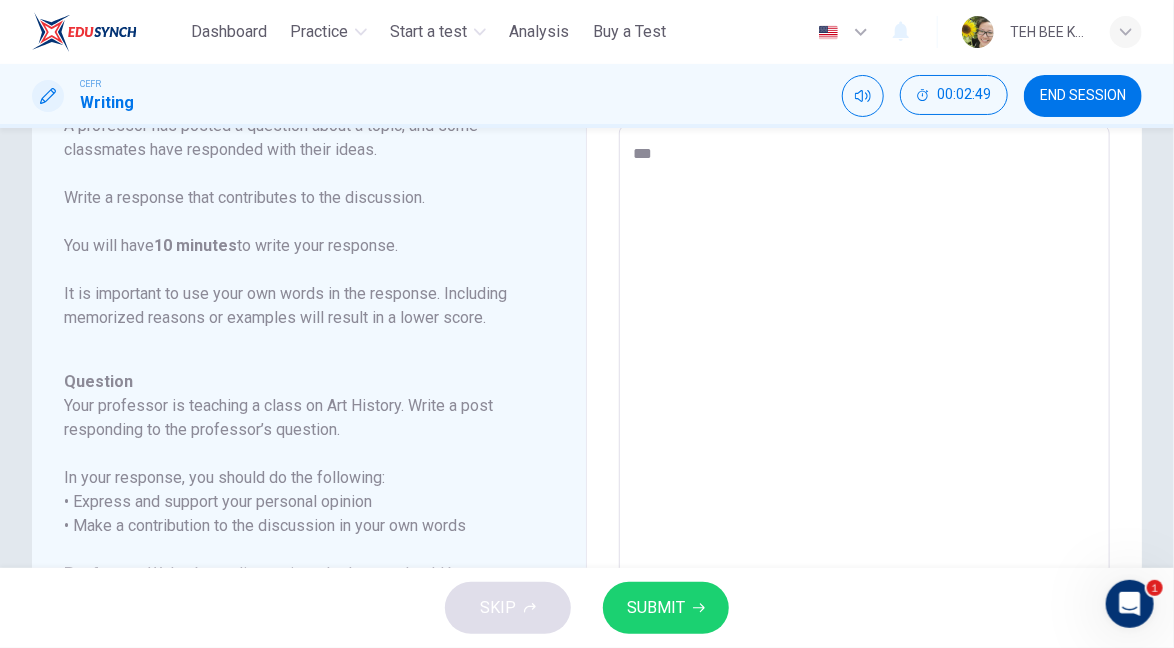 type on "*" 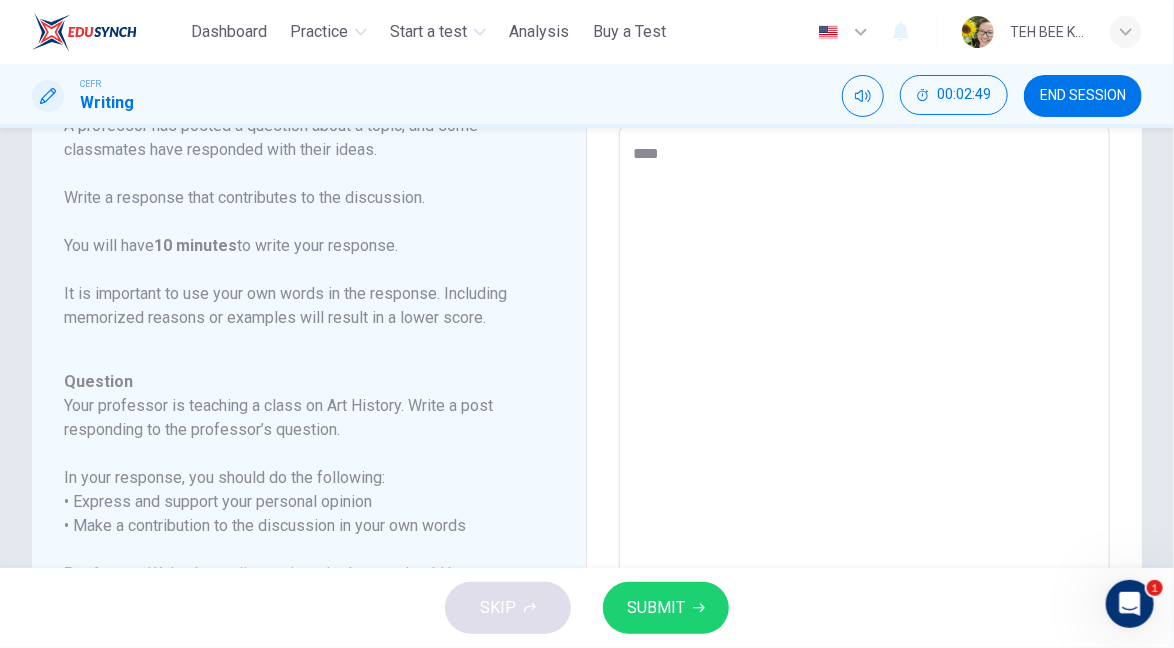 type on "*" 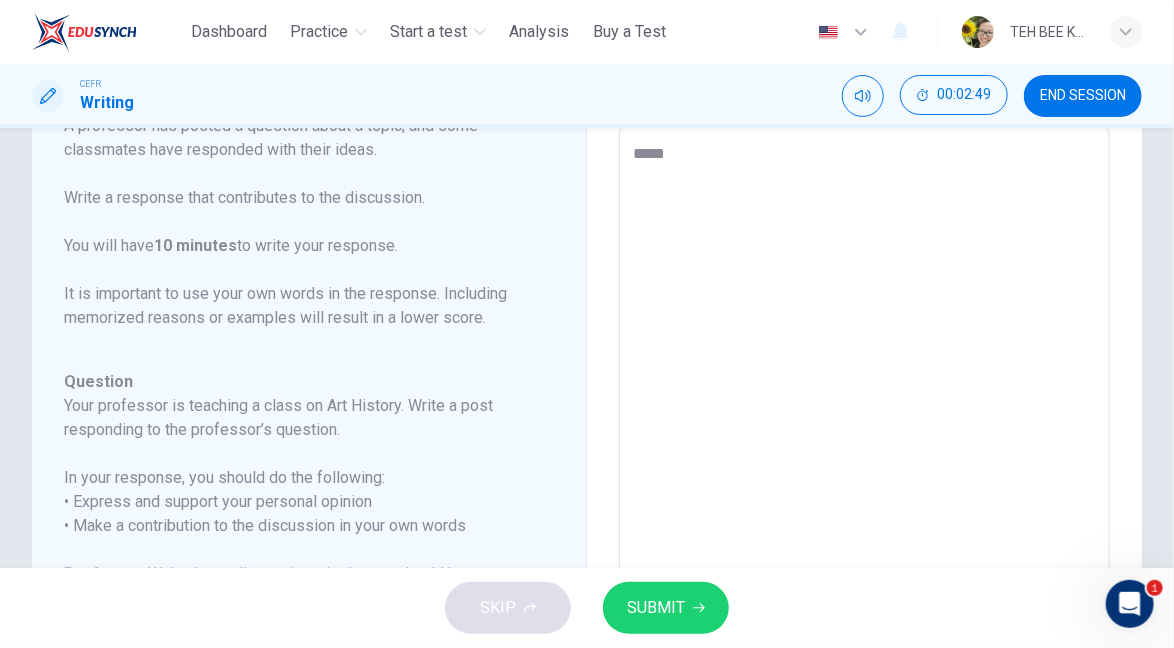 type on "*" 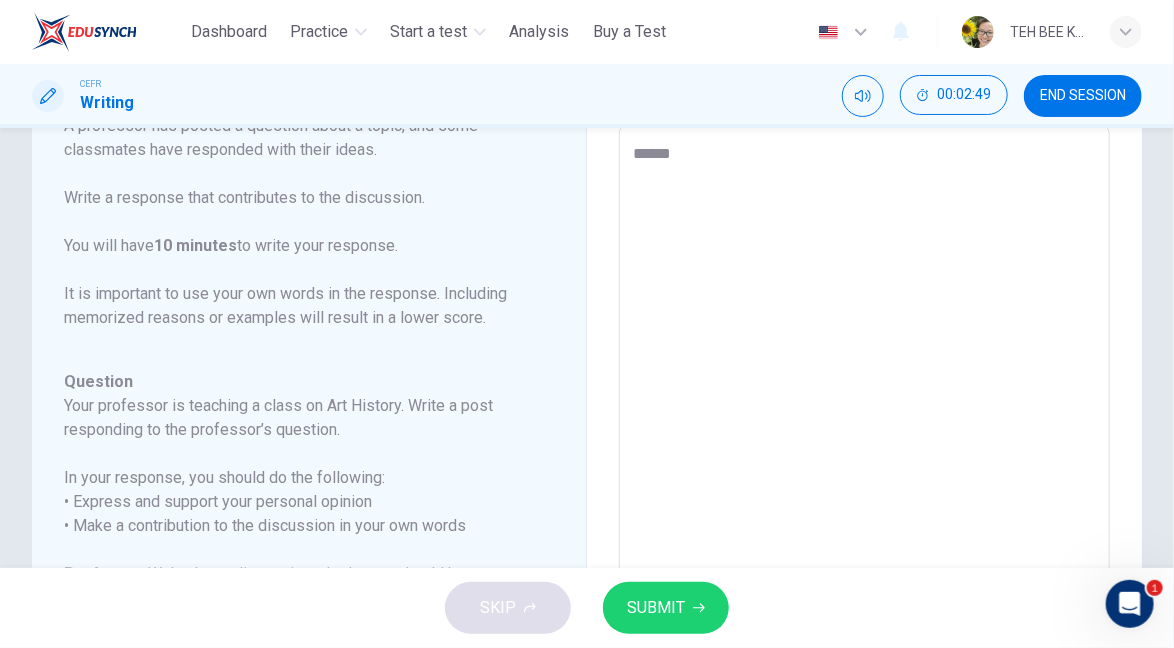 type on "*" 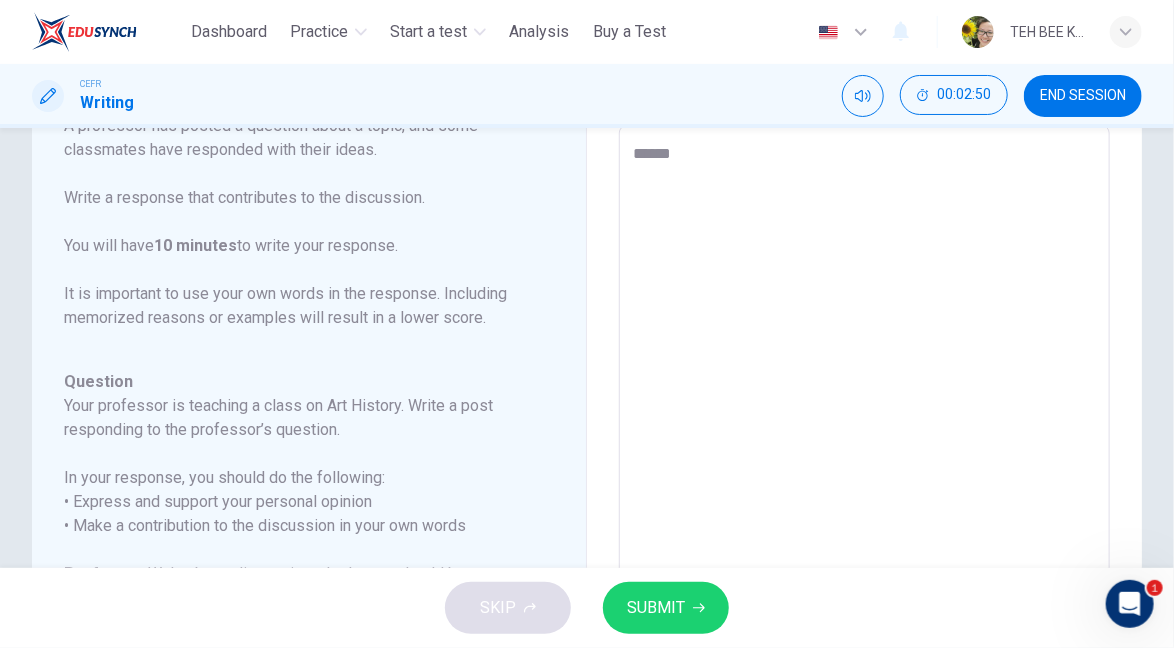 type on "*******" 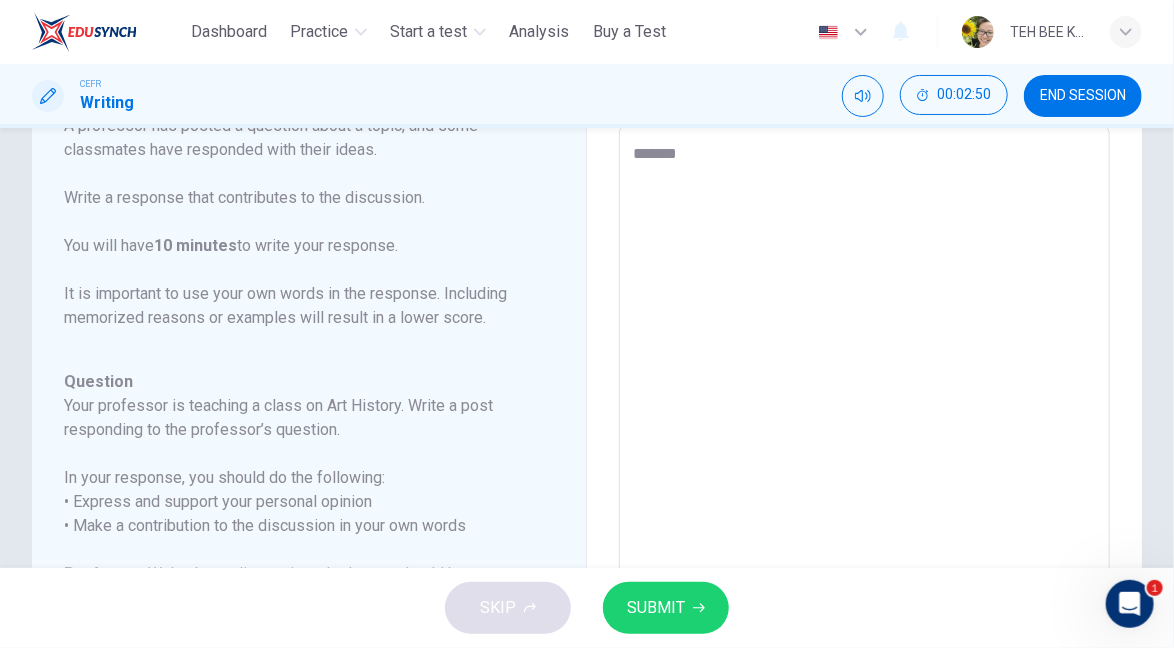 type on "*" 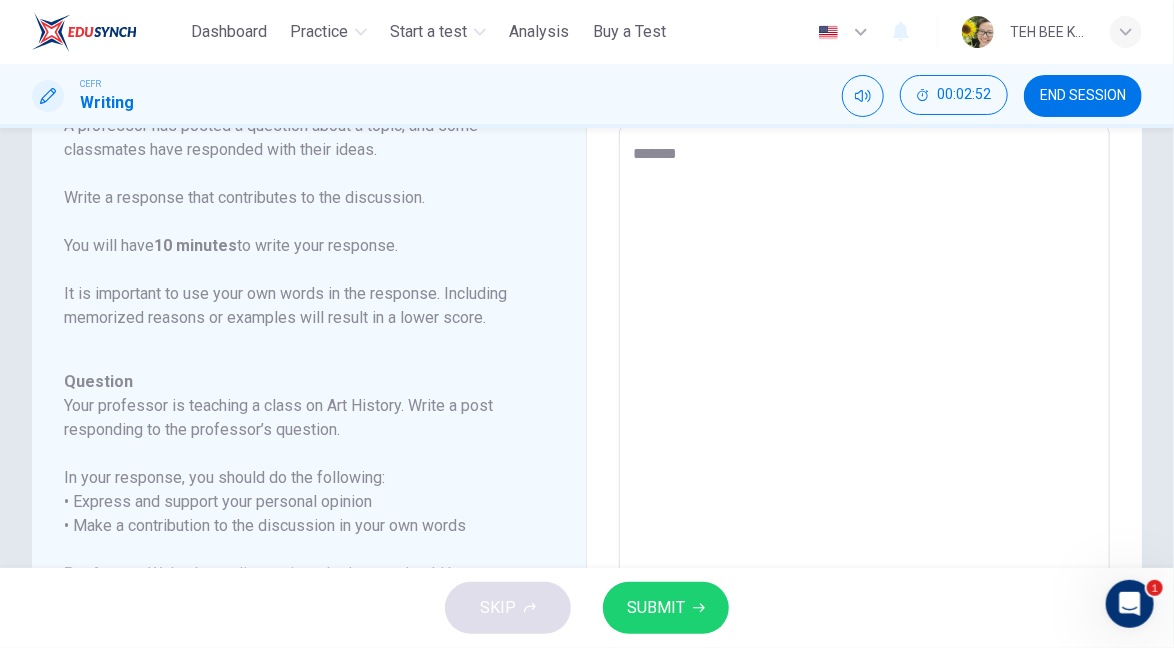 type on "*******" 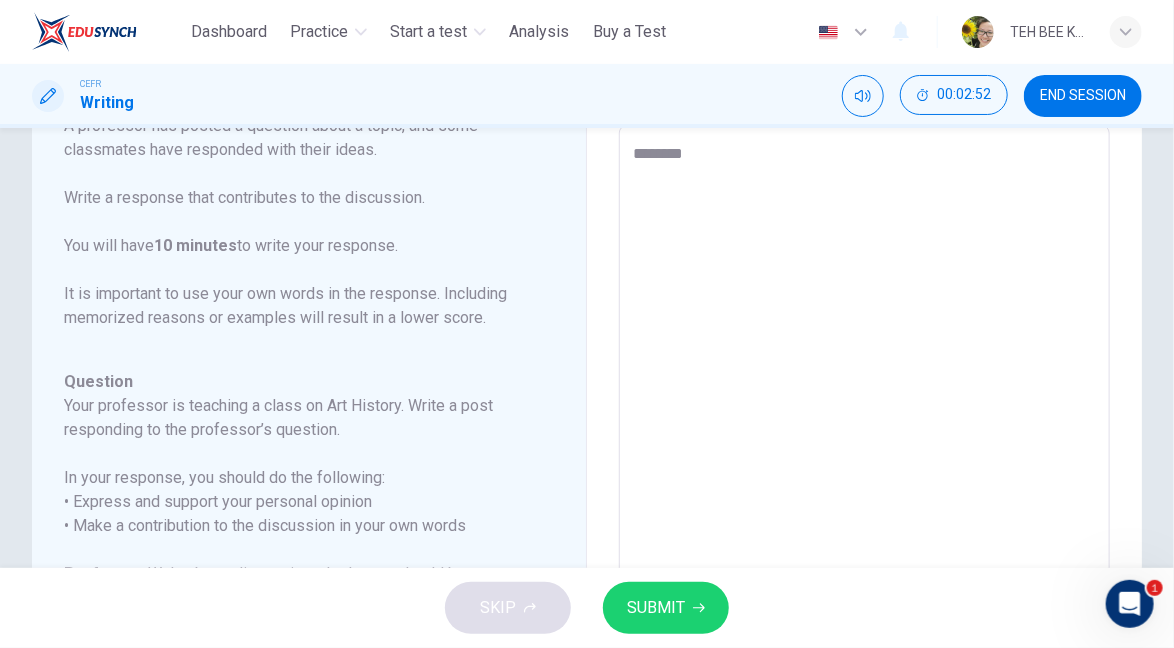 type on "*" 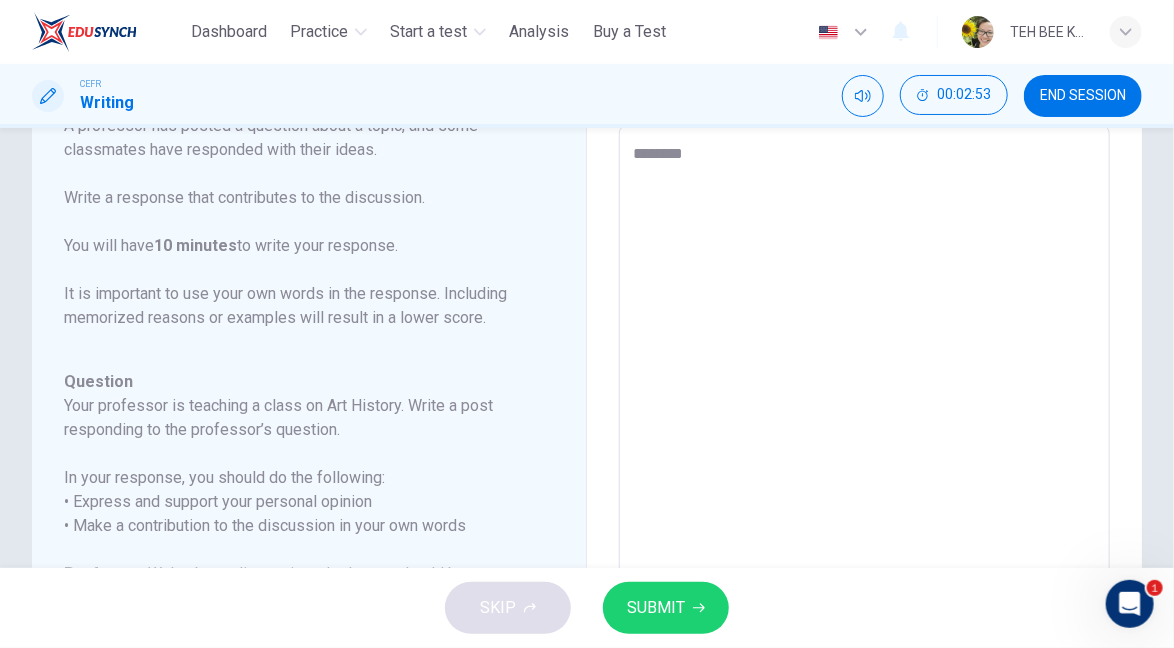 type on "*********" 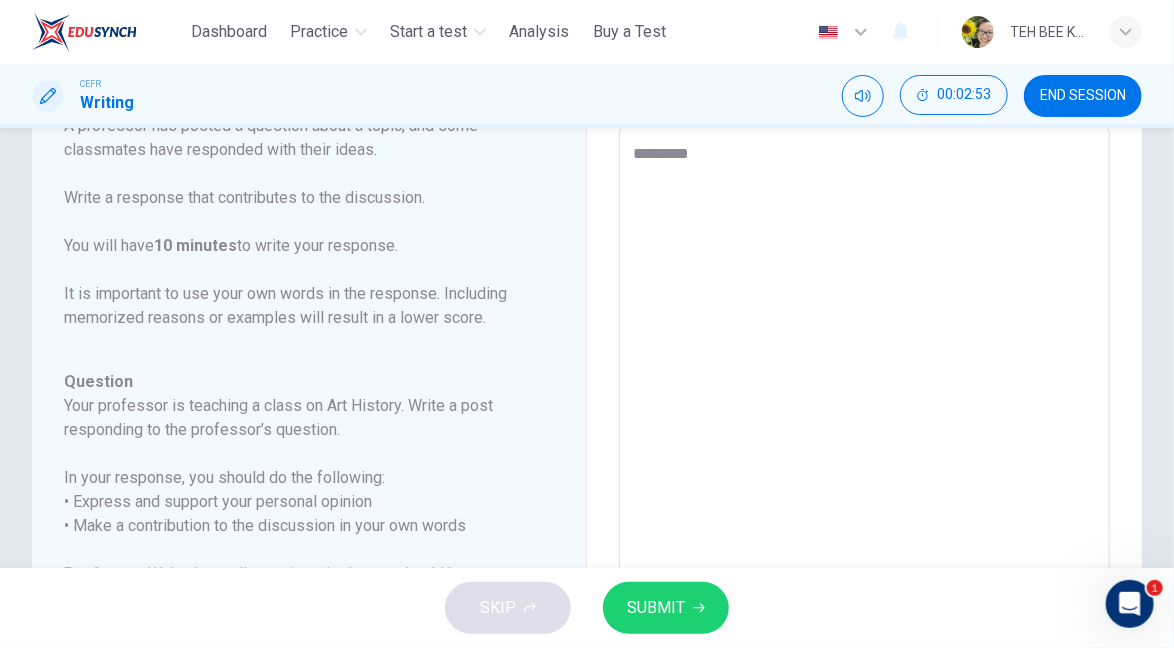 type on "*" 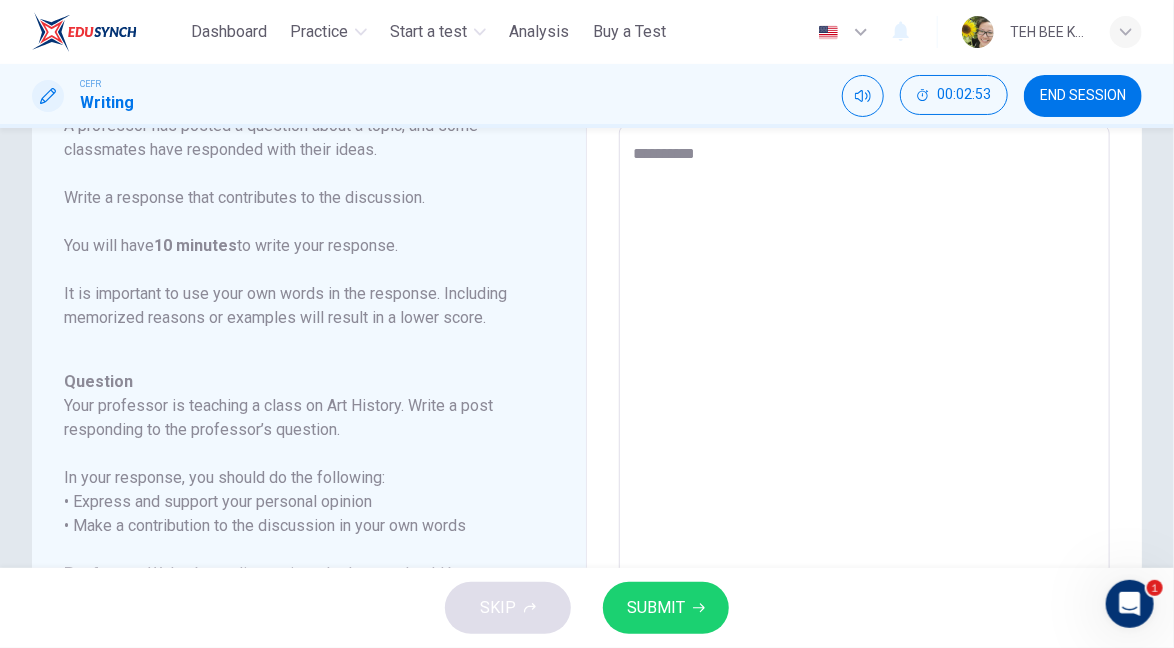 type on "*" 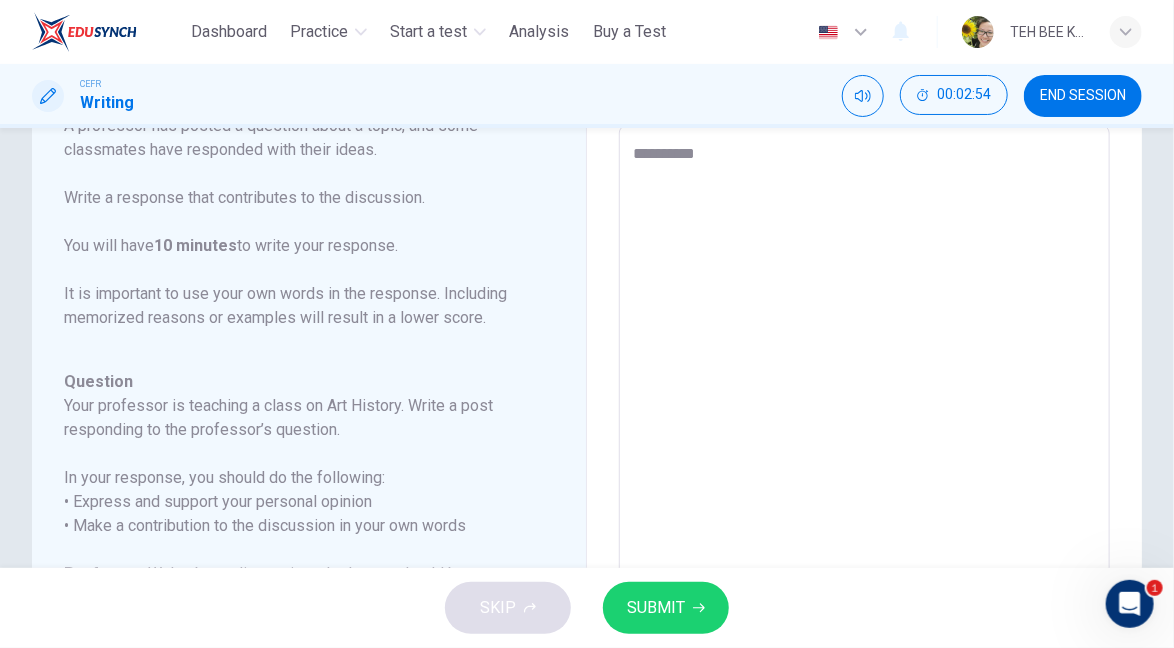 type on "**********" 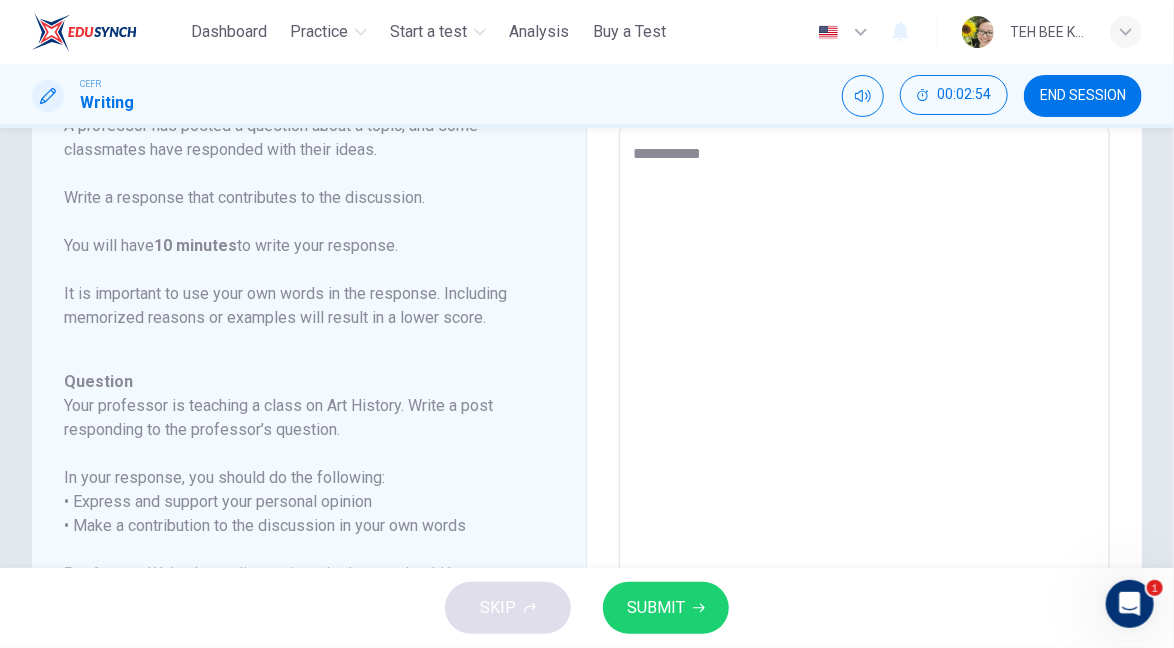 type on "*" 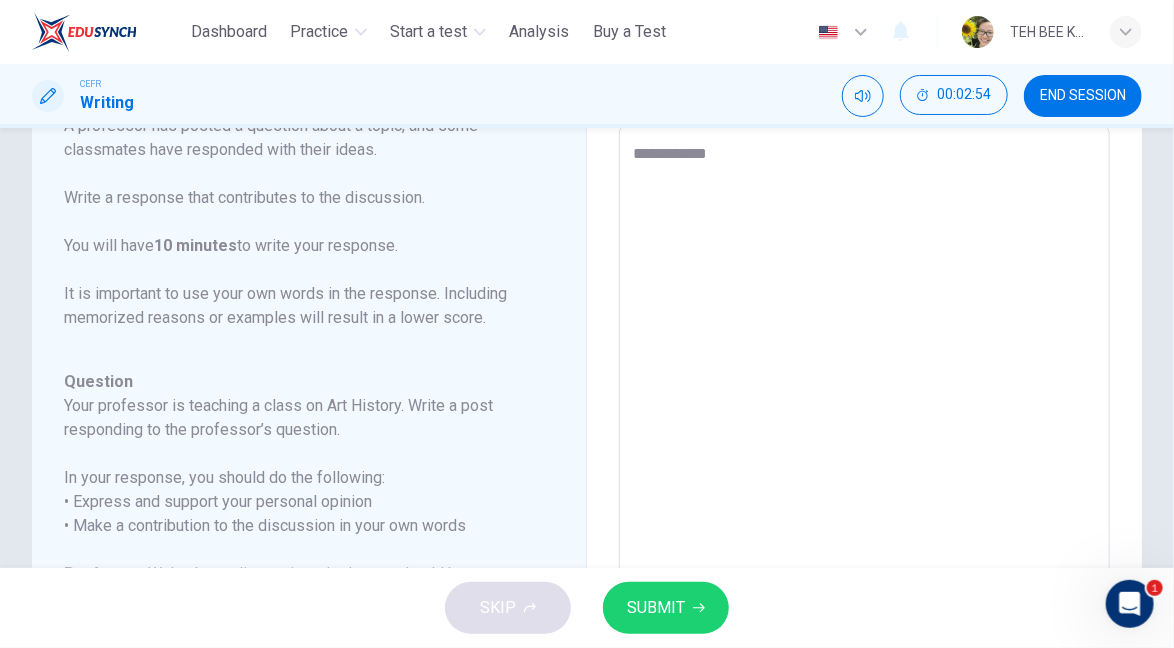 type on "*" 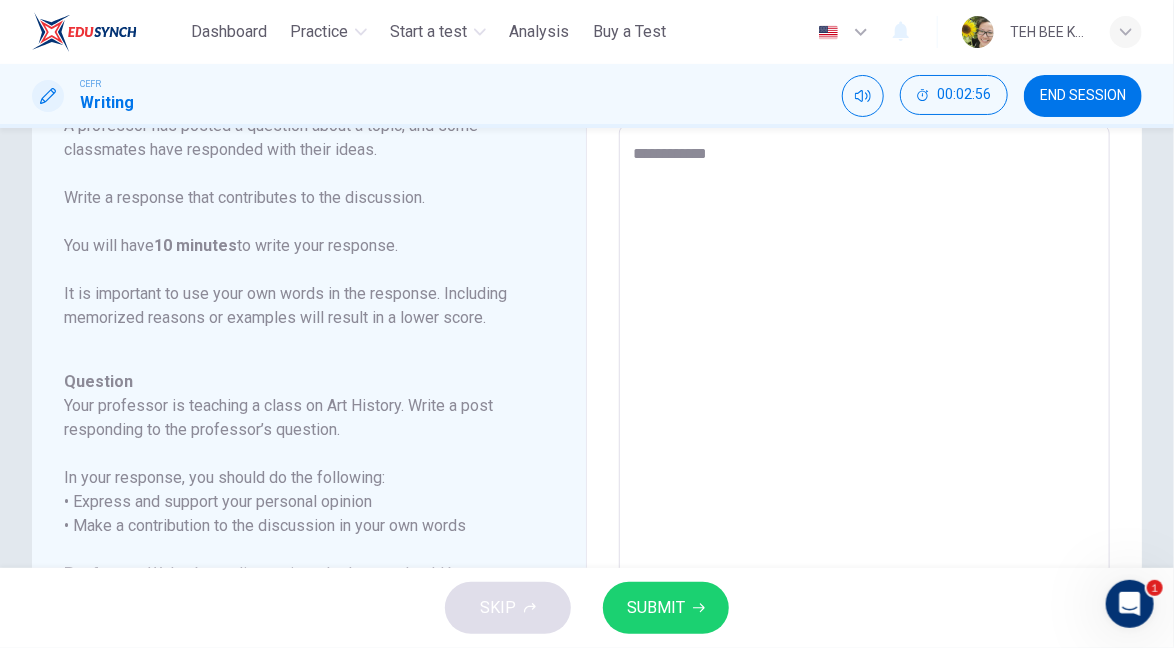 type on "**********" 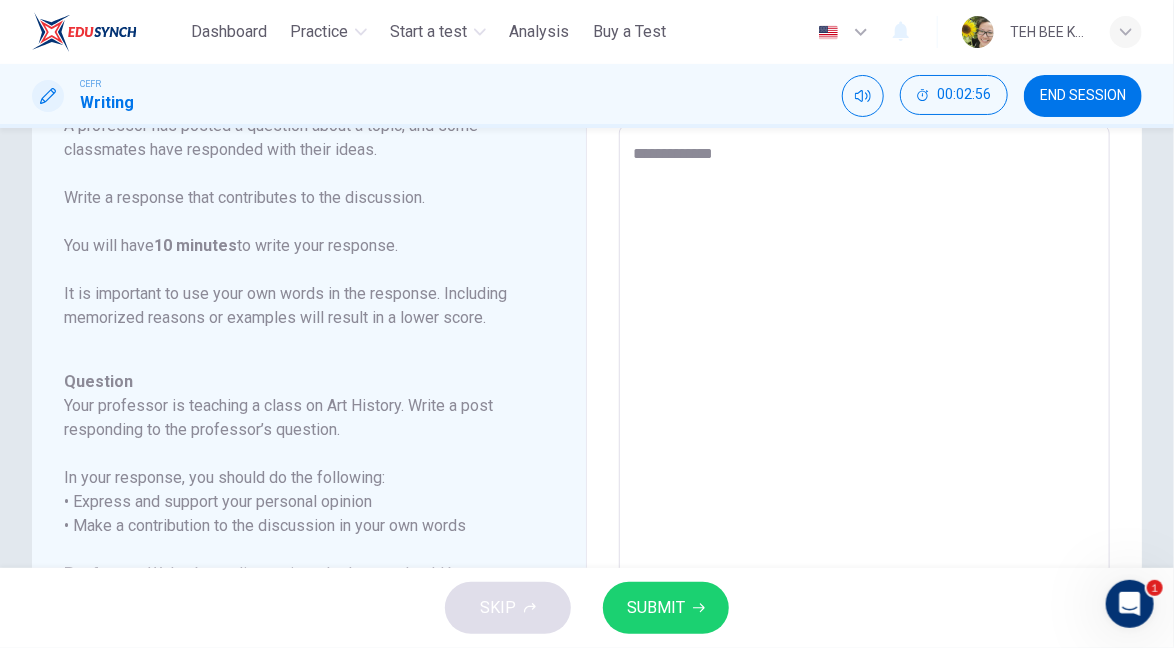 type on "*" 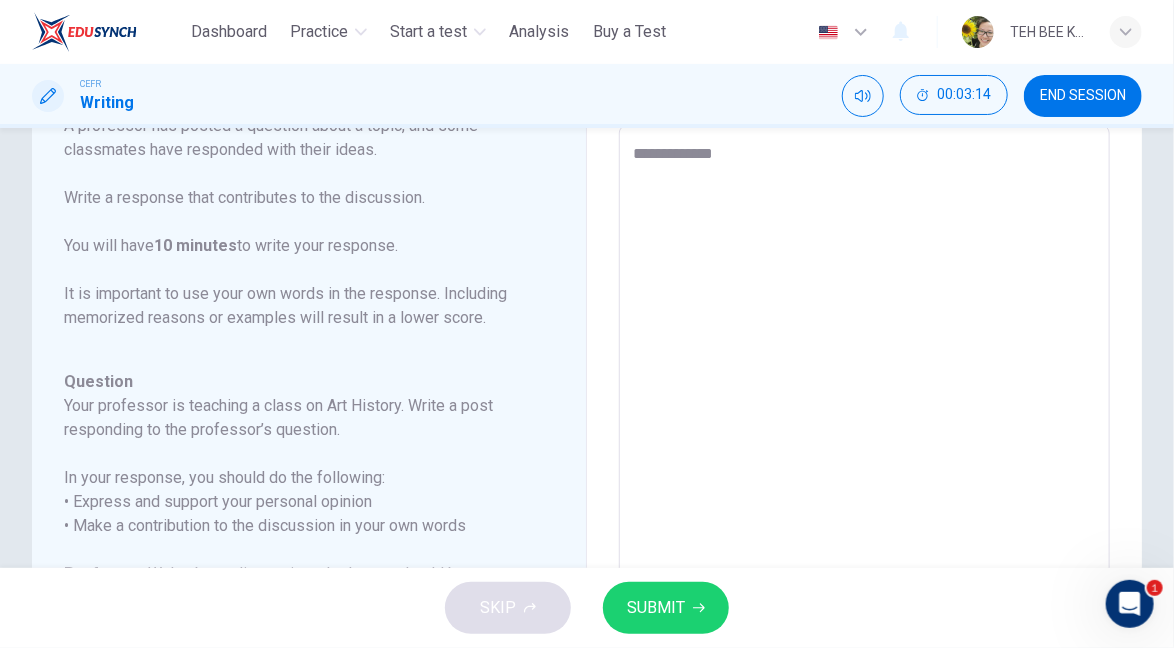 type on "**********" 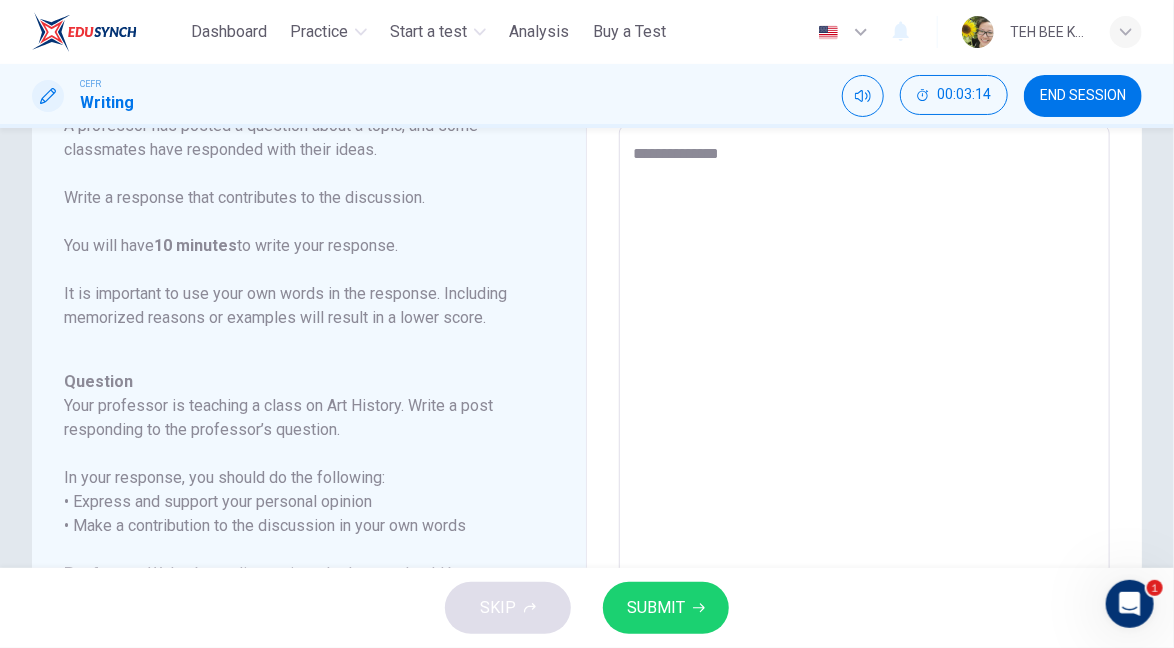 type on "*" 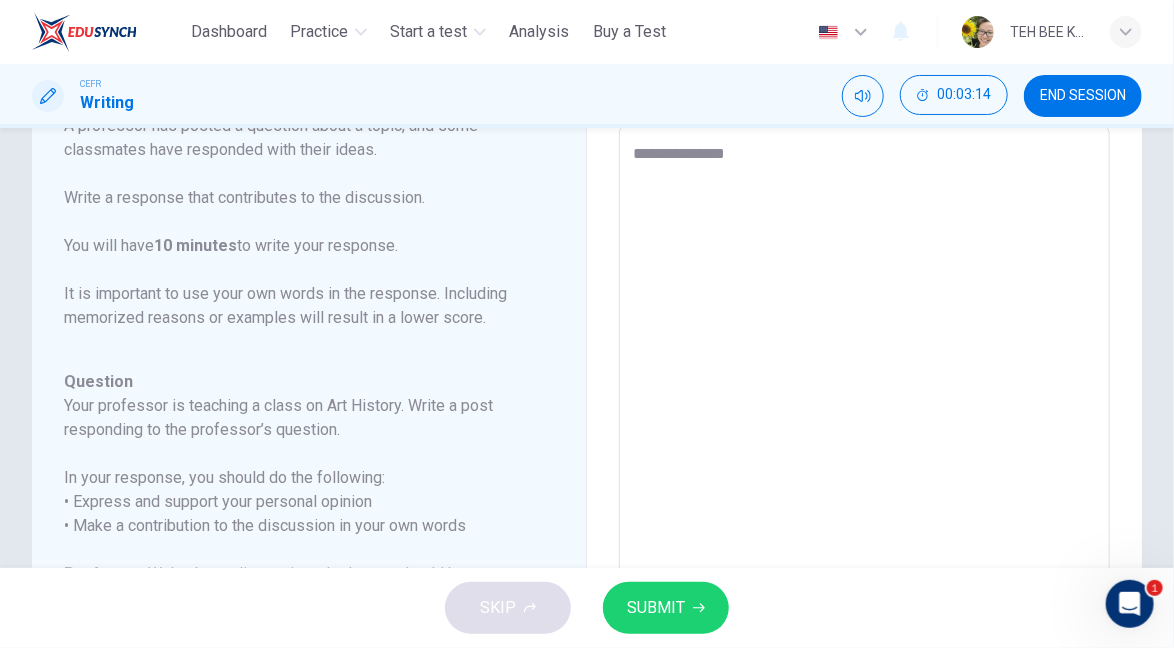 type on "*" 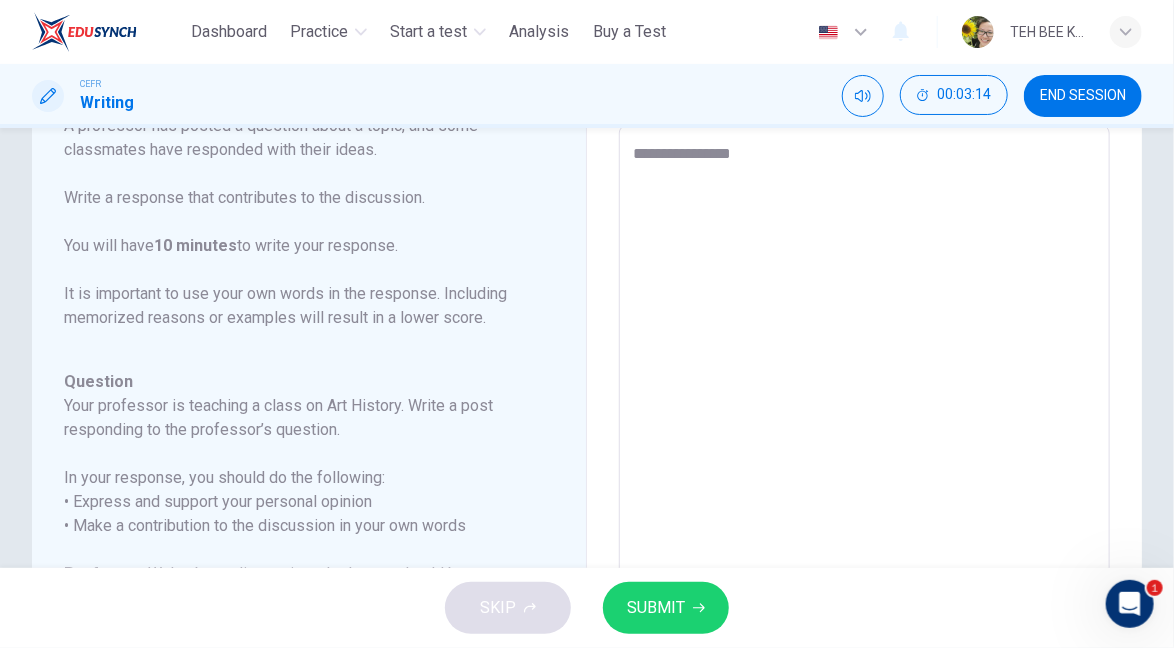 type on "*" 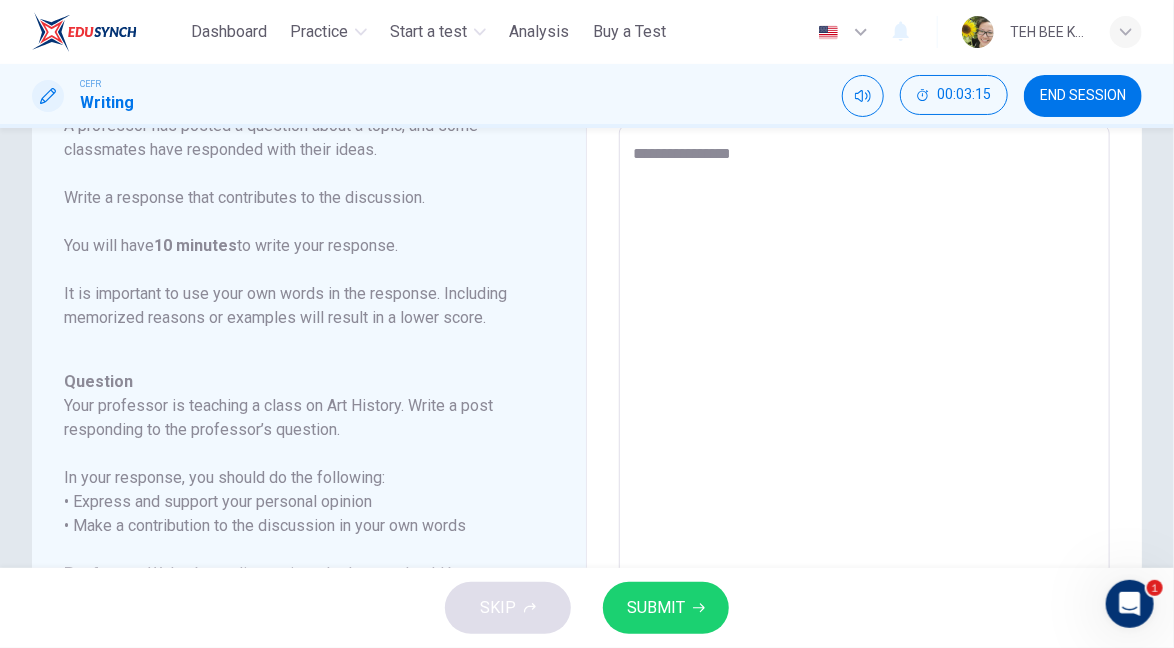 type on "**********" 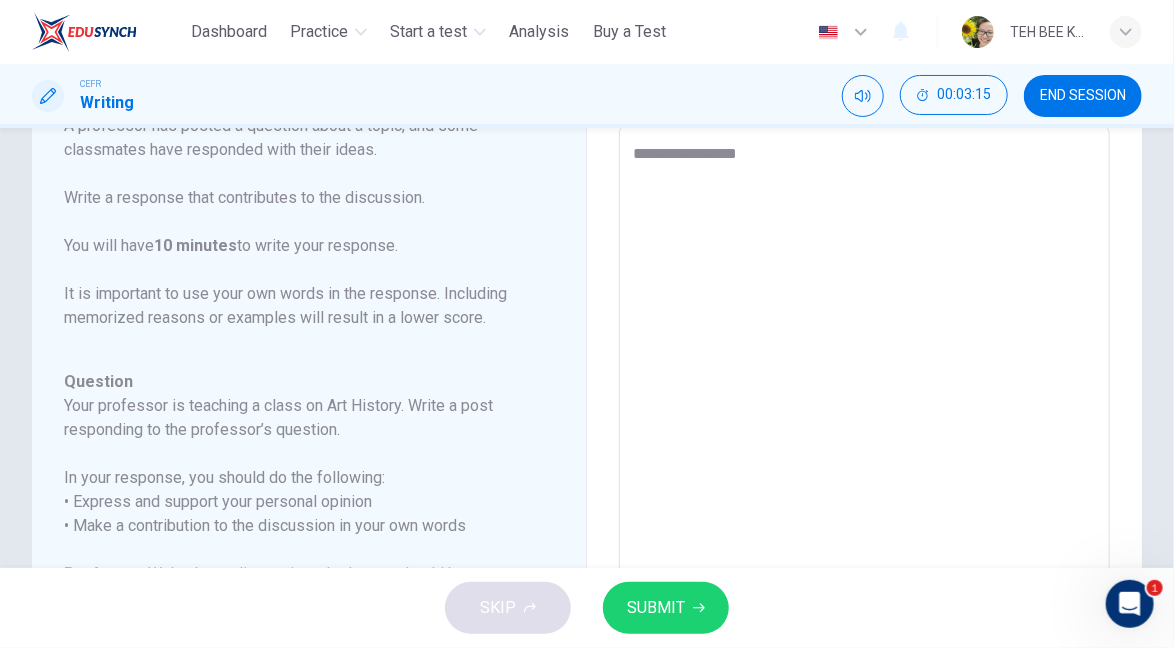type on "*" 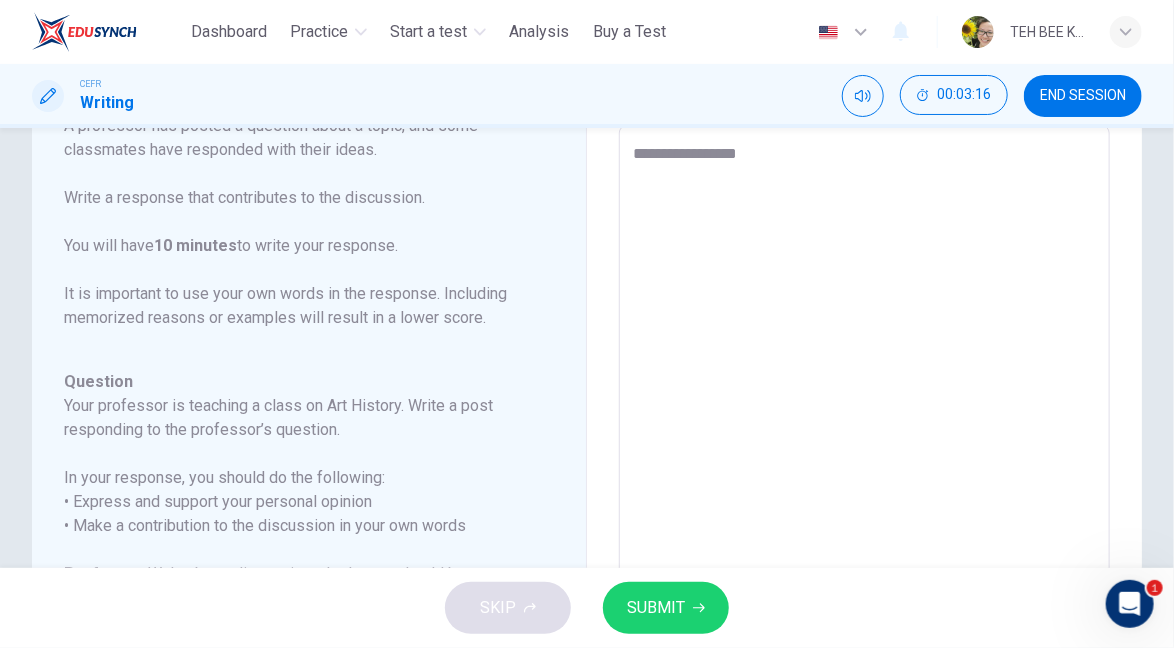 type on "**********" 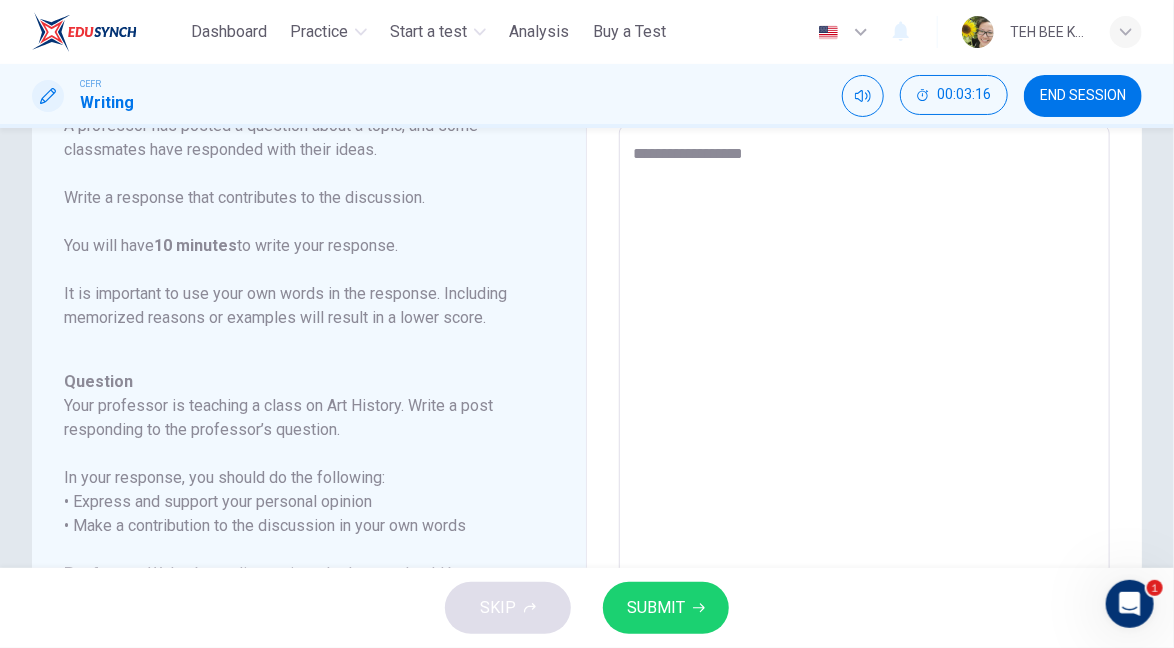 type on "*" 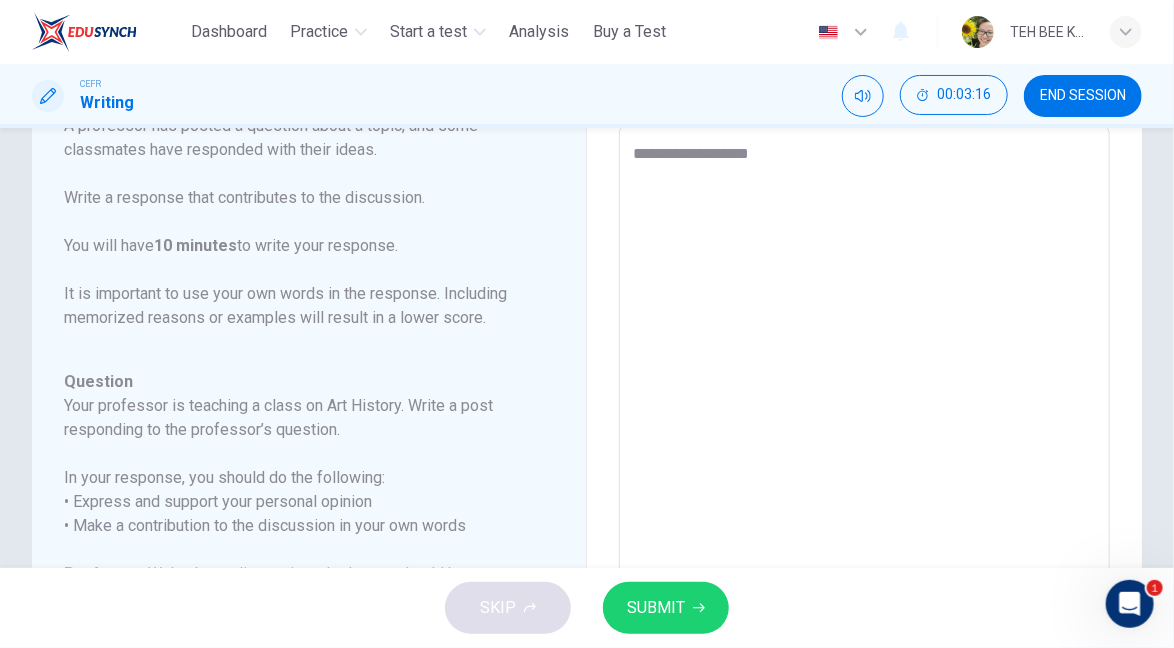 type on "*" 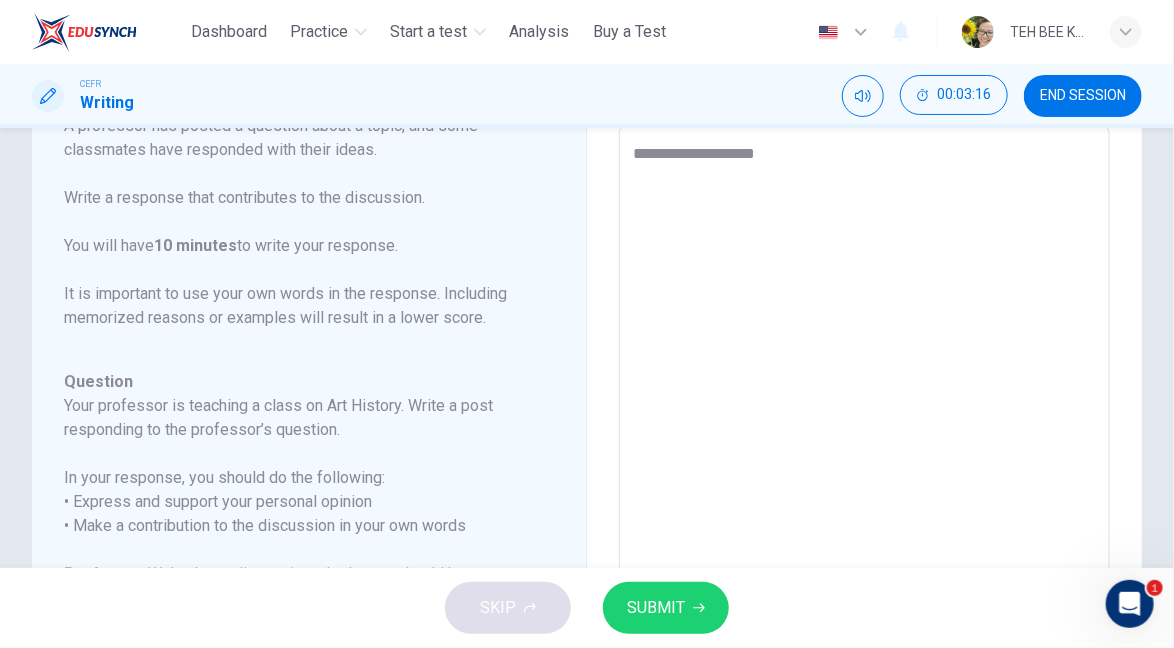 type on "*" 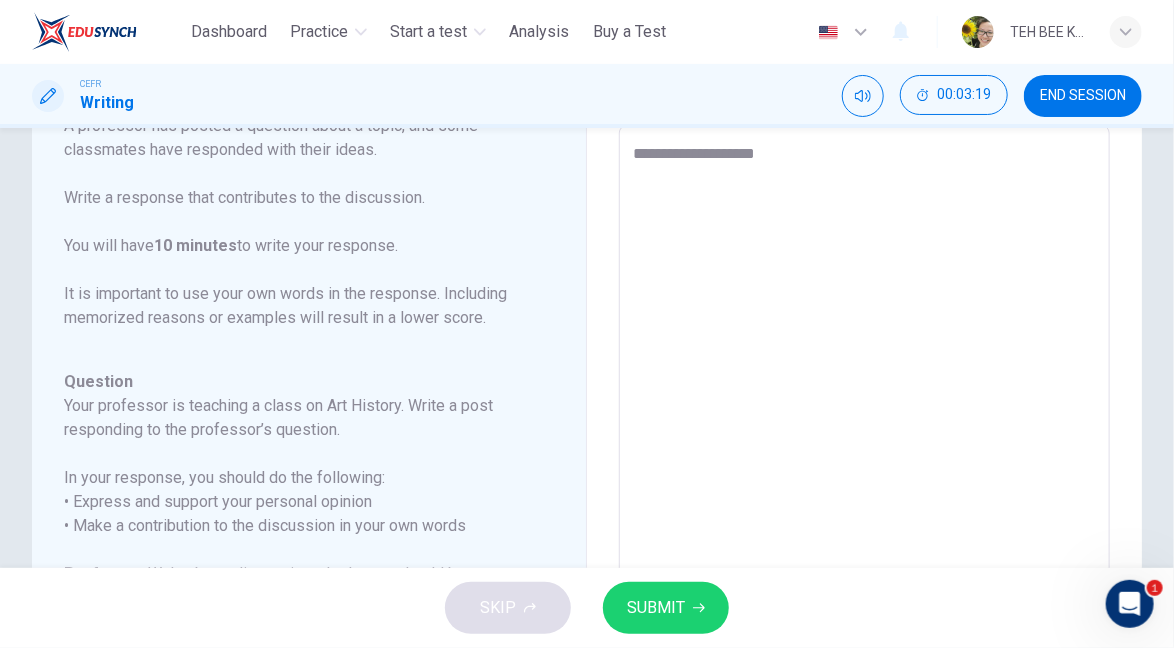 type on "**********" 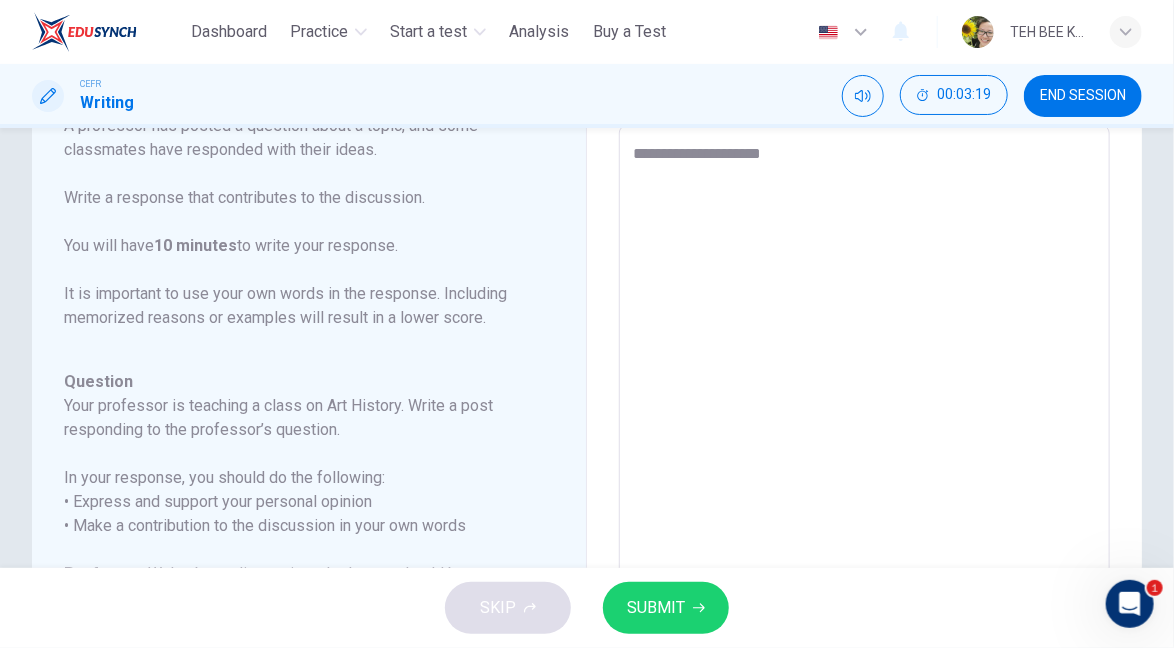 type on "*" 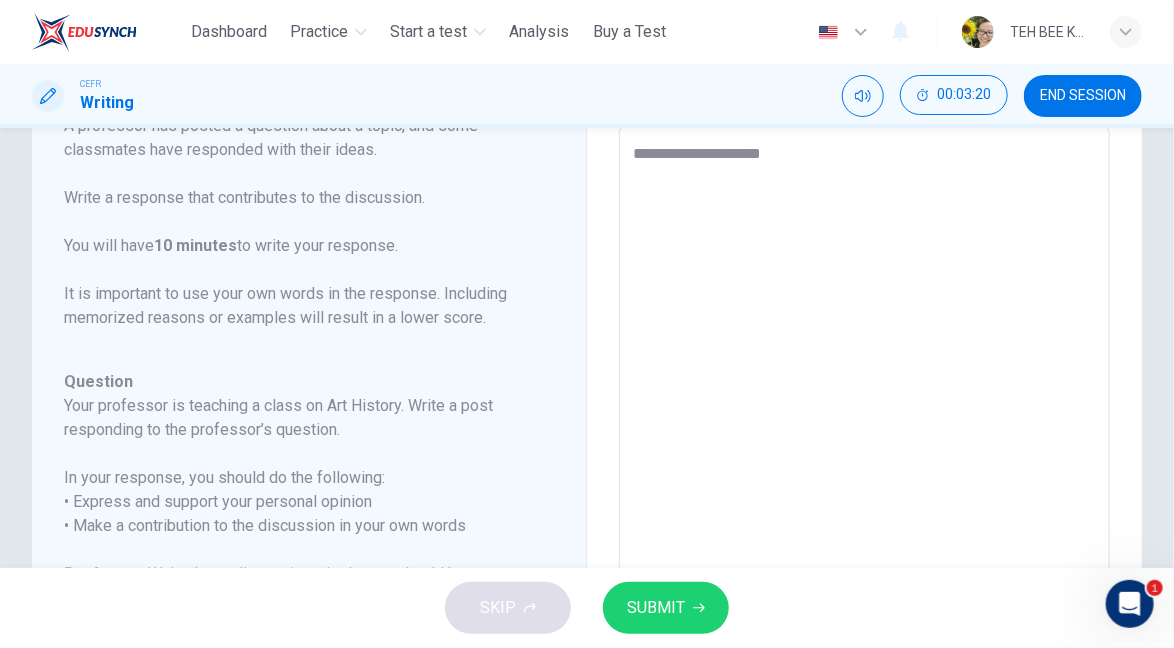 type on "**********" 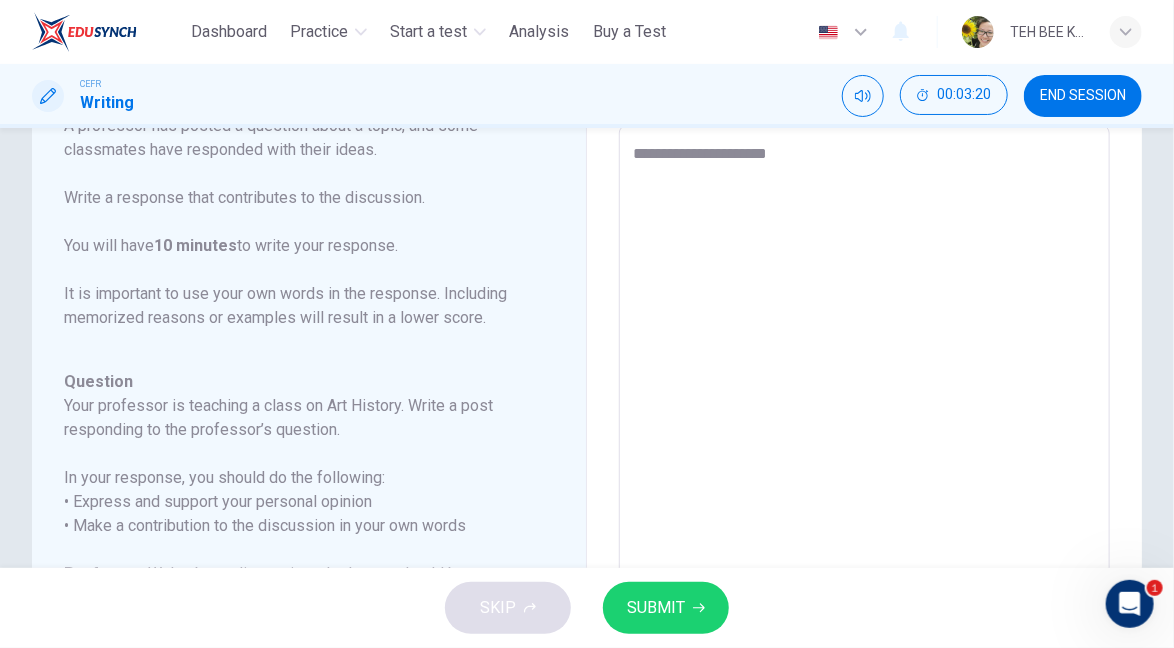 type on "*" 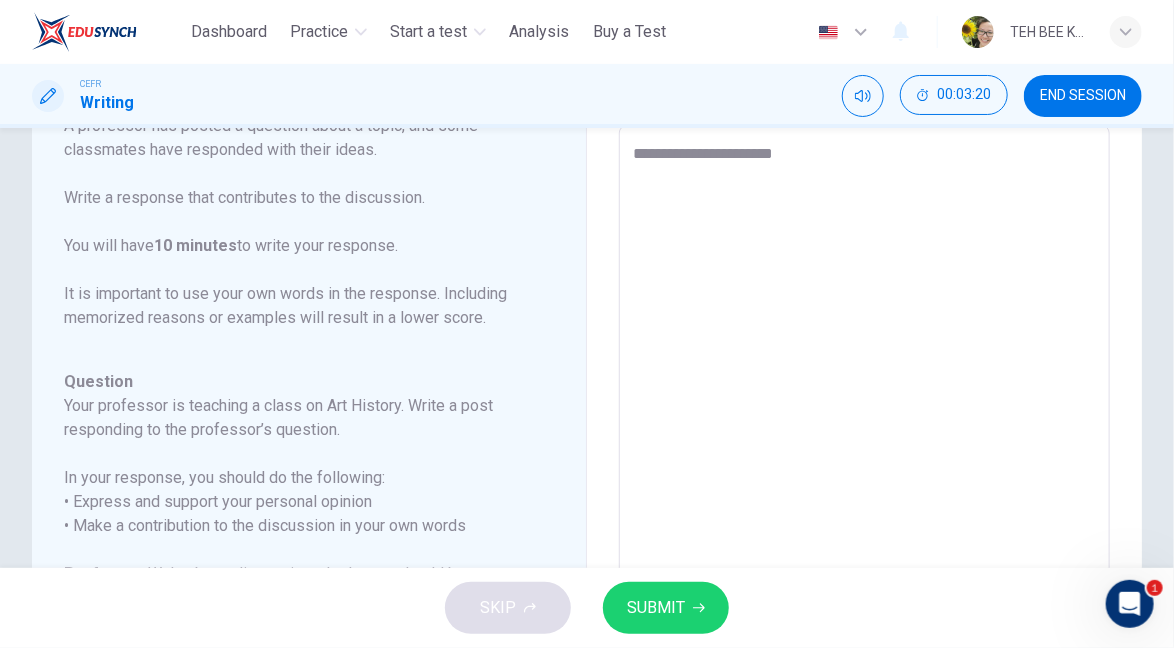 type on "*" 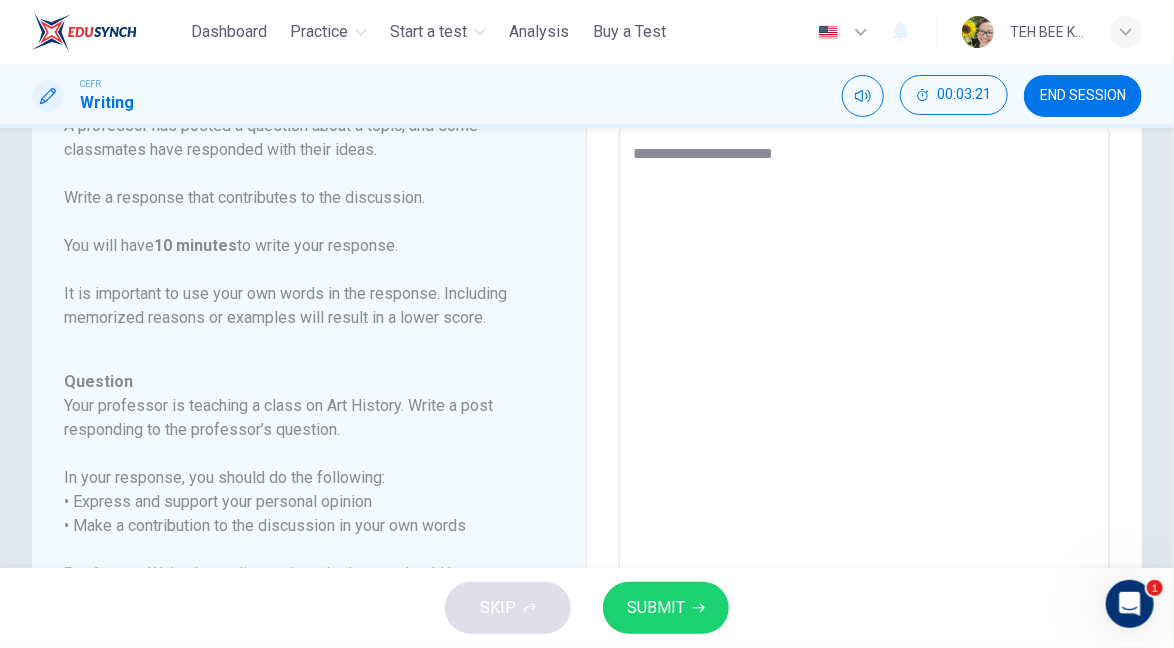 type on "**********" 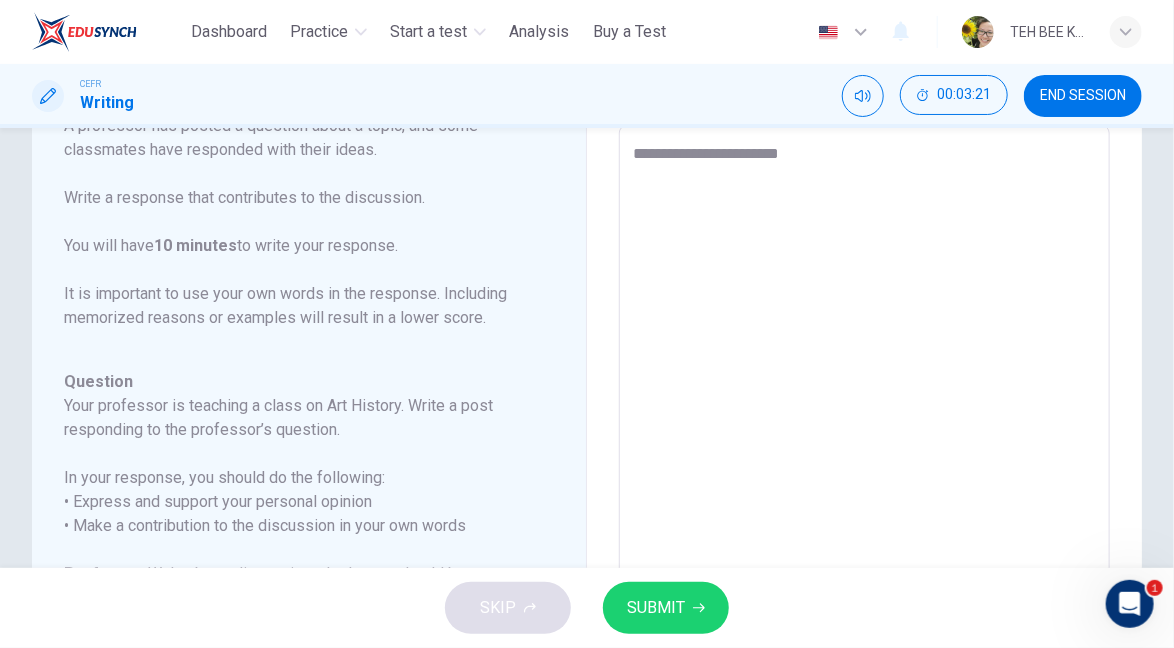 type on "*" 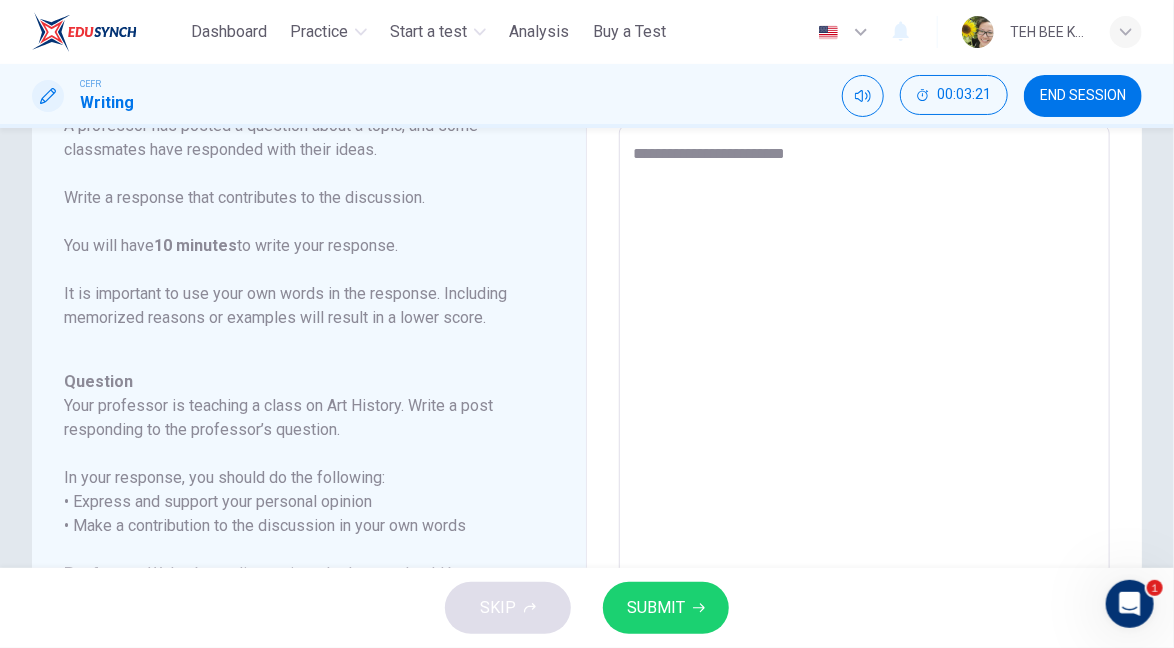 type on "*" 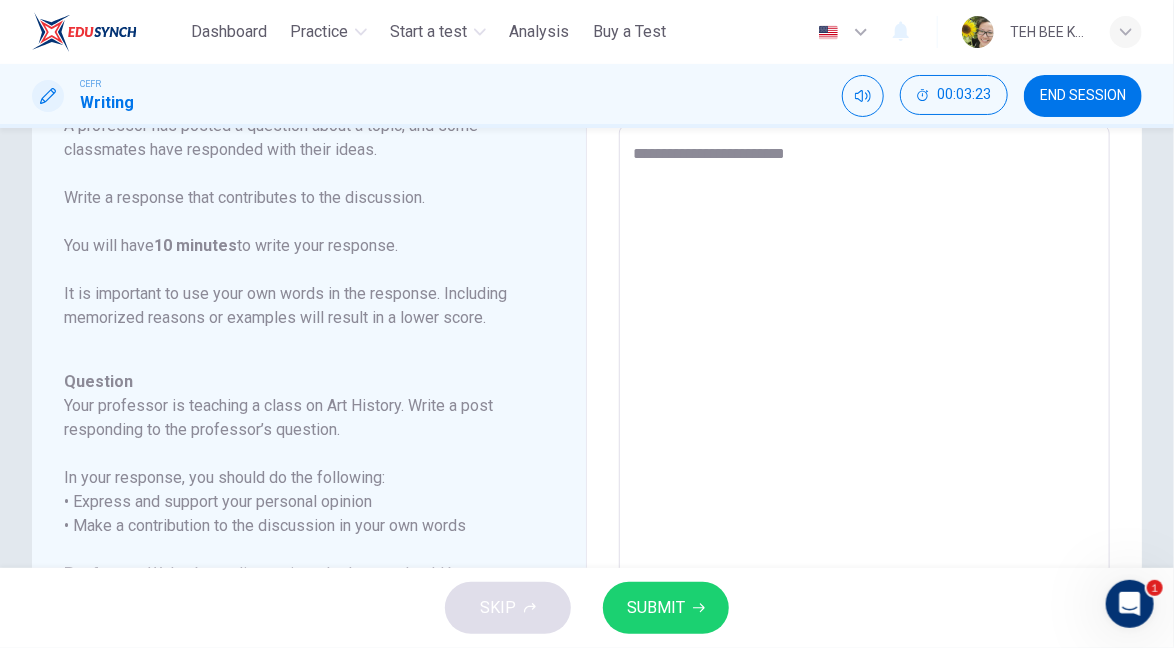 type on "**********" 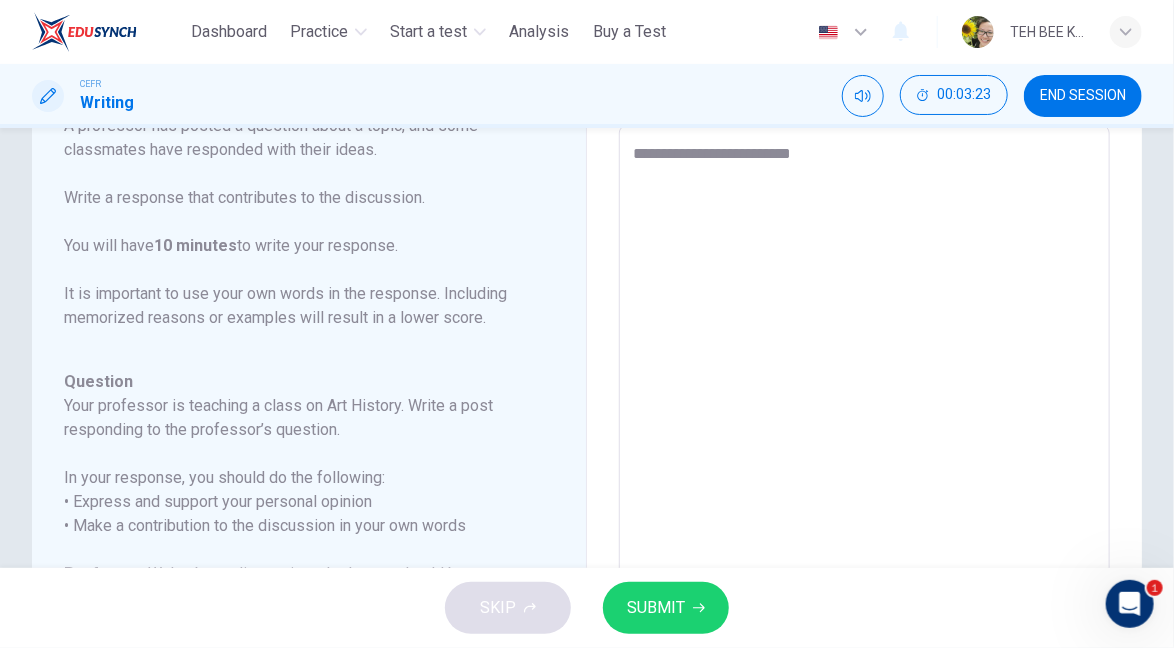 type on "*" 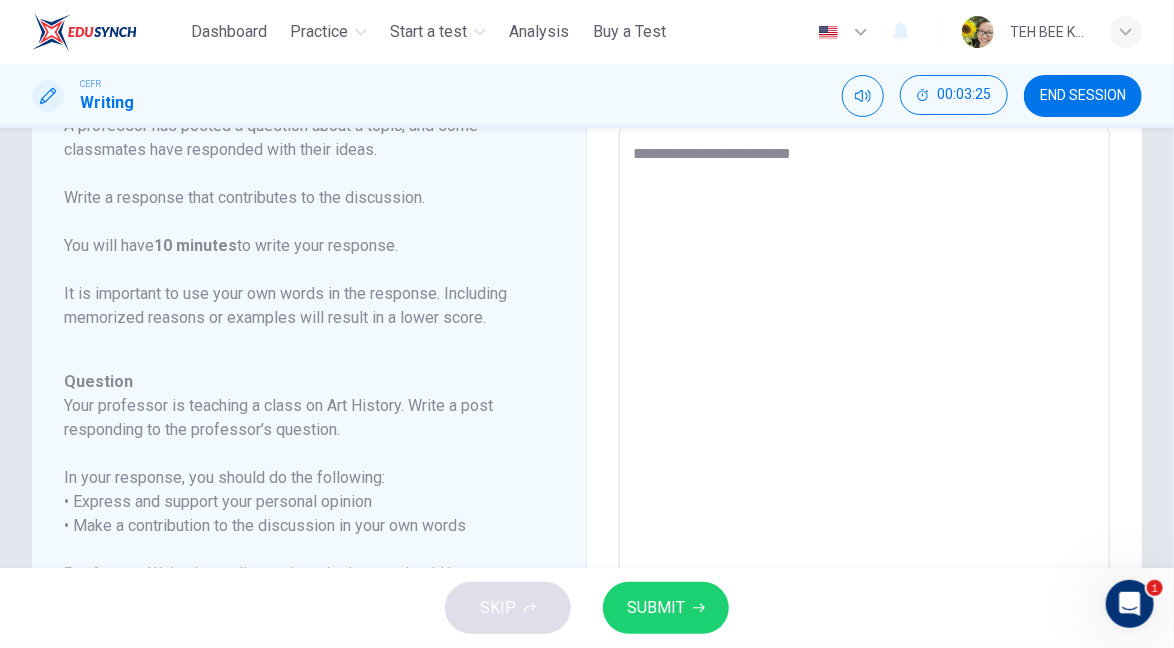 type on "**********" 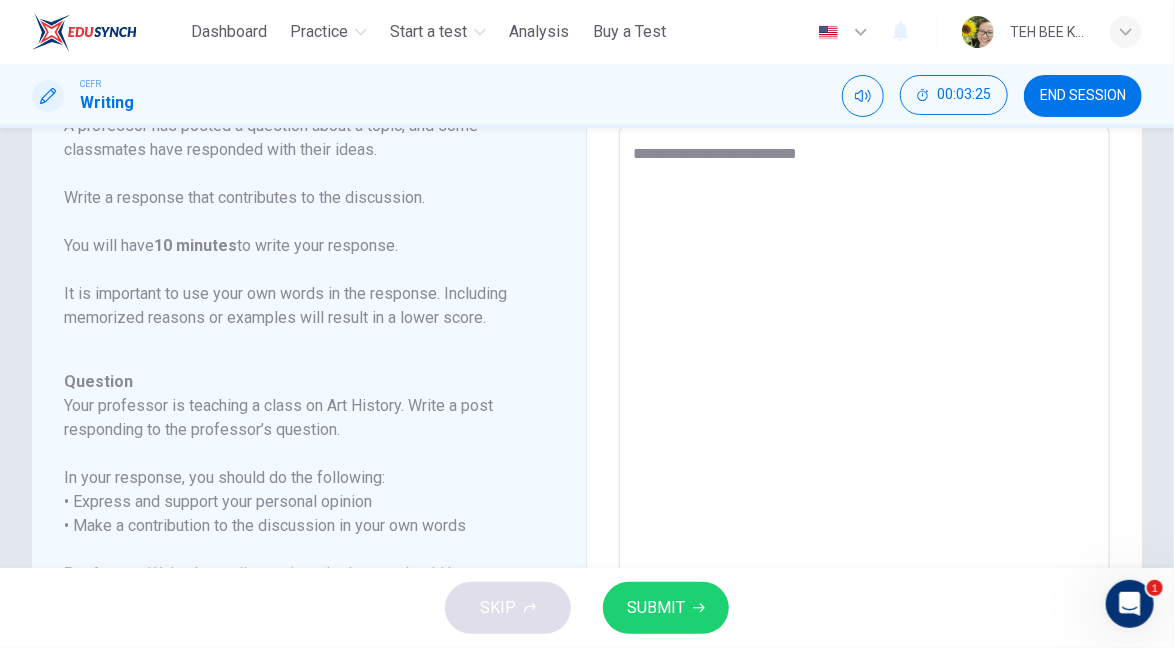 type on "*" 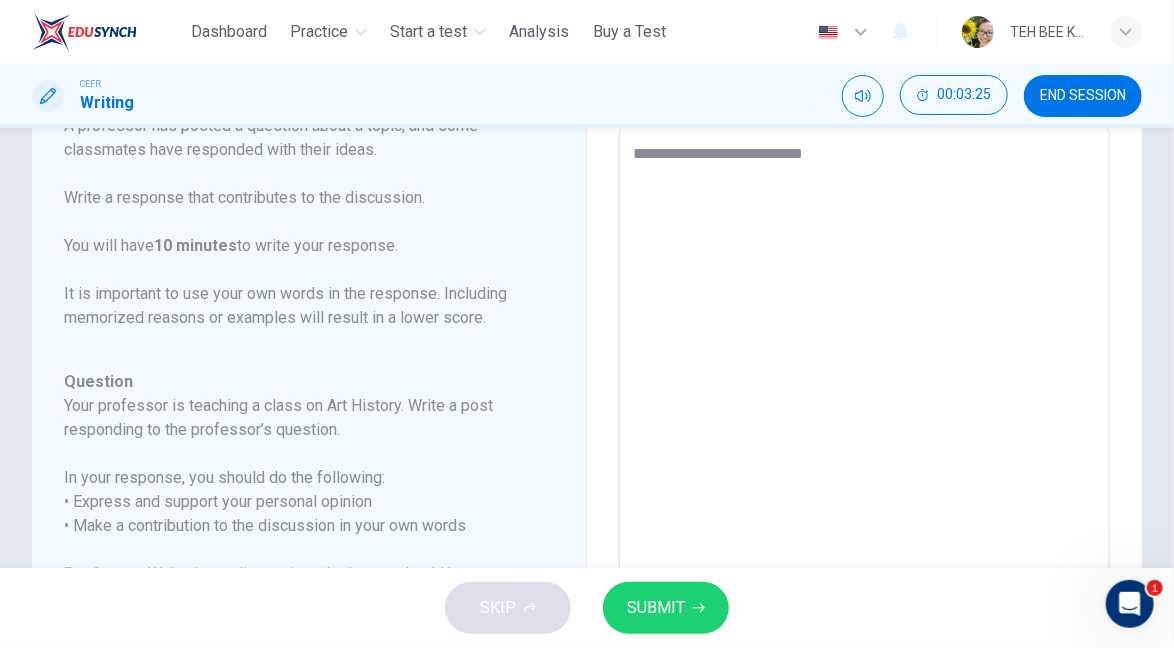 type on "*" 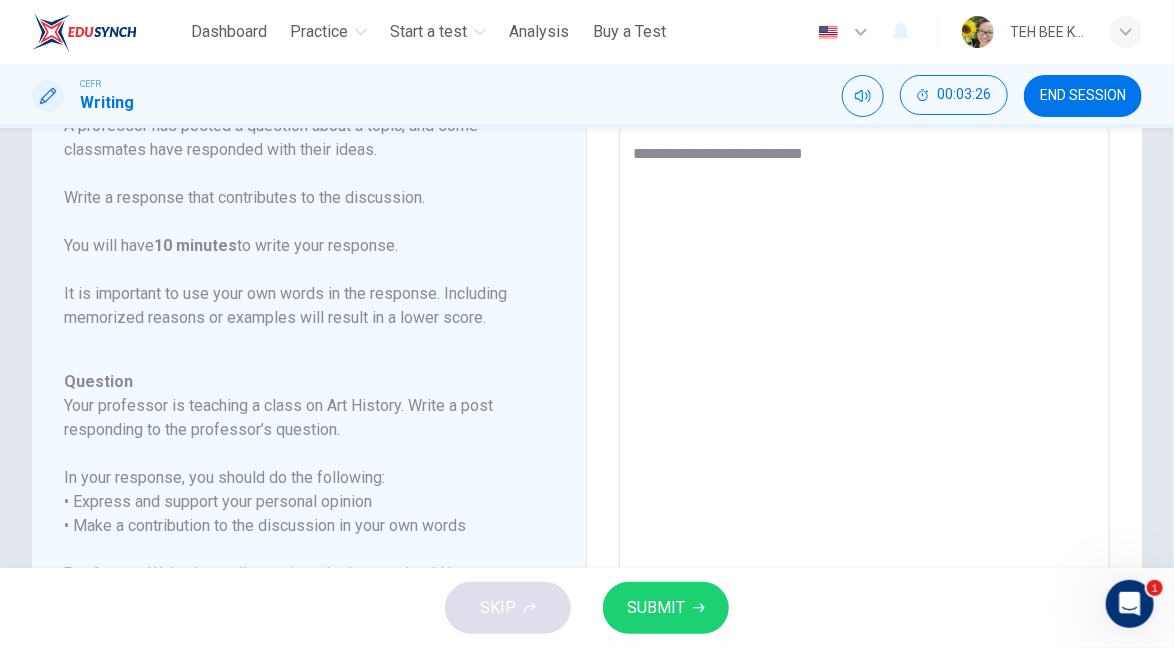 type on "**********" 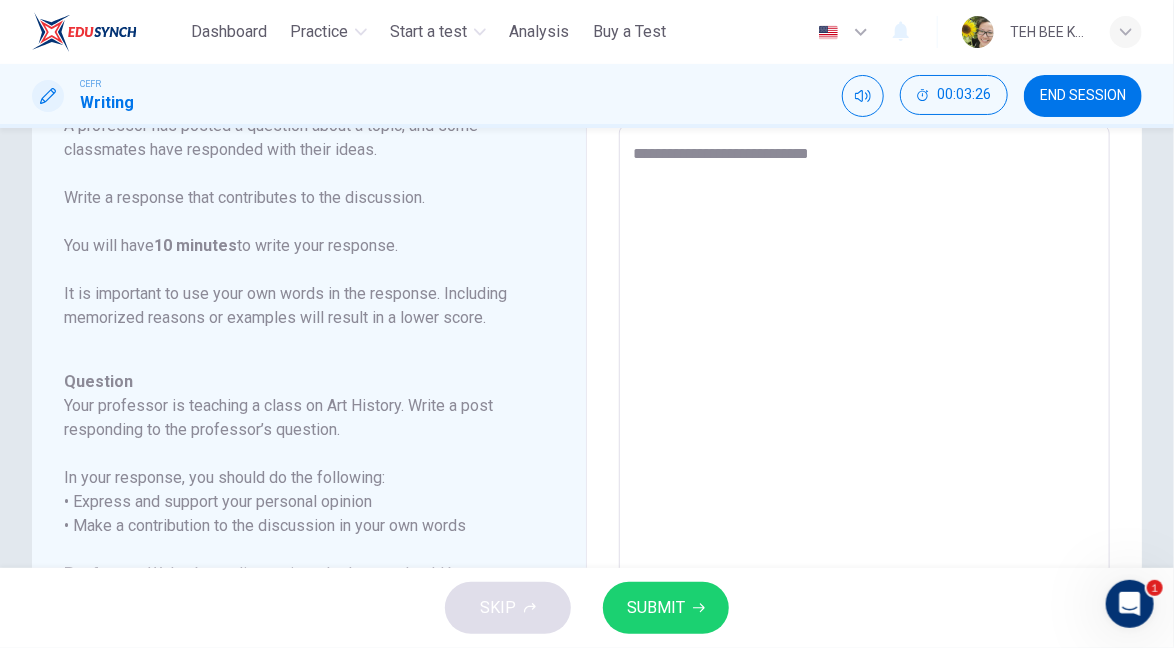 type on "*" 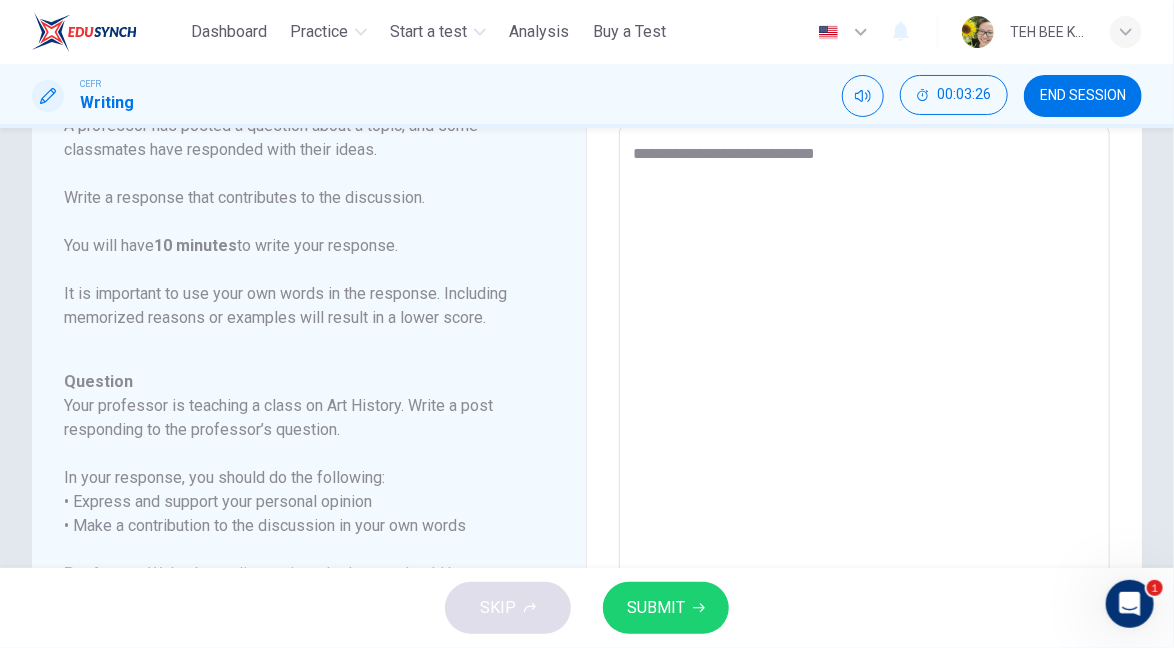 type on "*" 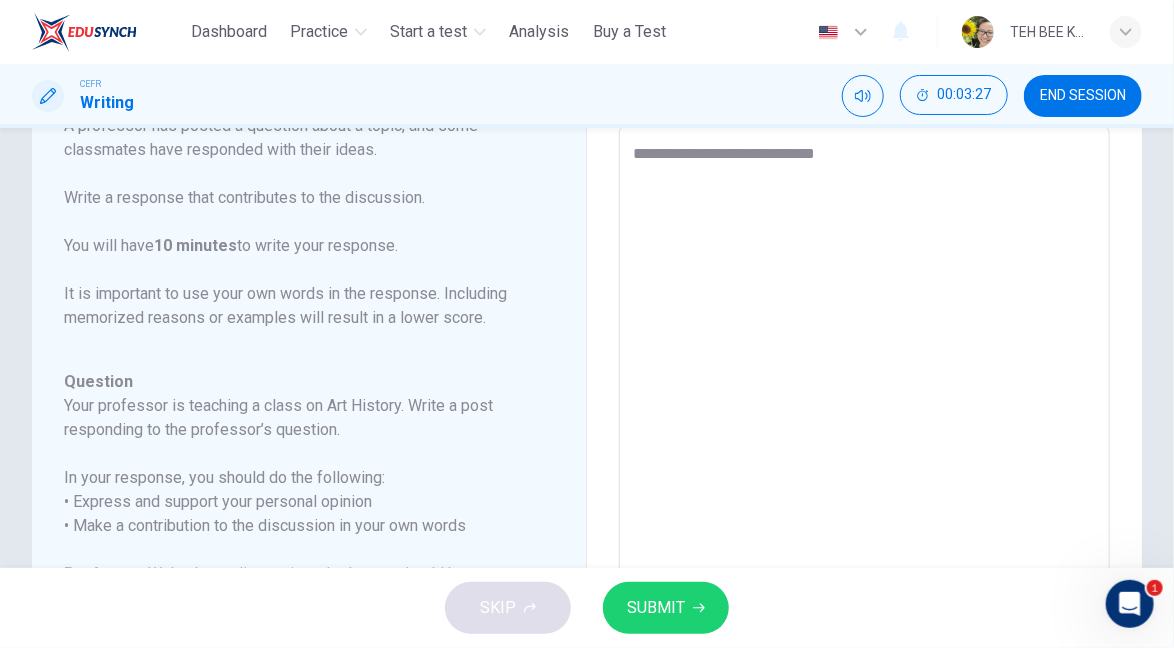 type on "**********" 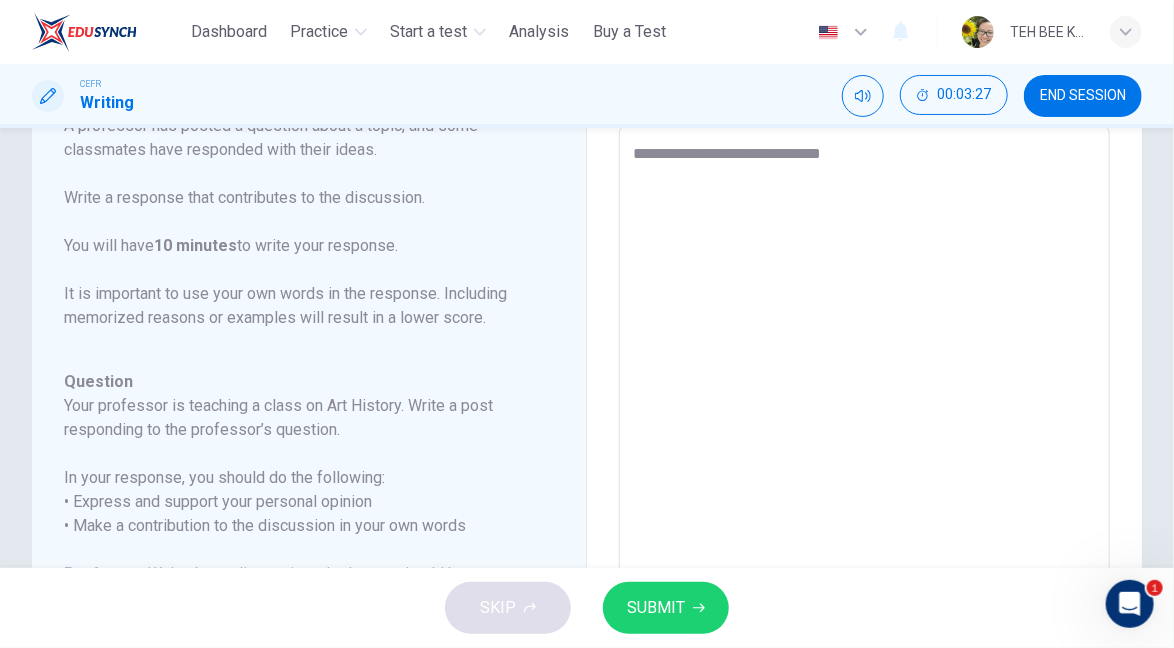 type on "*" 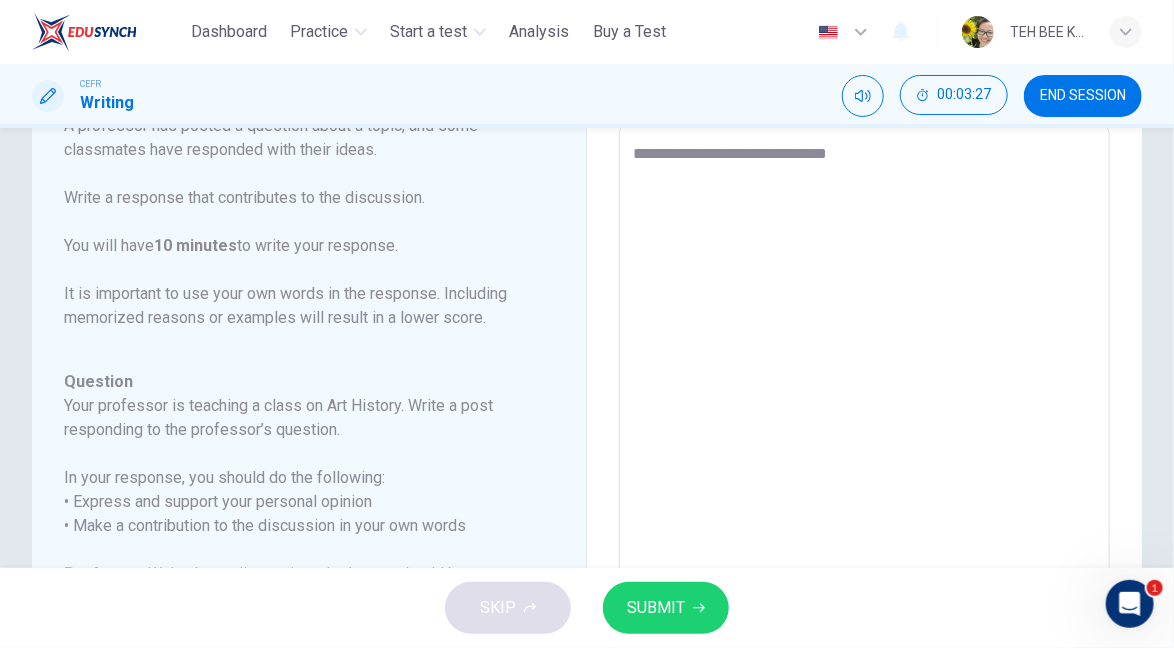 type on "*" 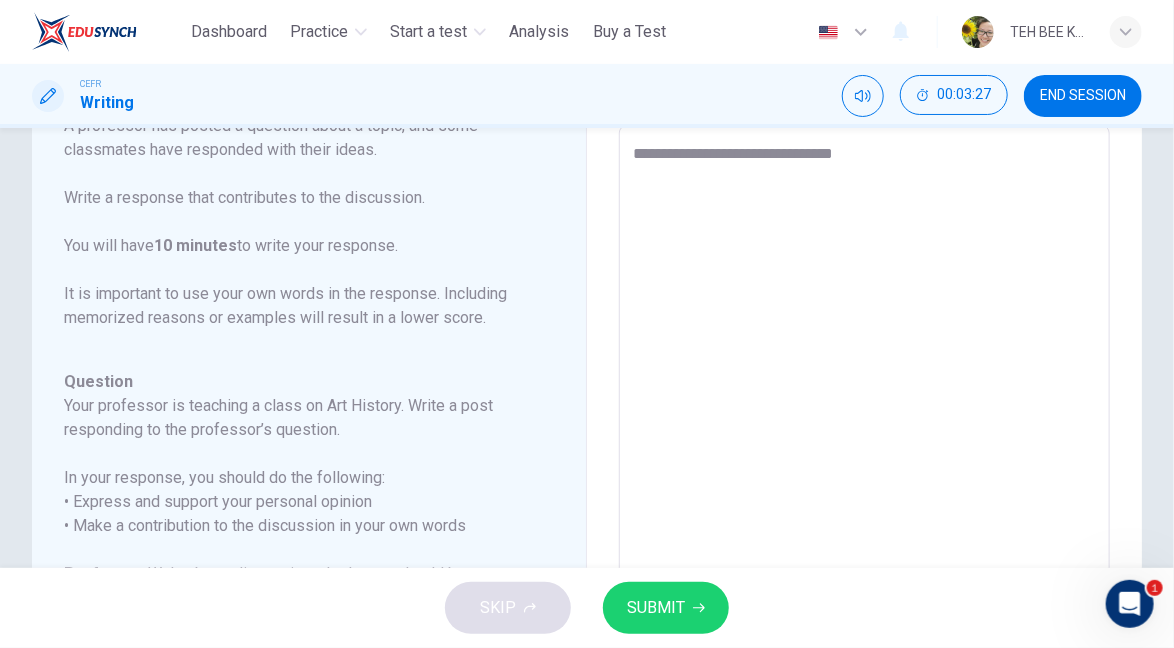 type on "*" 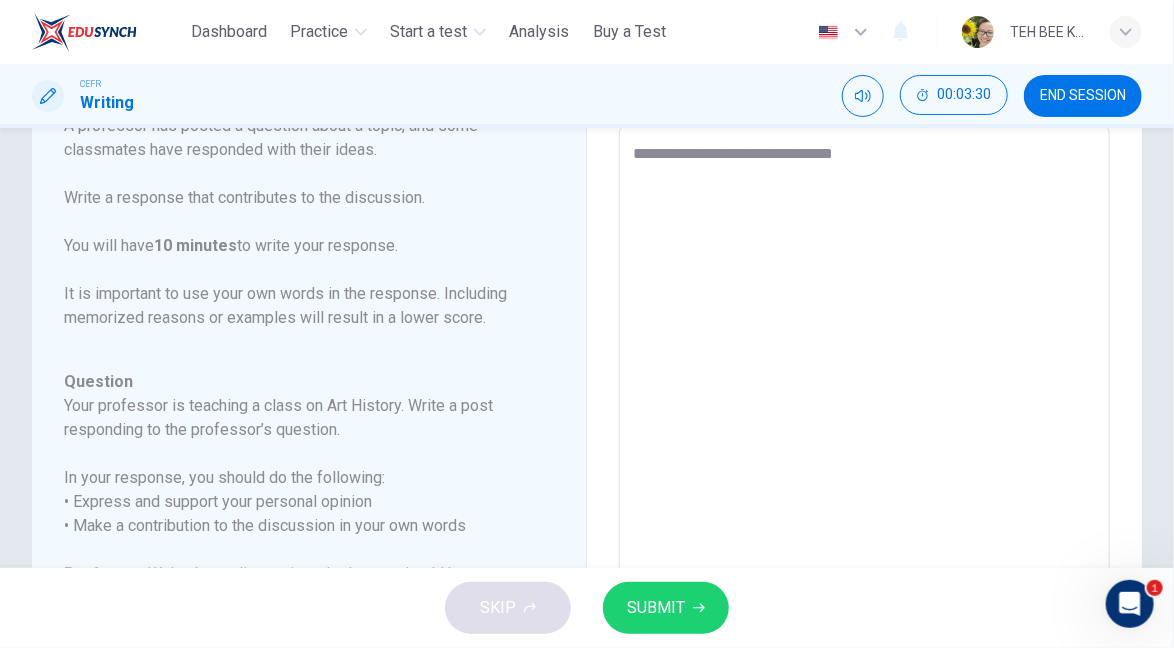 type on "**********" 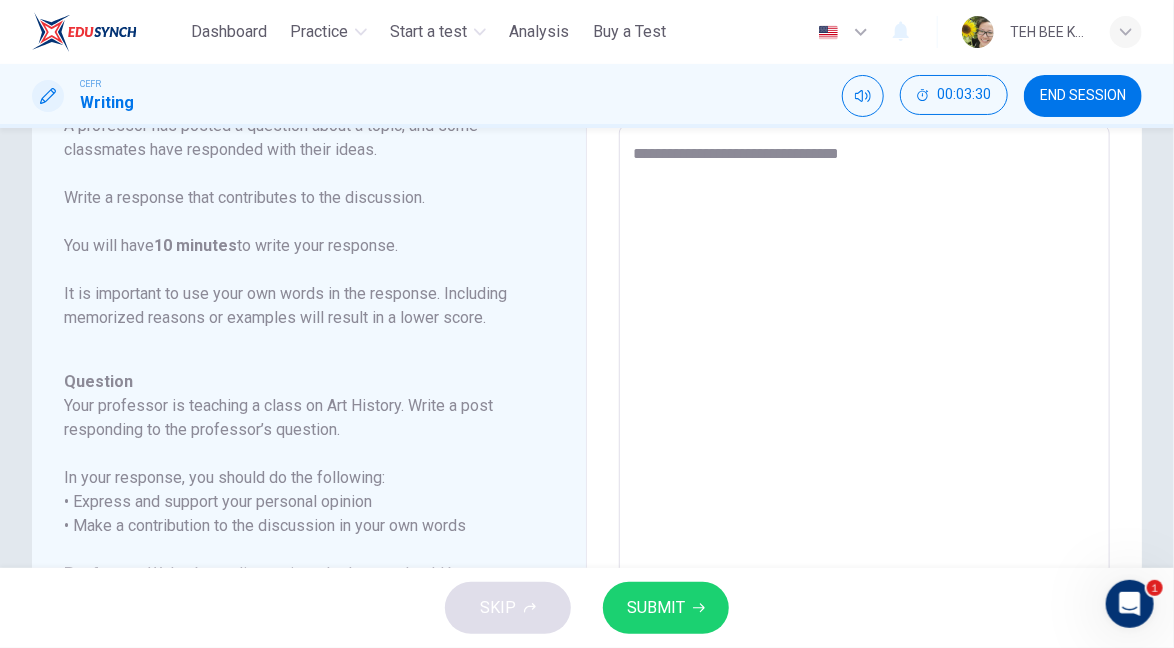 type on "*" 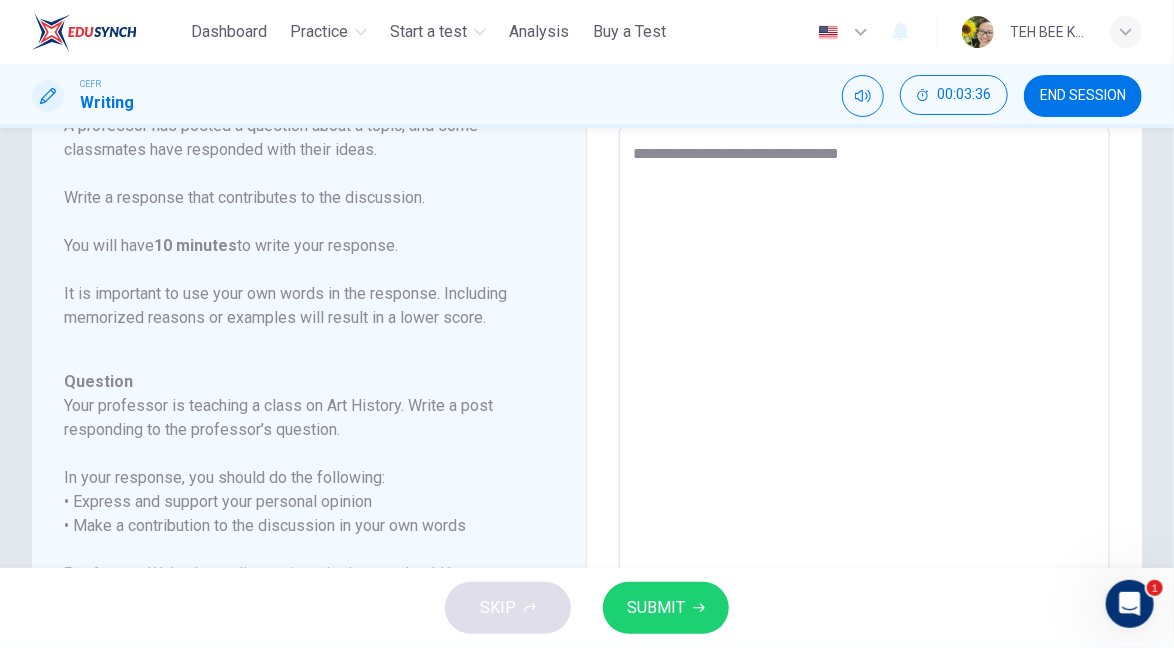type on "**********" 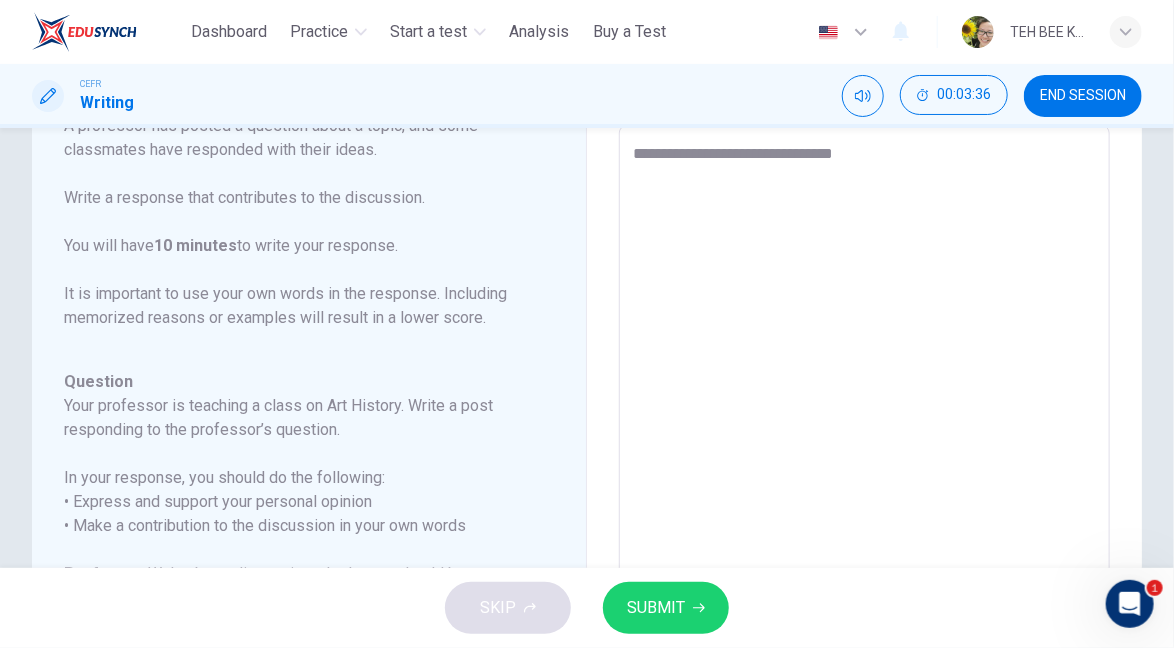 type on "*" 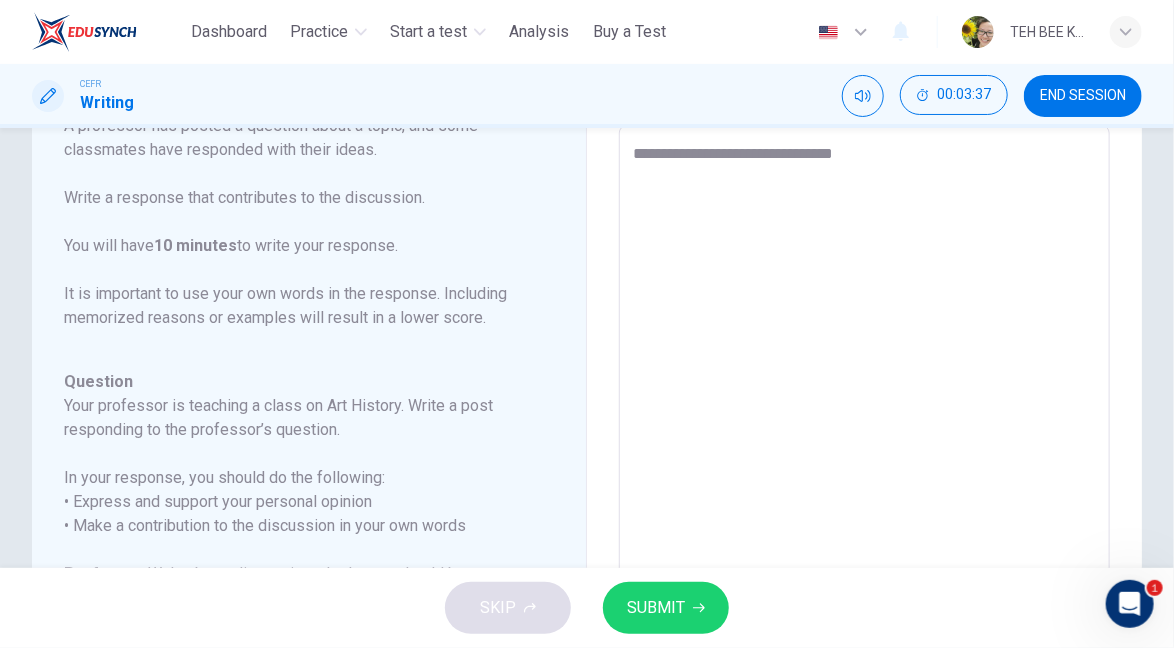 type on "**********" 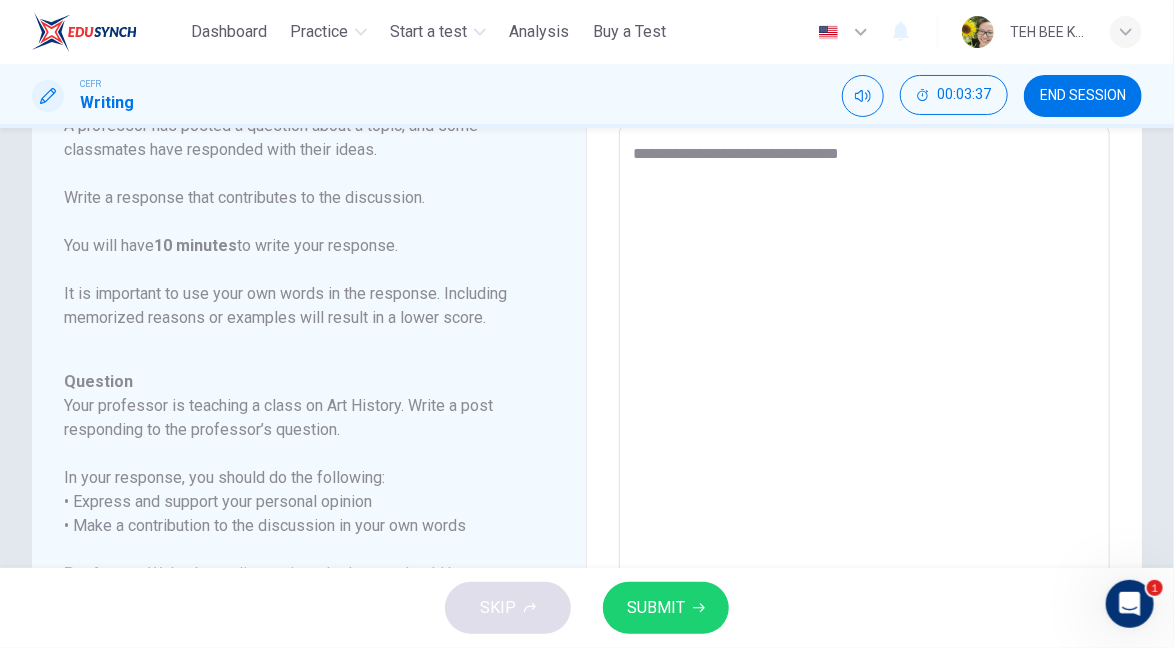 type on "*" 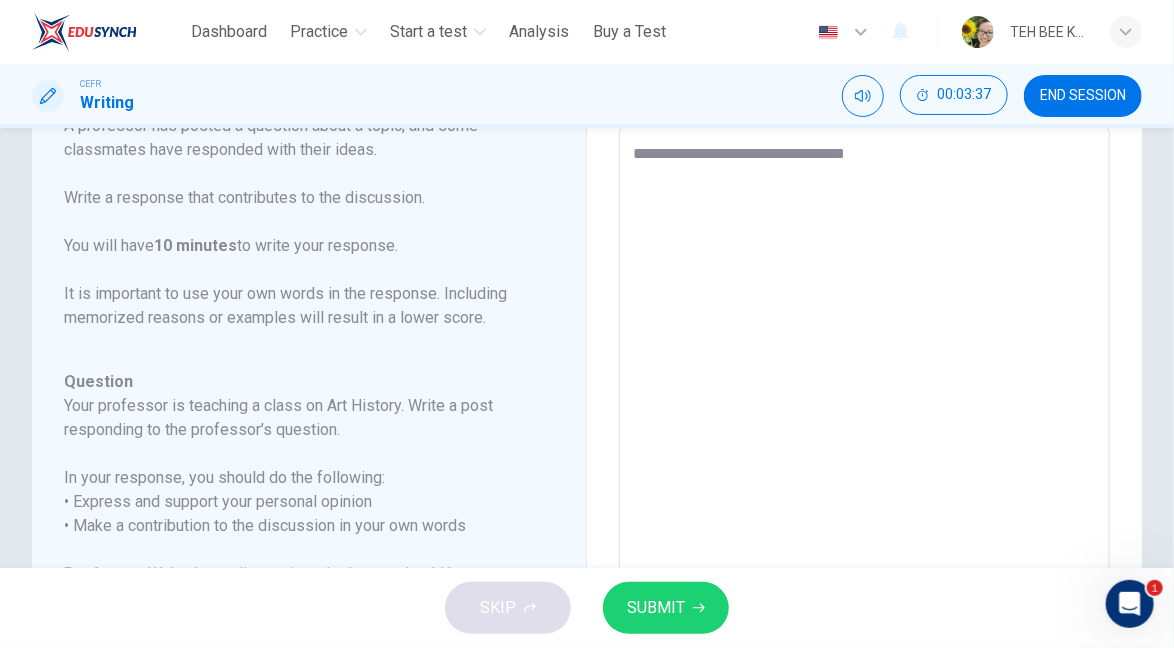 type on "*" 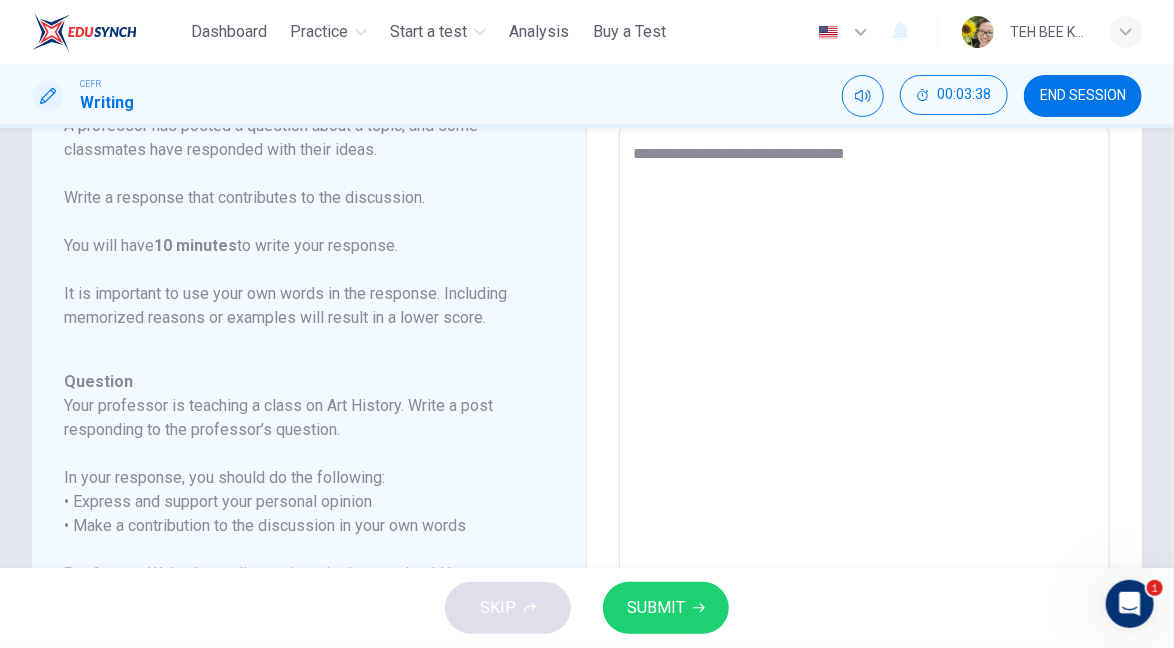 type on "**********" 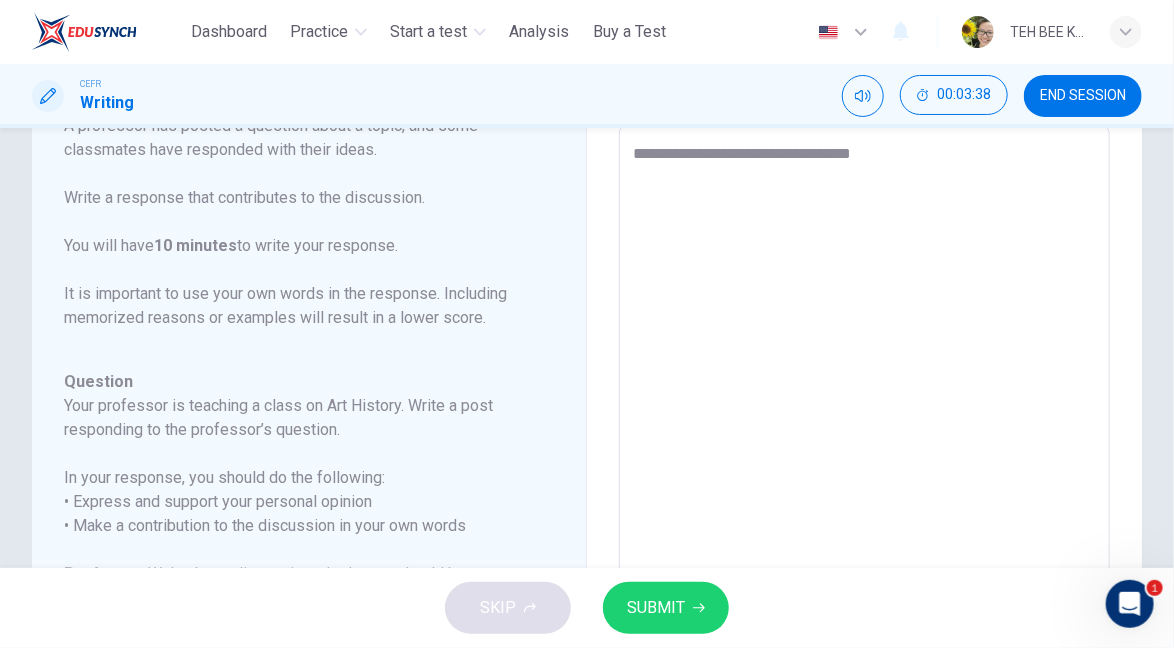 type on "*" 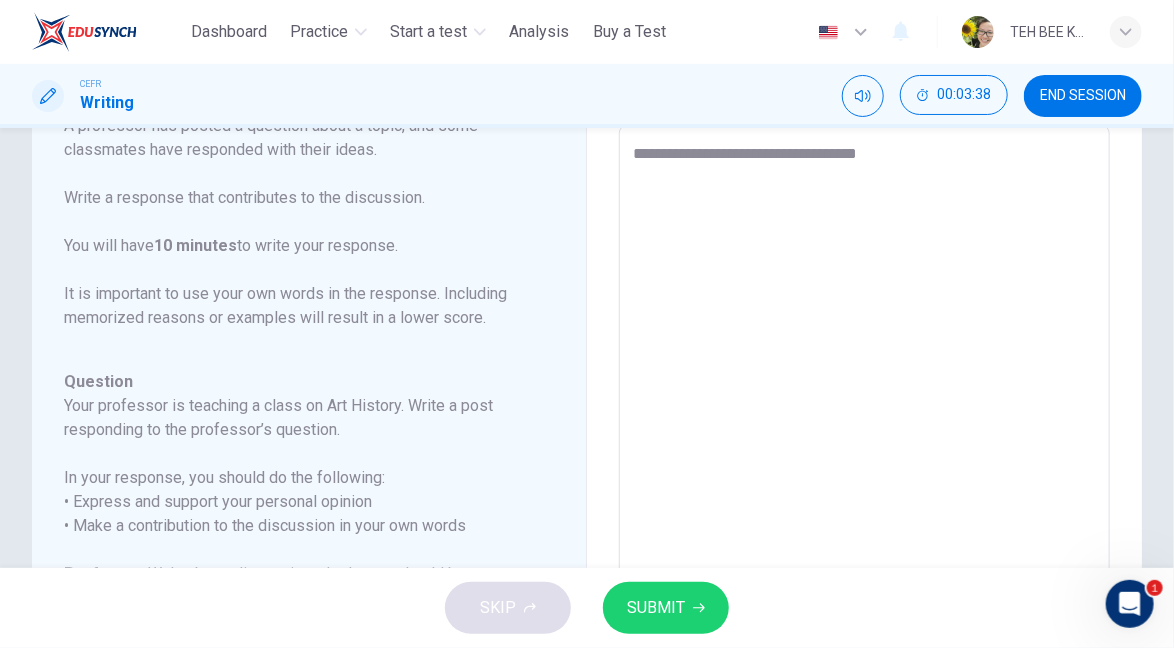 type on "*" 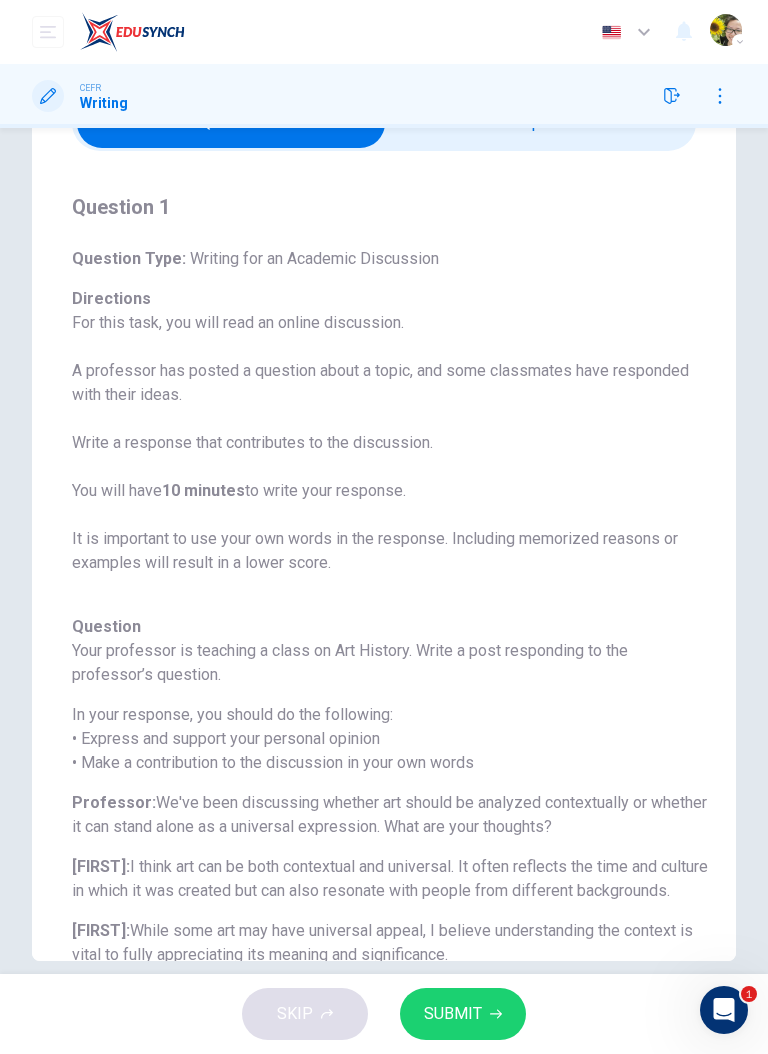 scroll, scrollTop: 29, scrollLeft: 0, axis: vertical 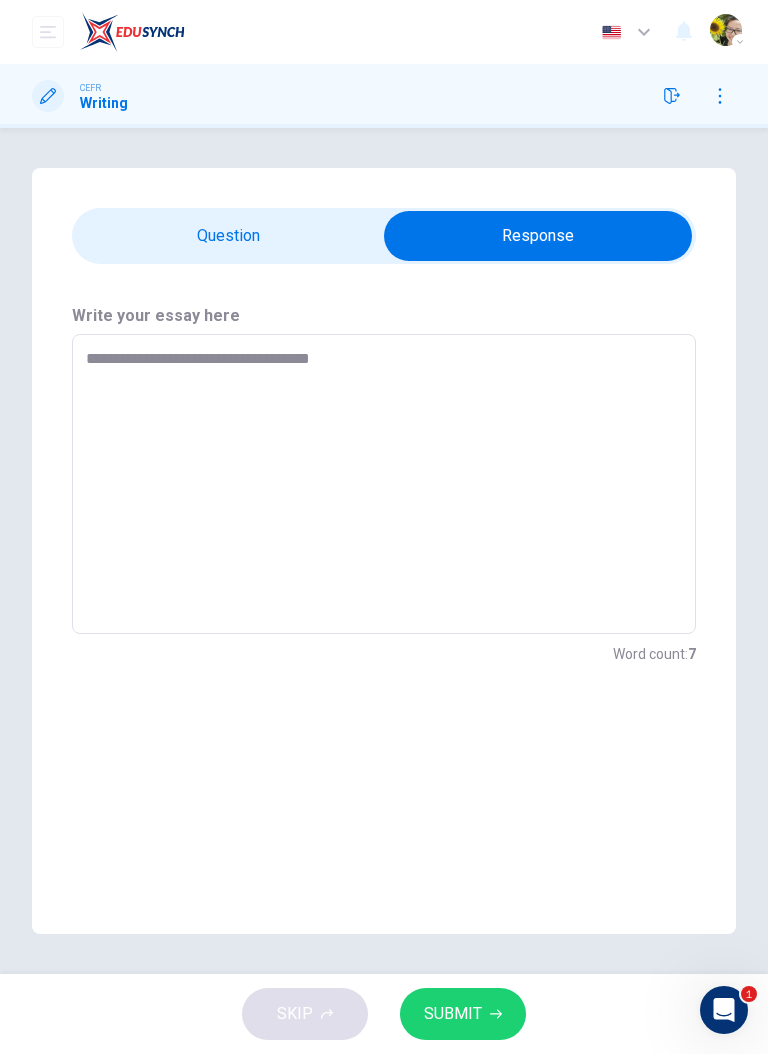click on "**********" at bounding box center (384, 484) 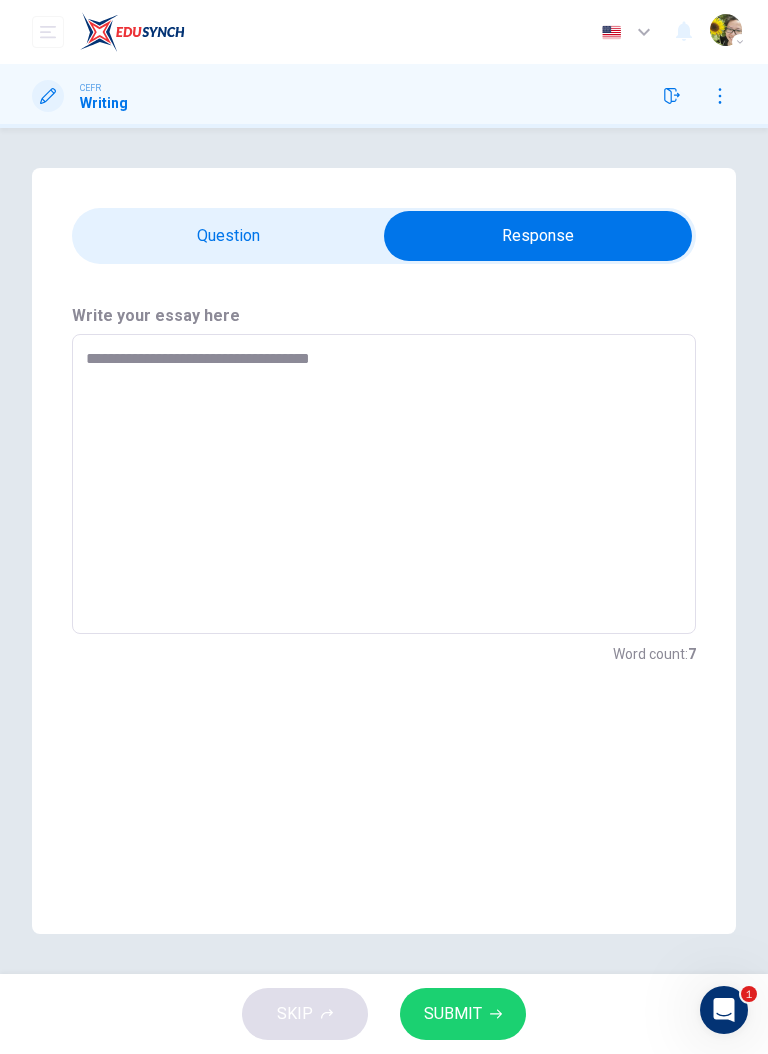 type on "**********" 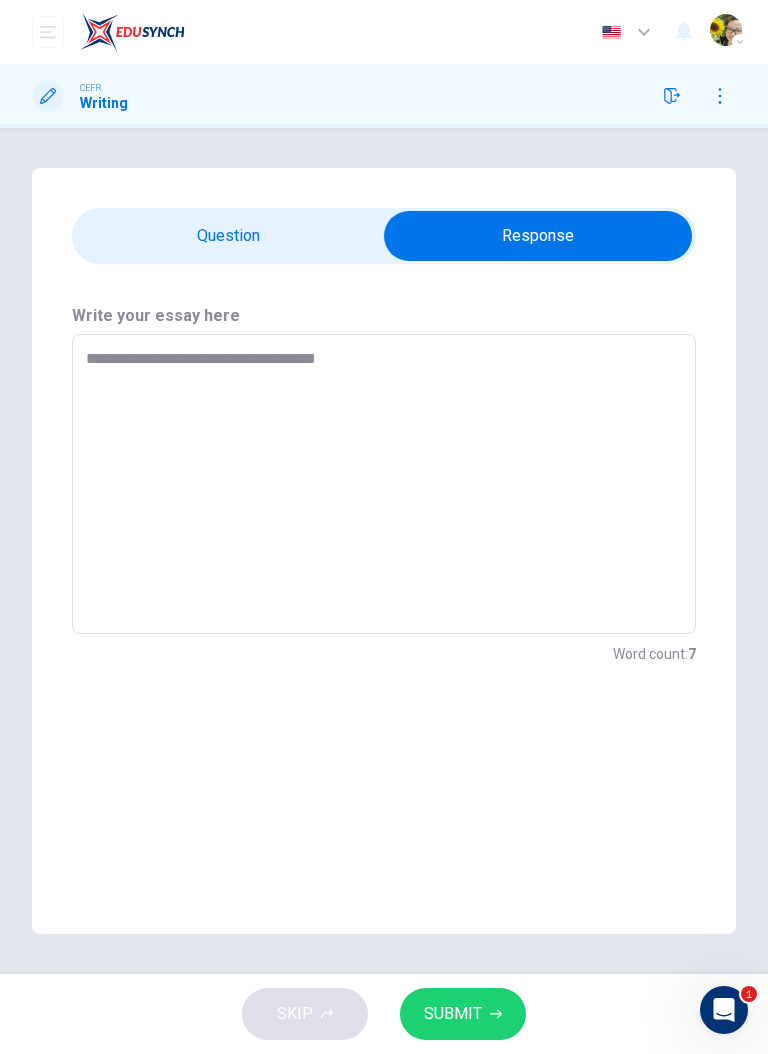 type on "*" 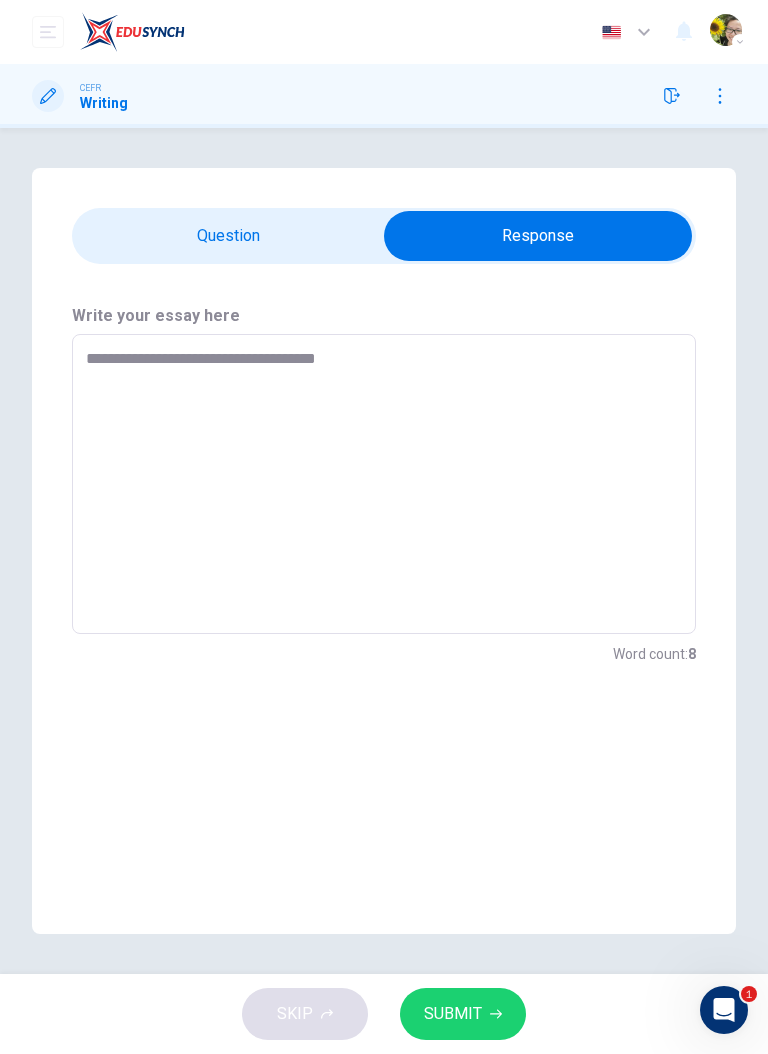 type on "**********" 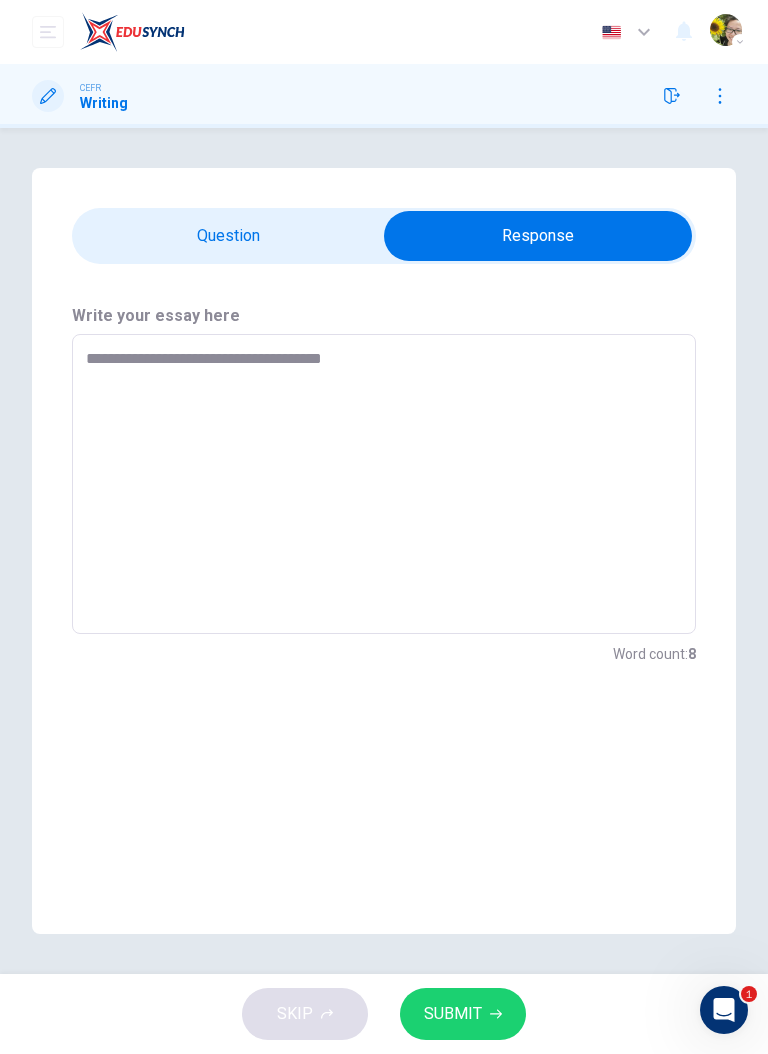 type on "*" 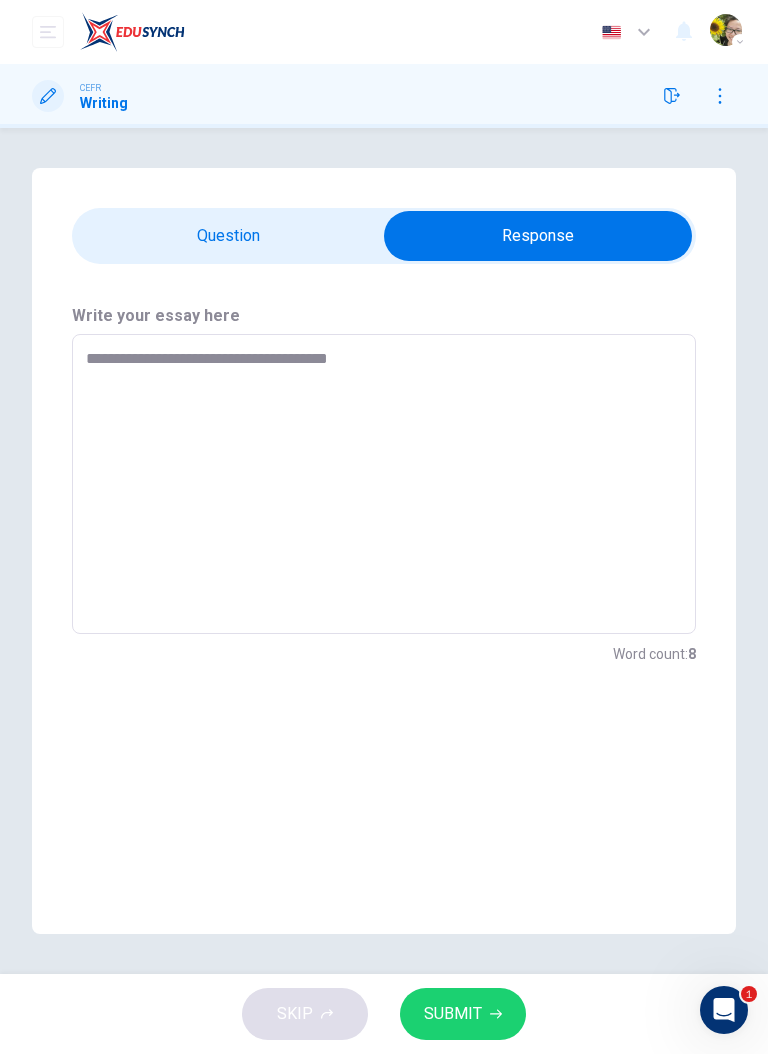 type on "*" 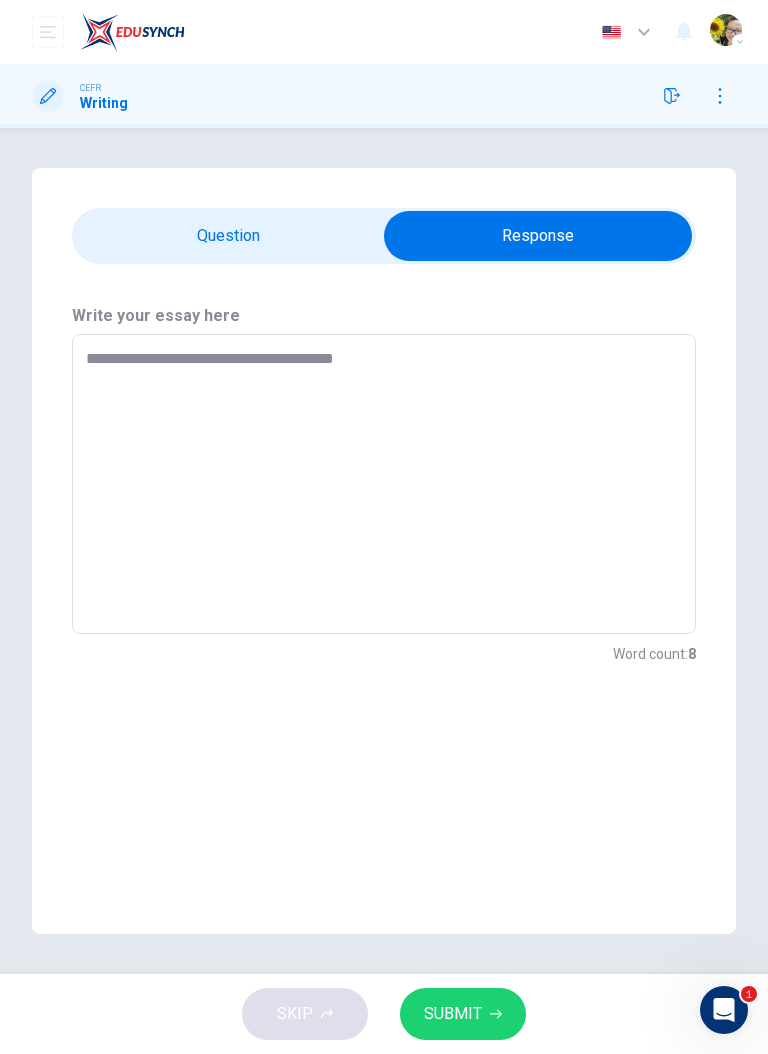 type on "*" 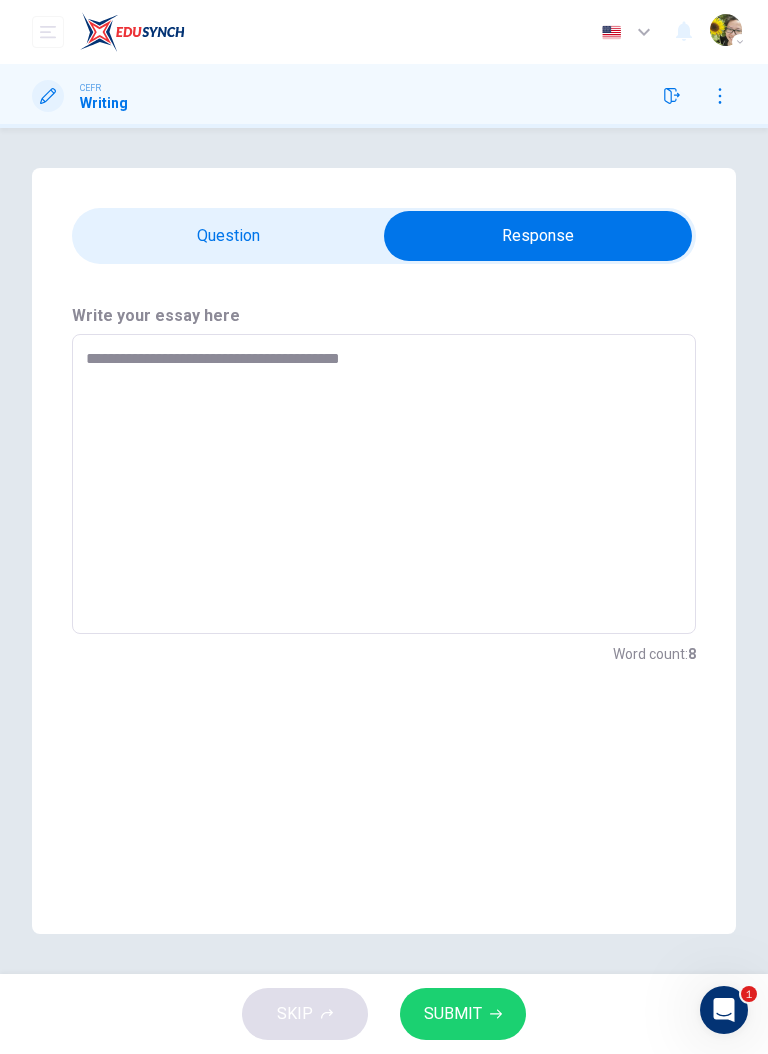type on "*" 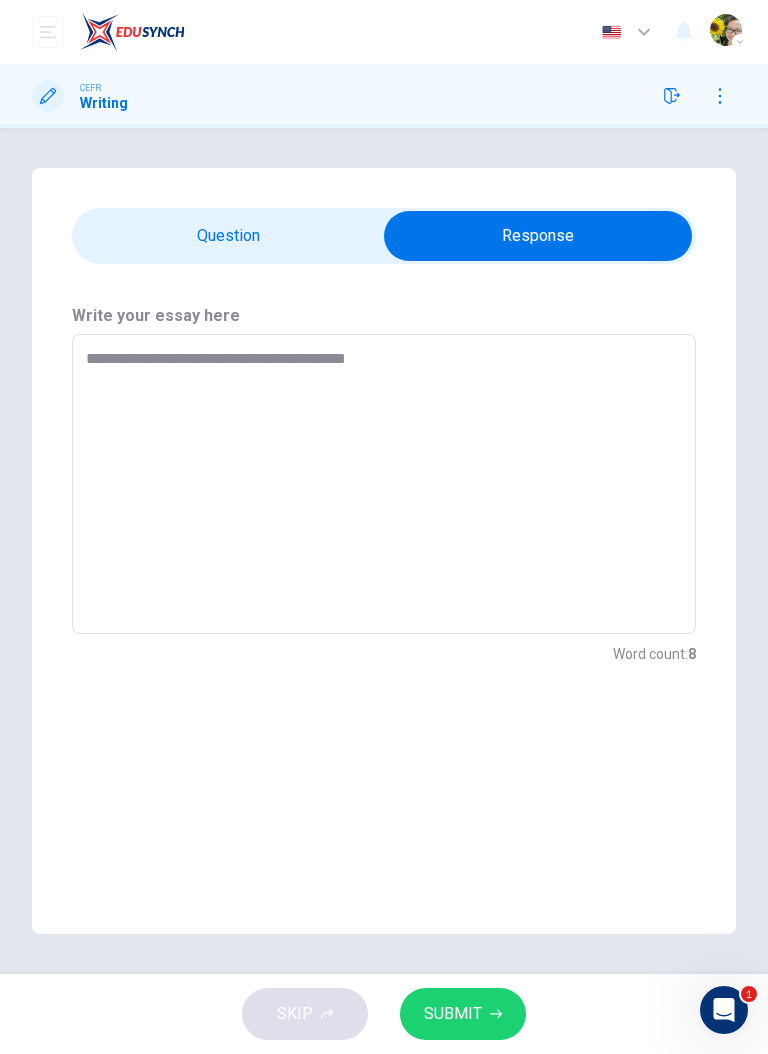 type on "*" 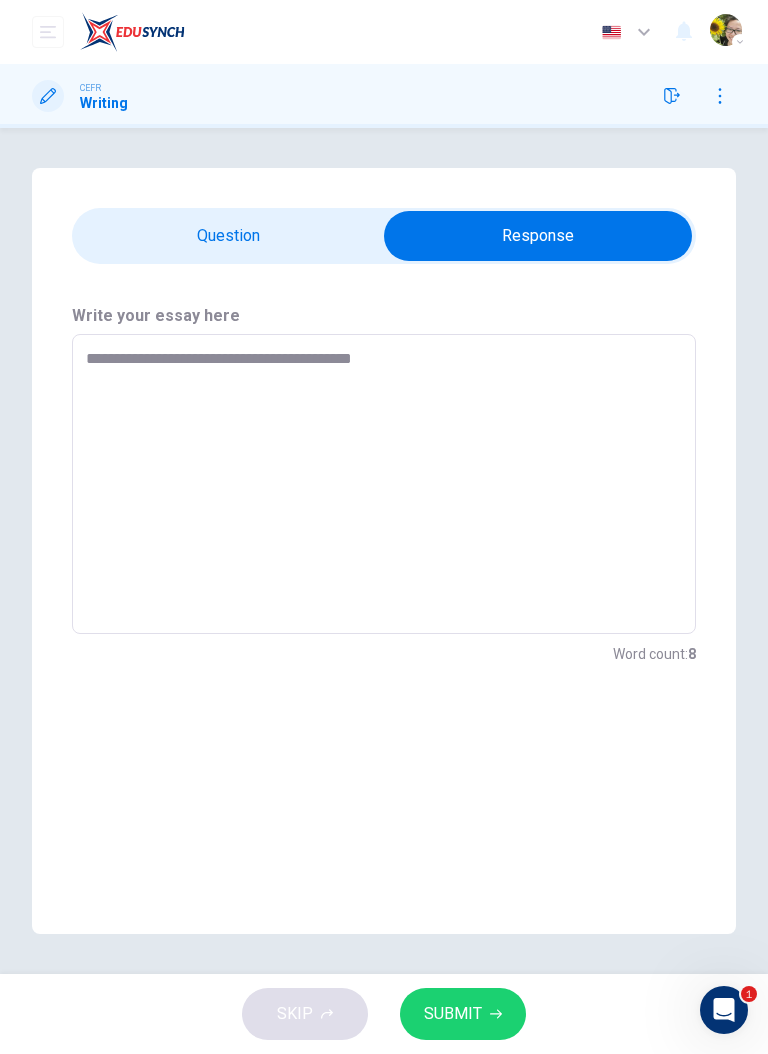 type on "*" 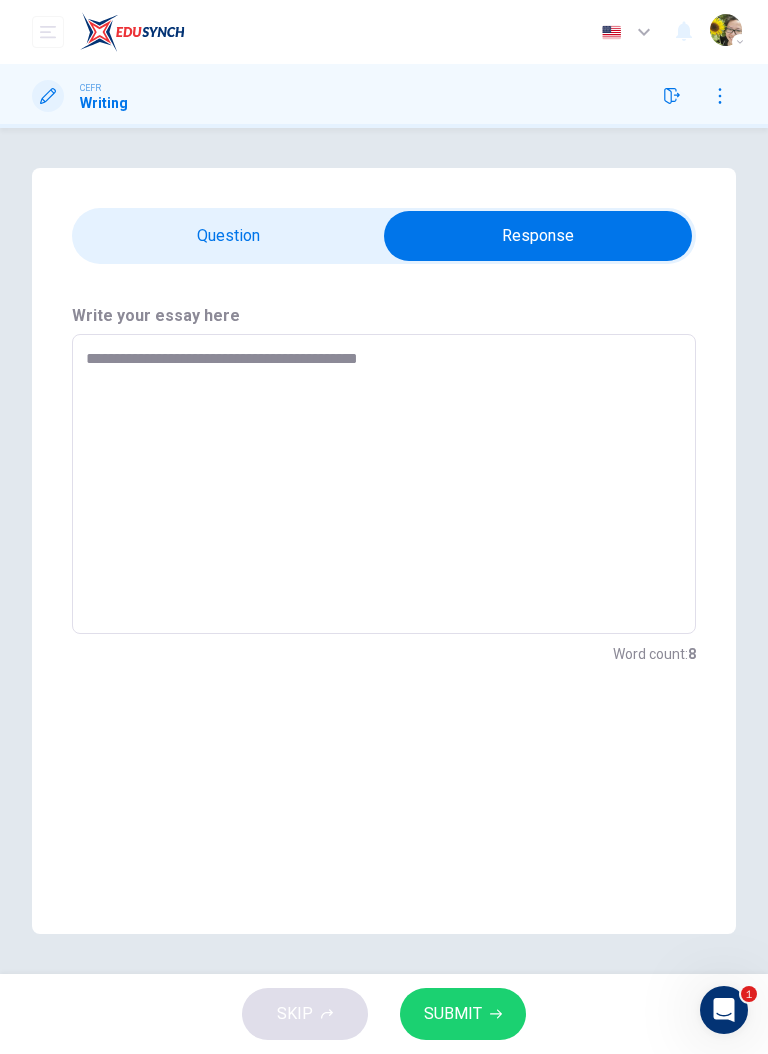 type on "*" 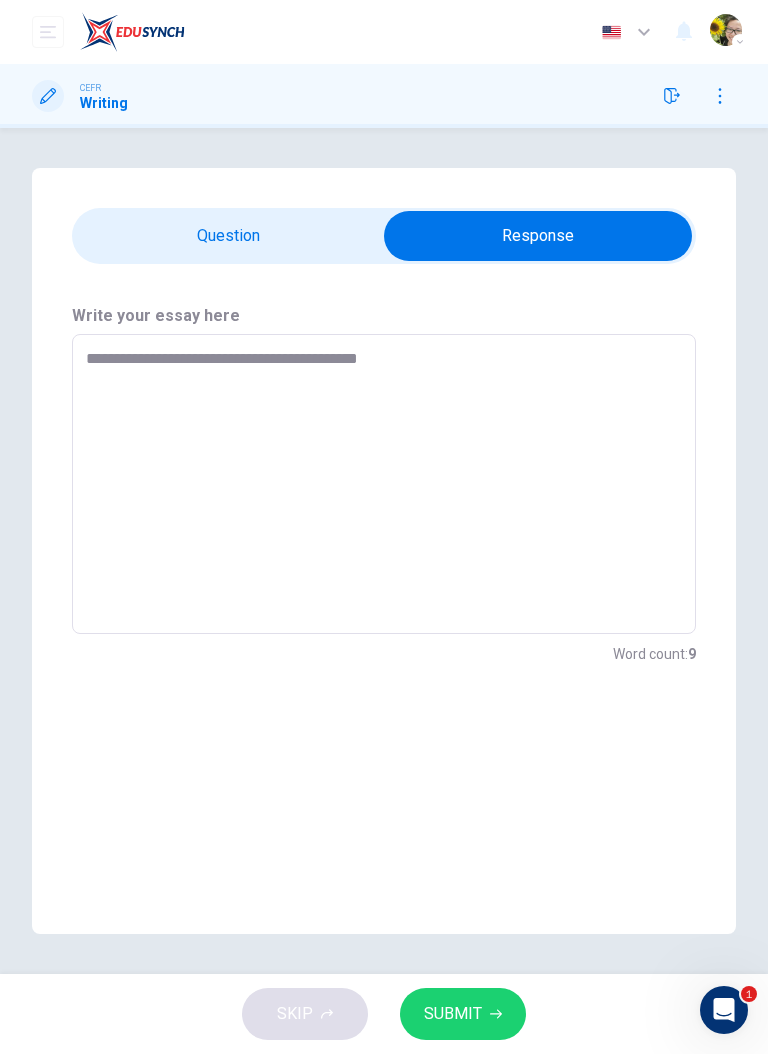 type on "**********" 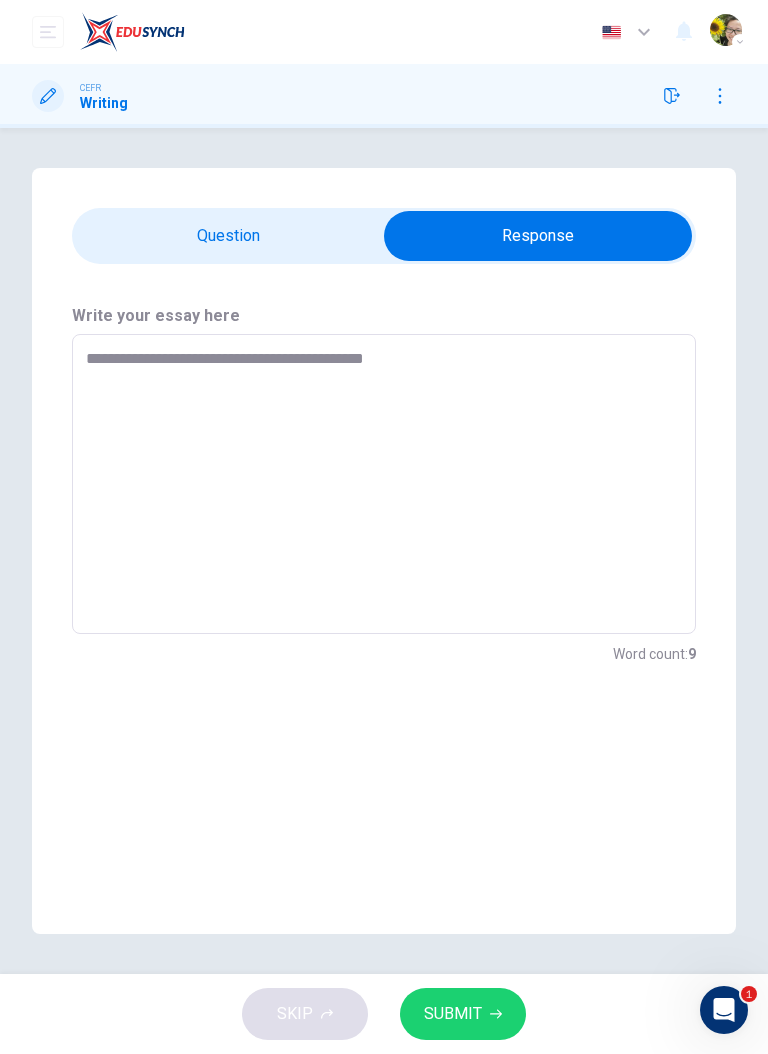 type on "*" 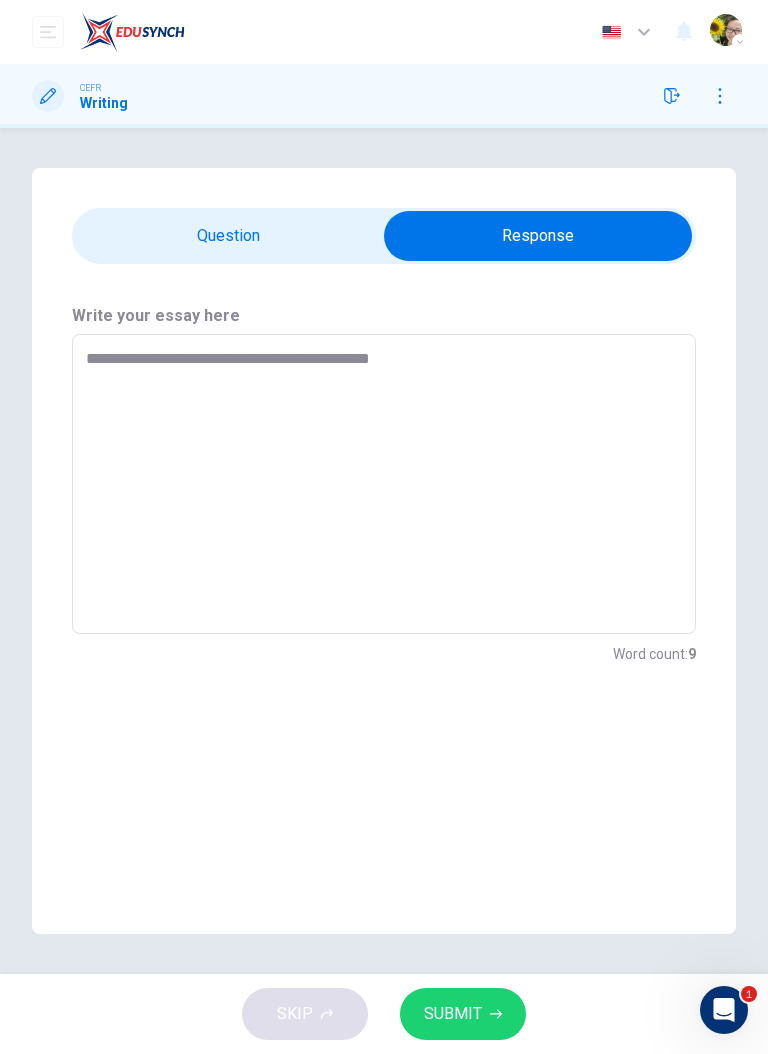 type on "*" 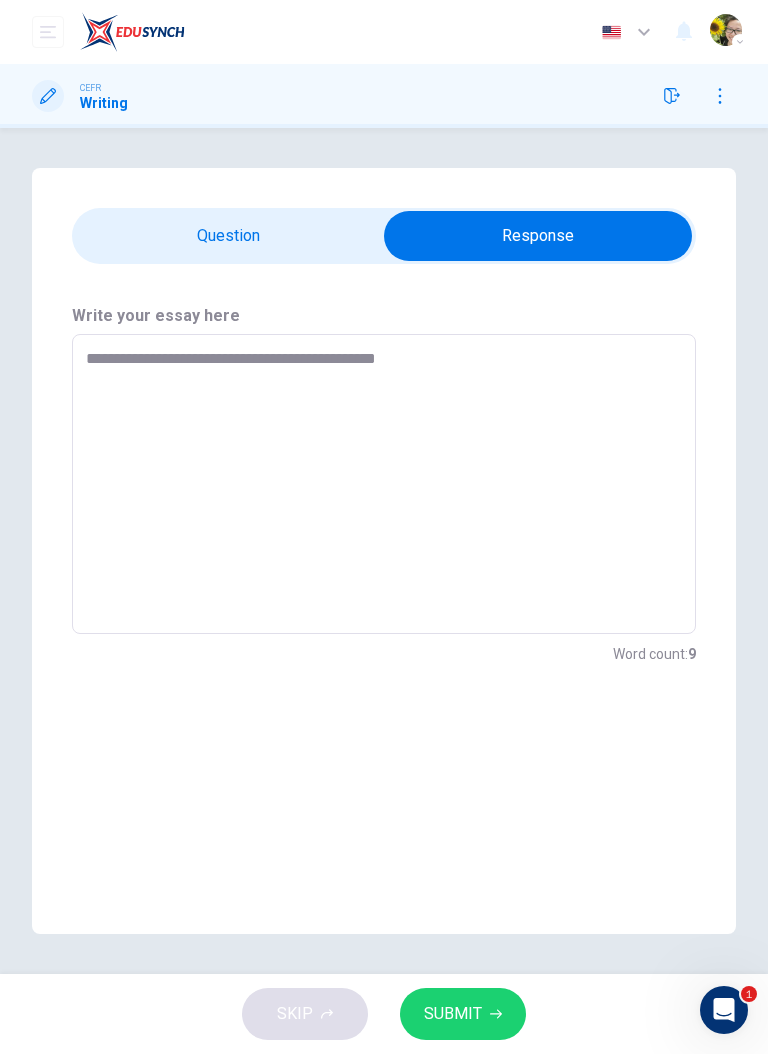 type on "*" 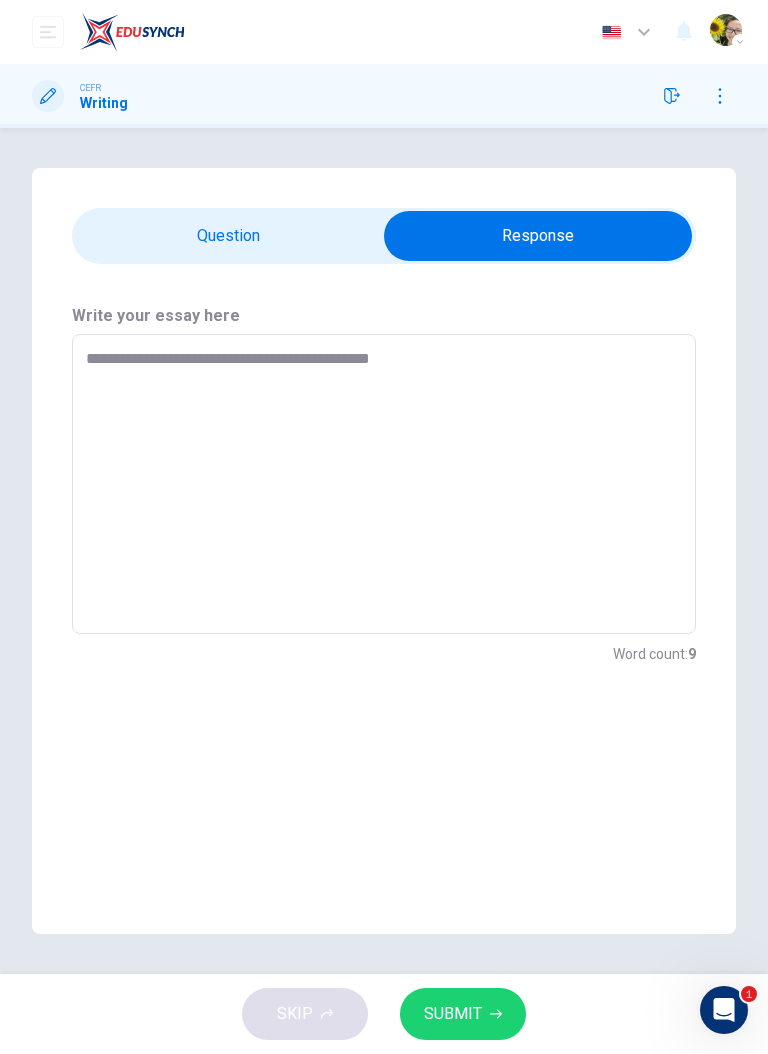 type on "*" 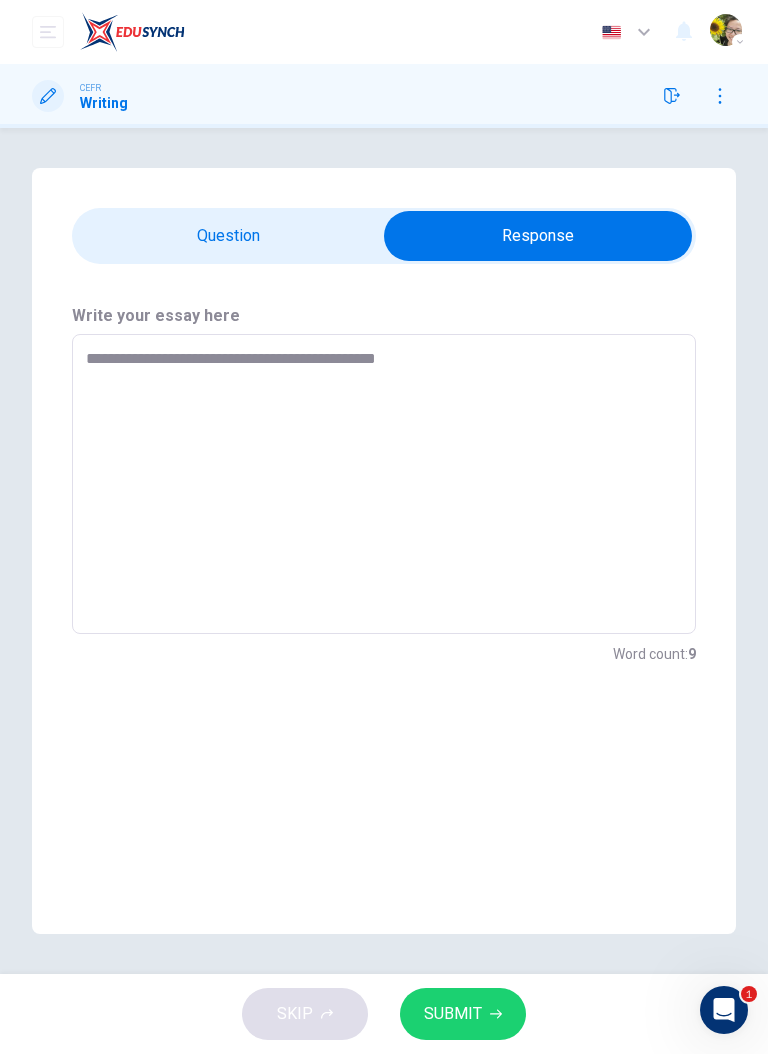 type on "*" 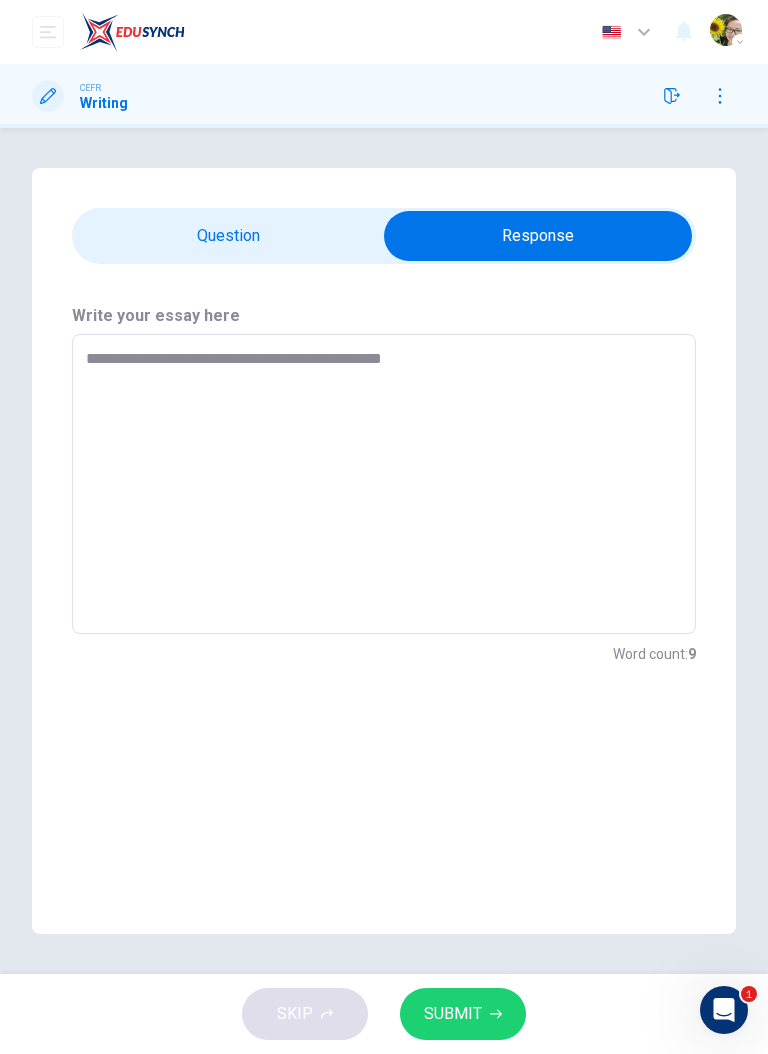 type on "*" 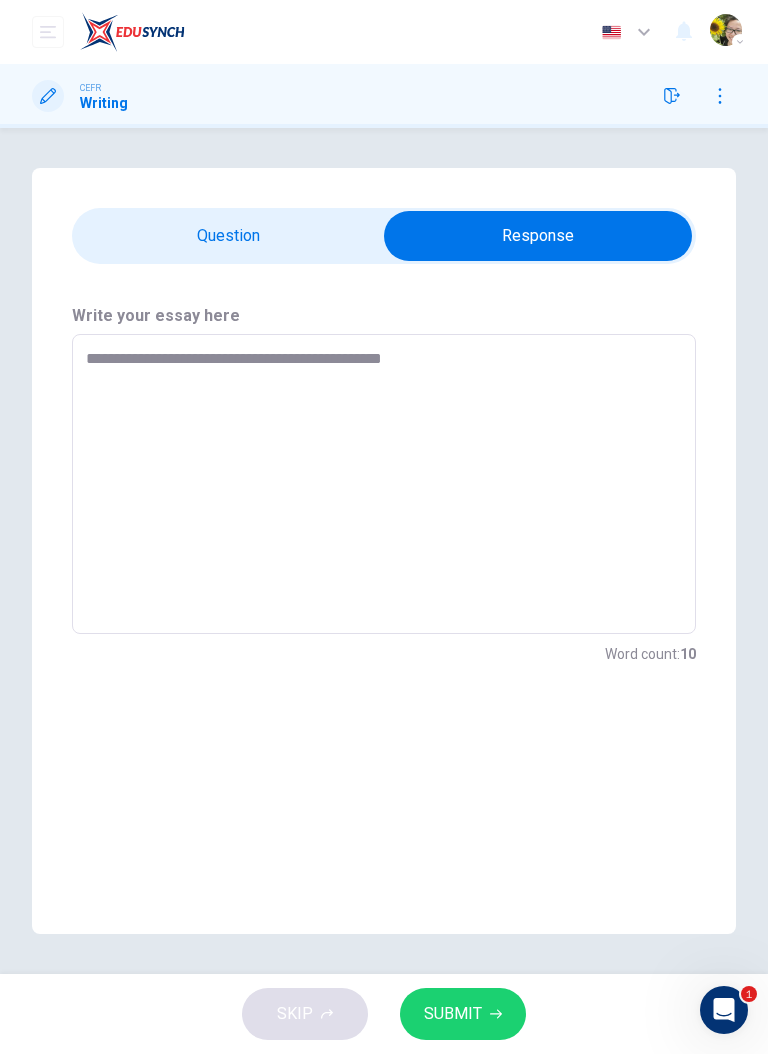 type on "**********" 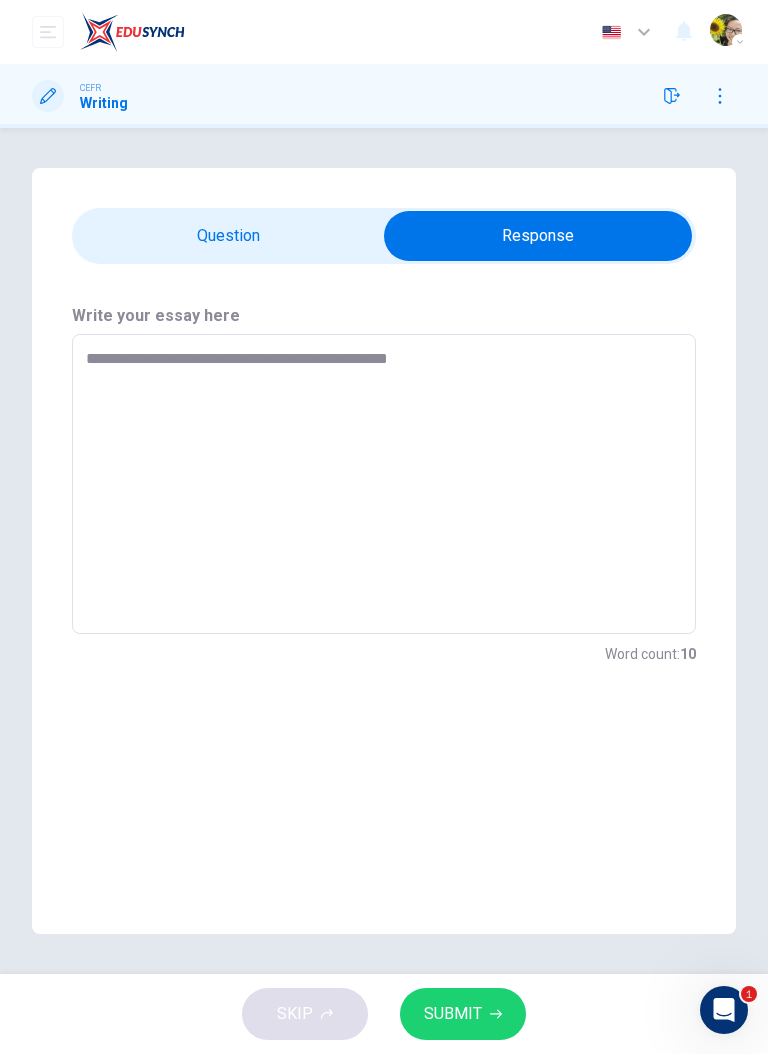 type on "*" 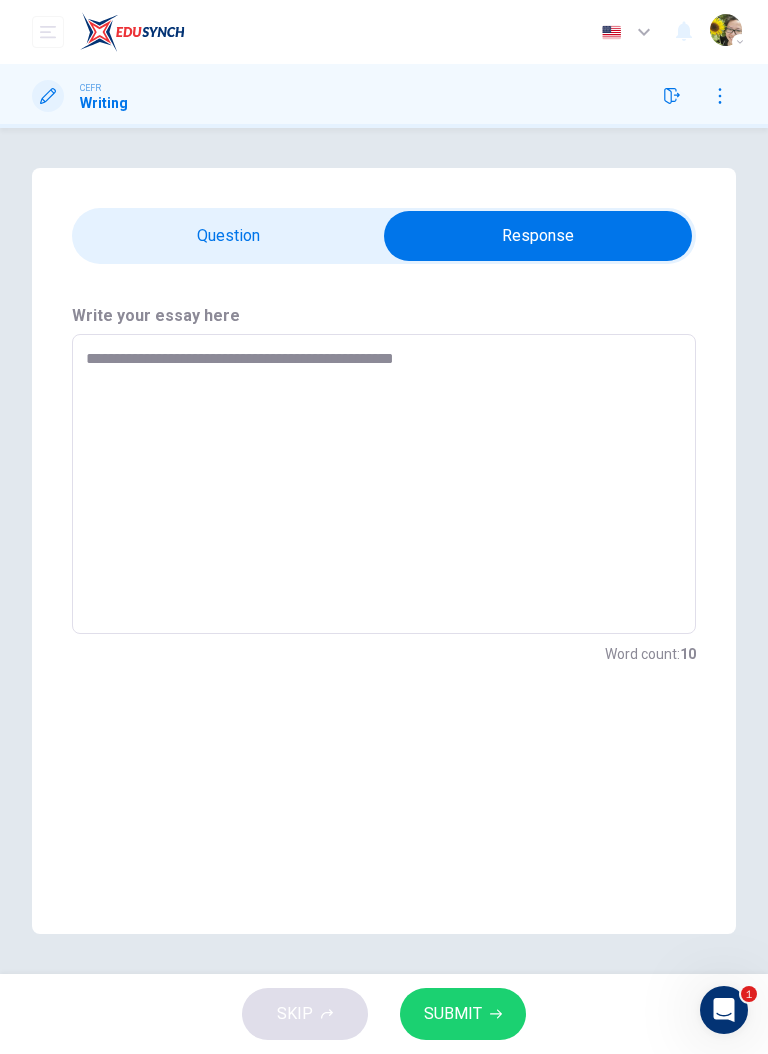 type on "*" 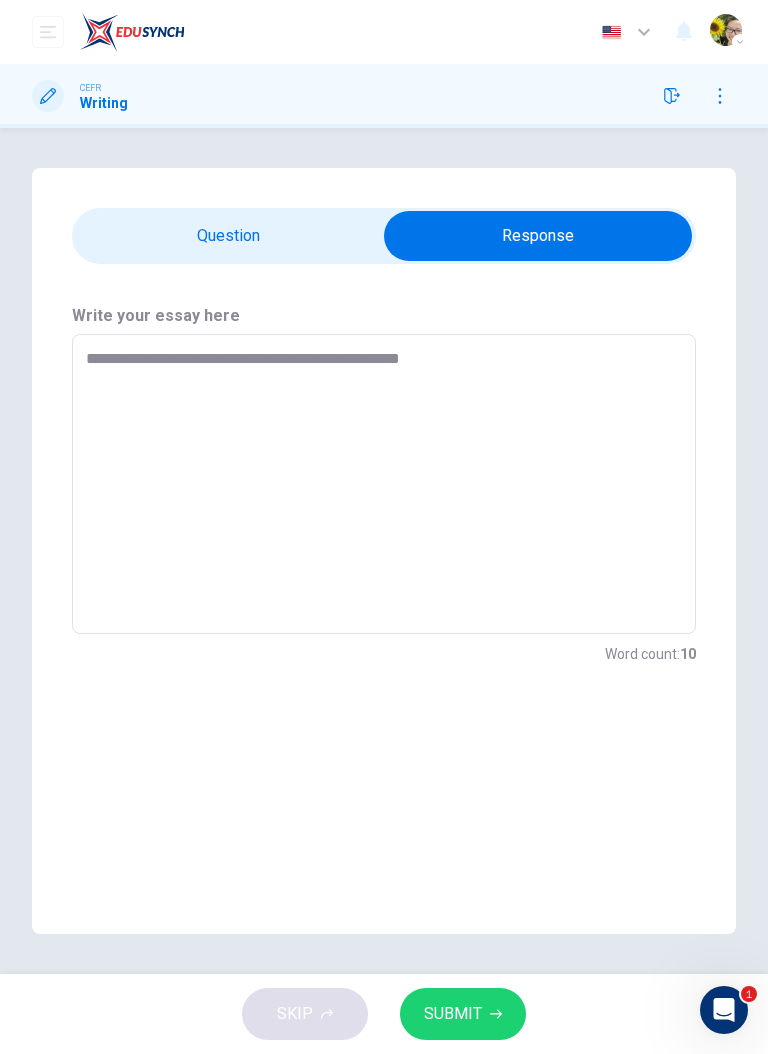 type on "*" 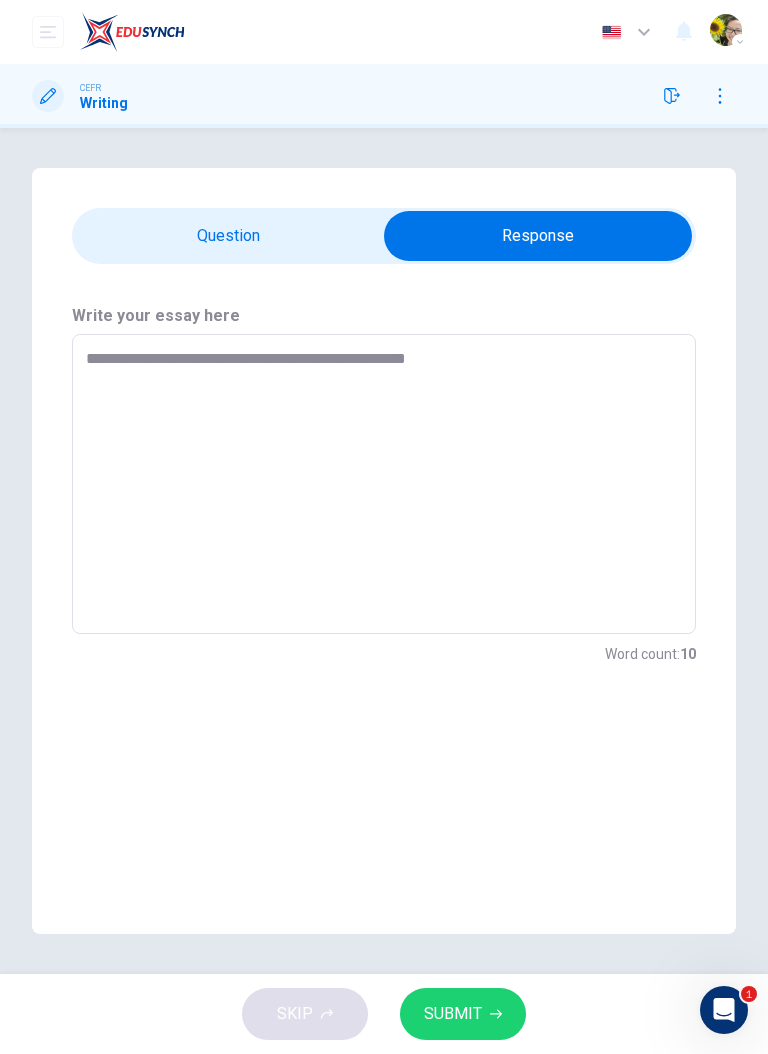 type on "*" 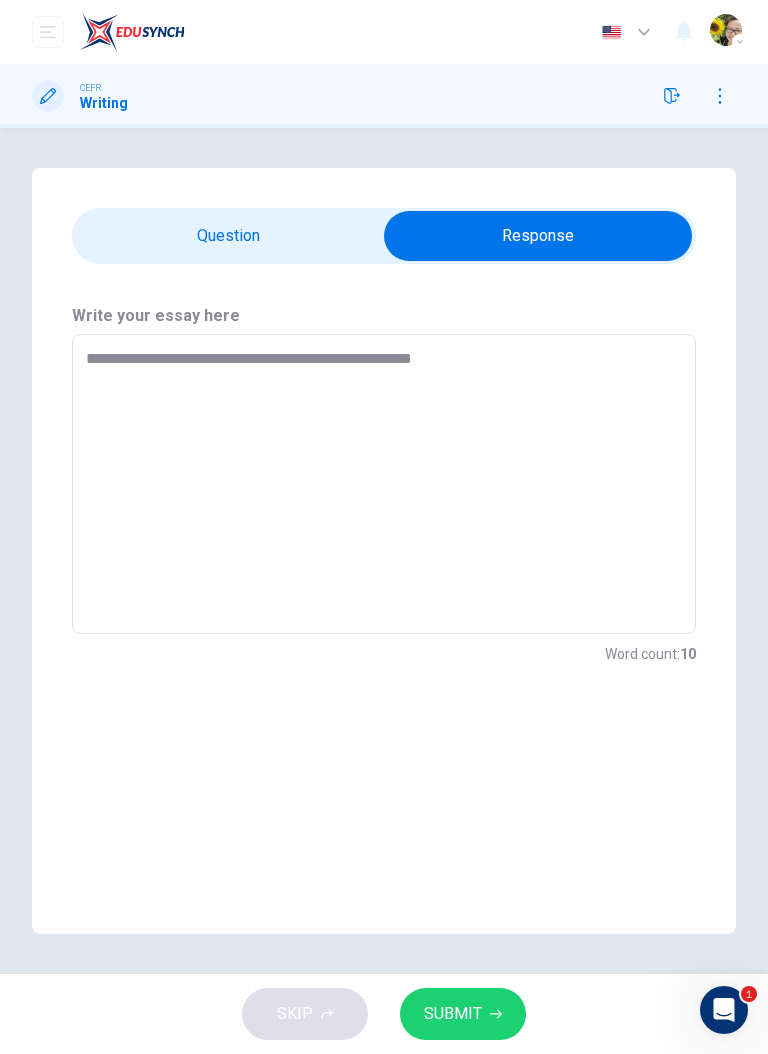 type on "*" 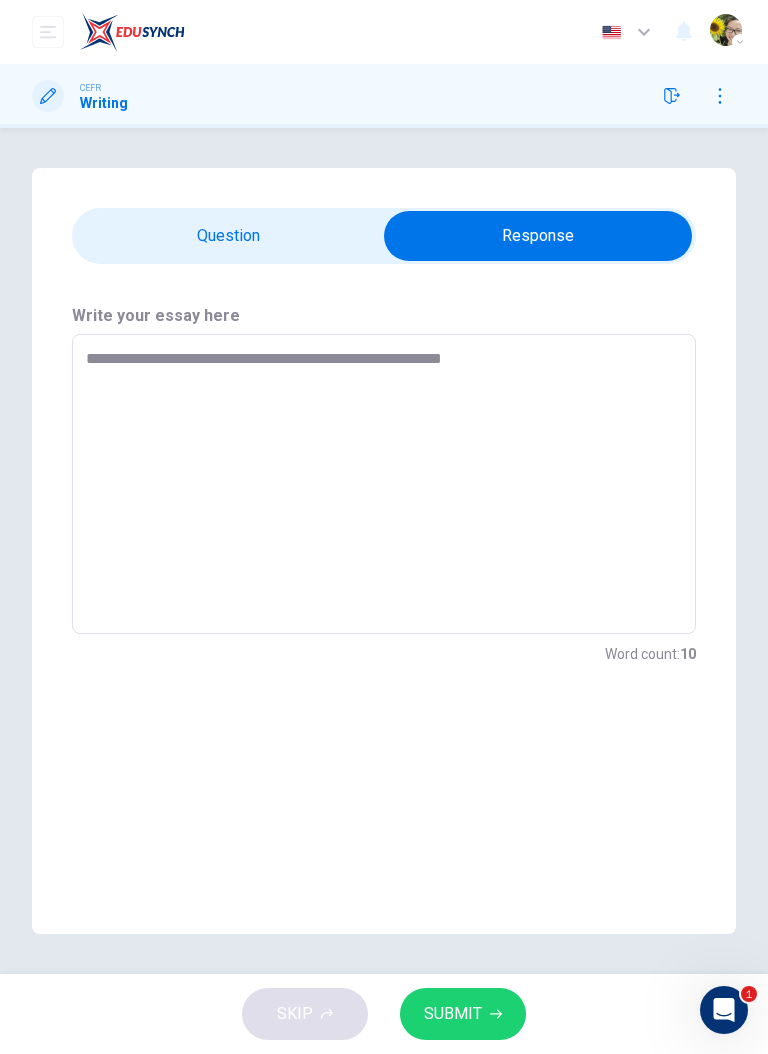 type on "*" 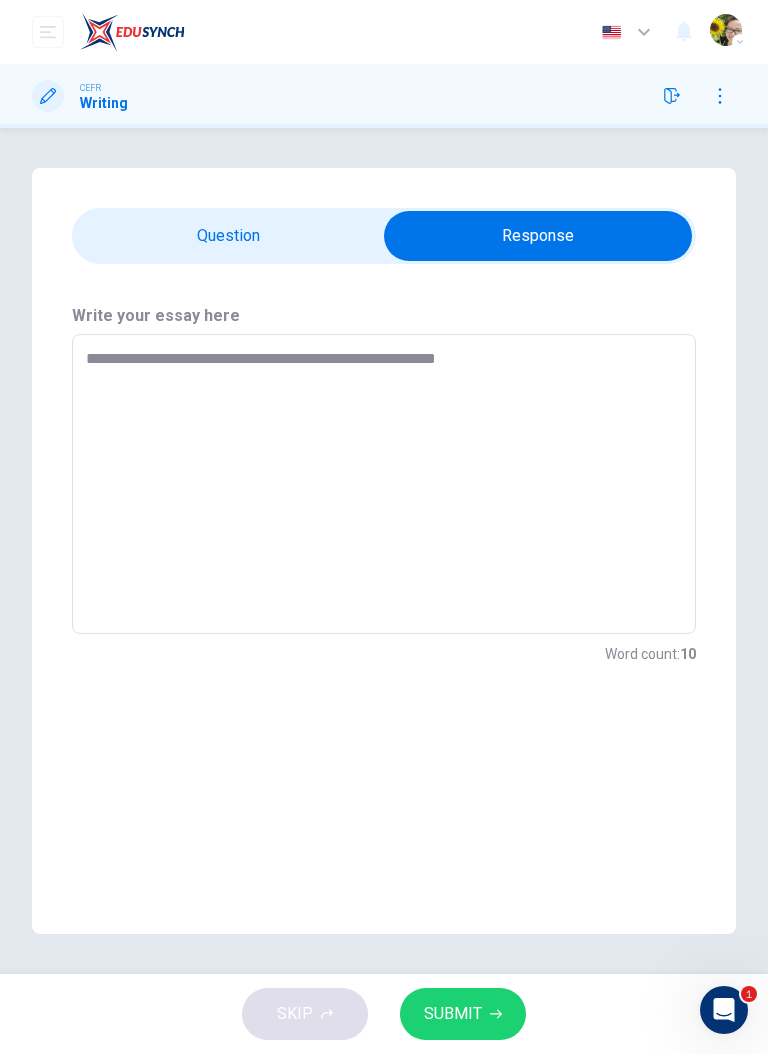 type on "*" 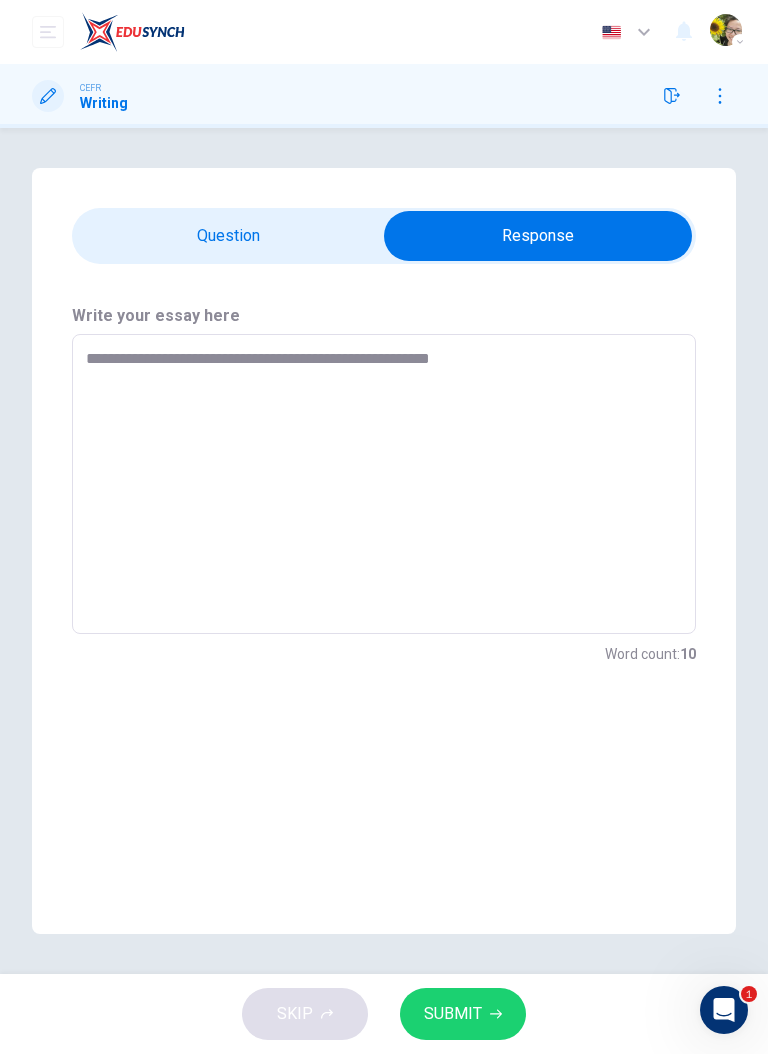 type on "*" 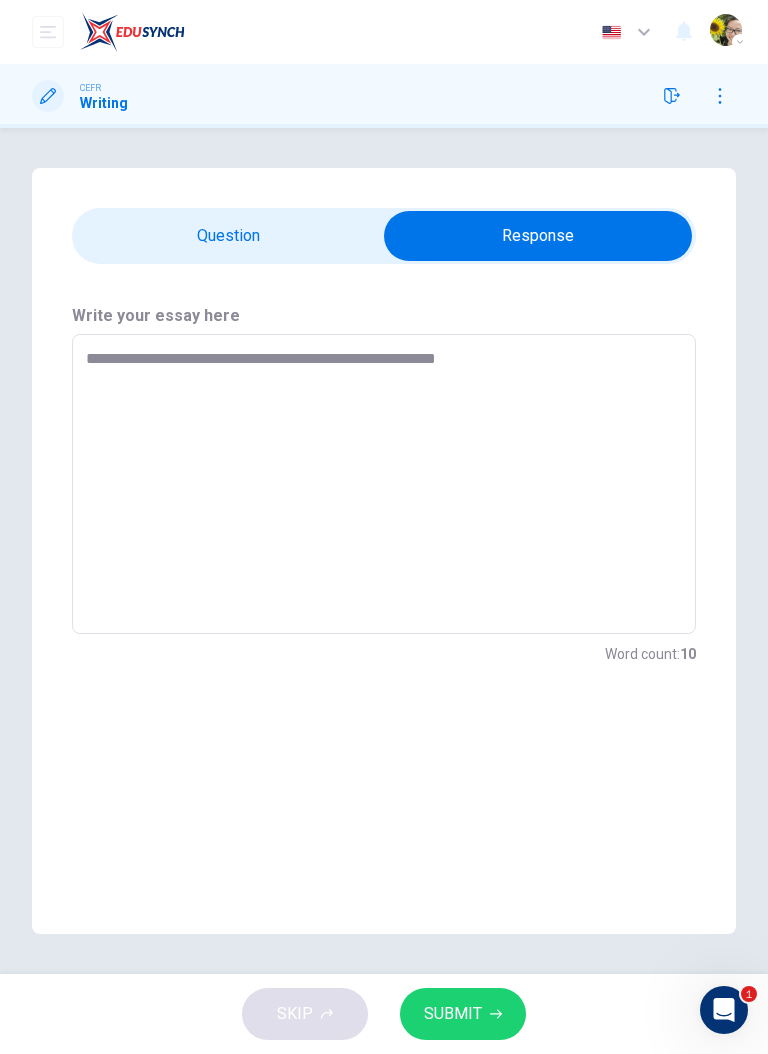type on "*" 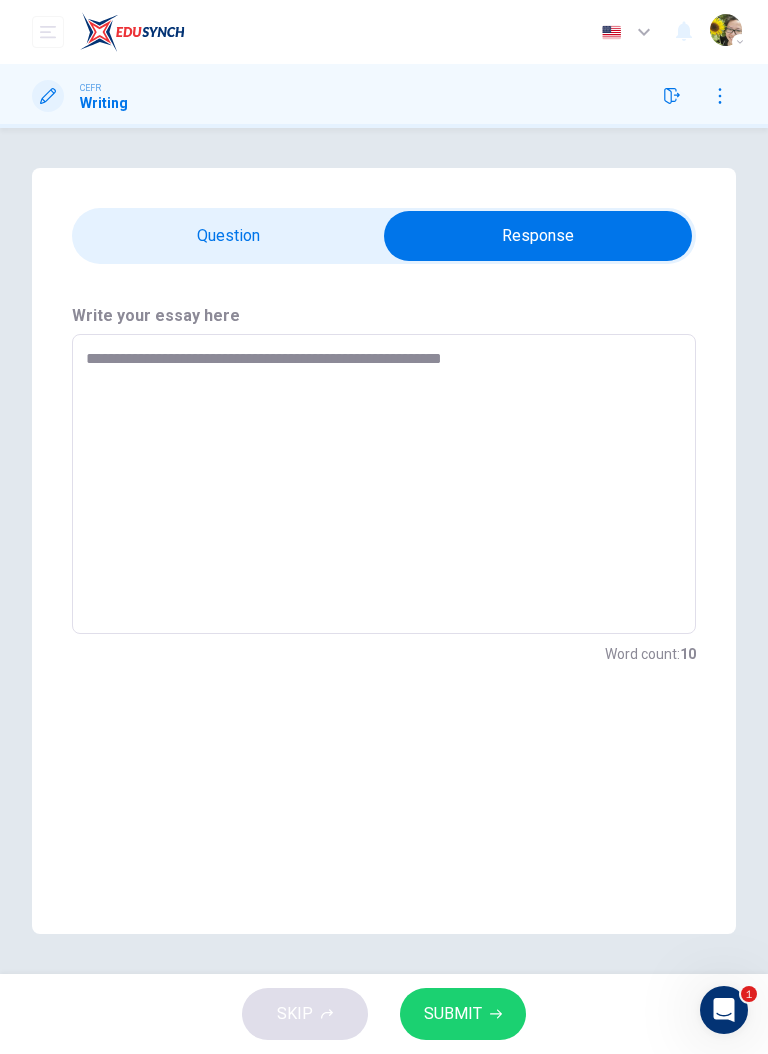 type on "*" 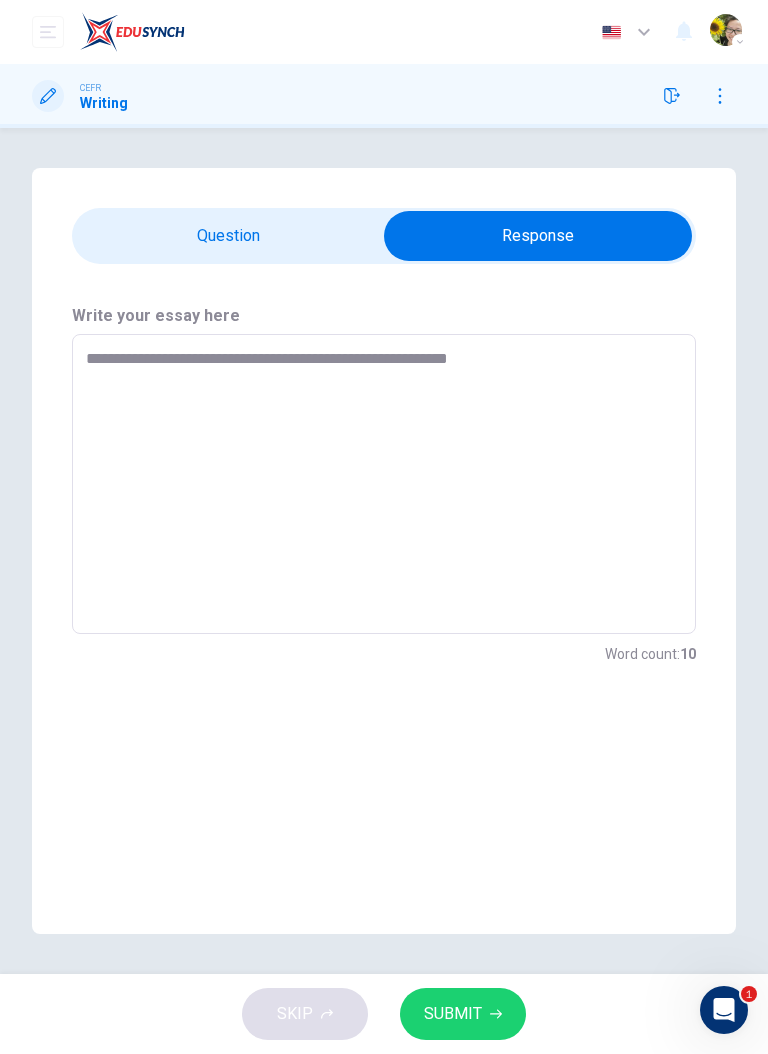 type on "*" 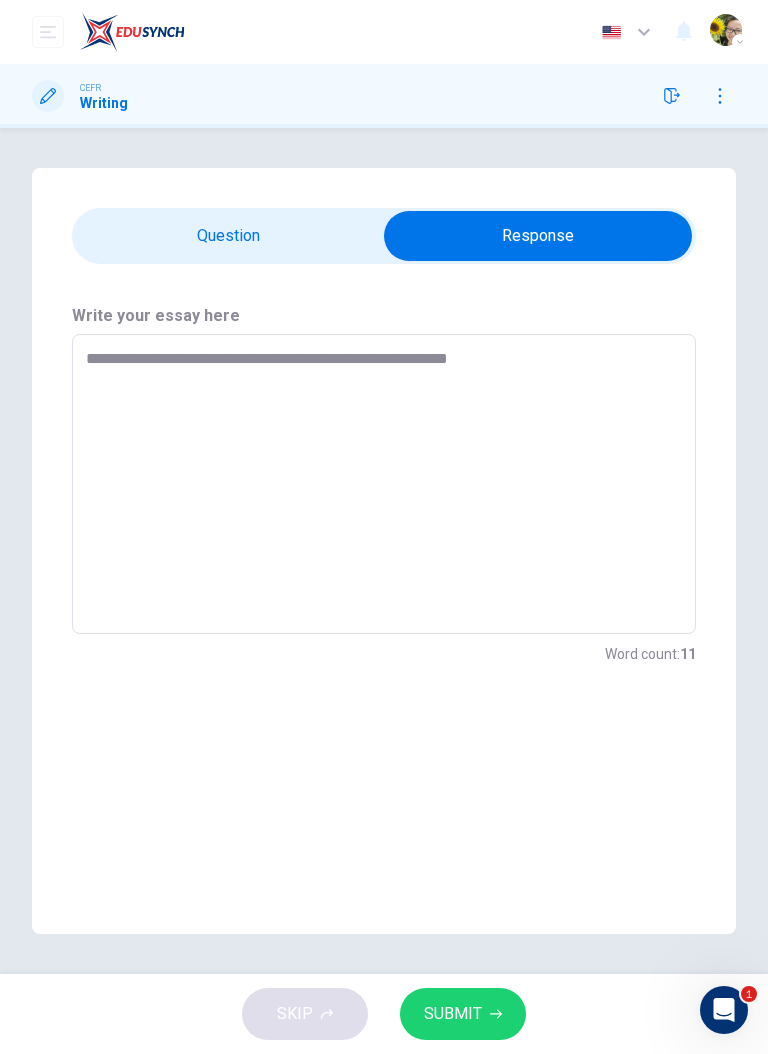 type on "**********" 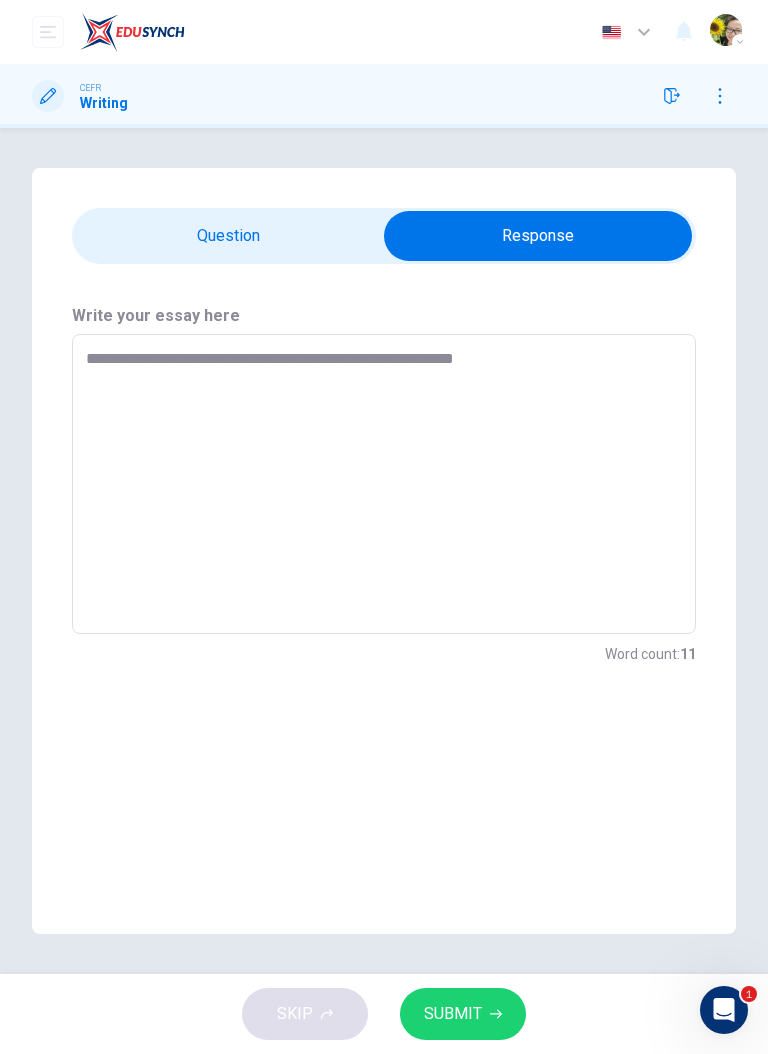 type on "*" 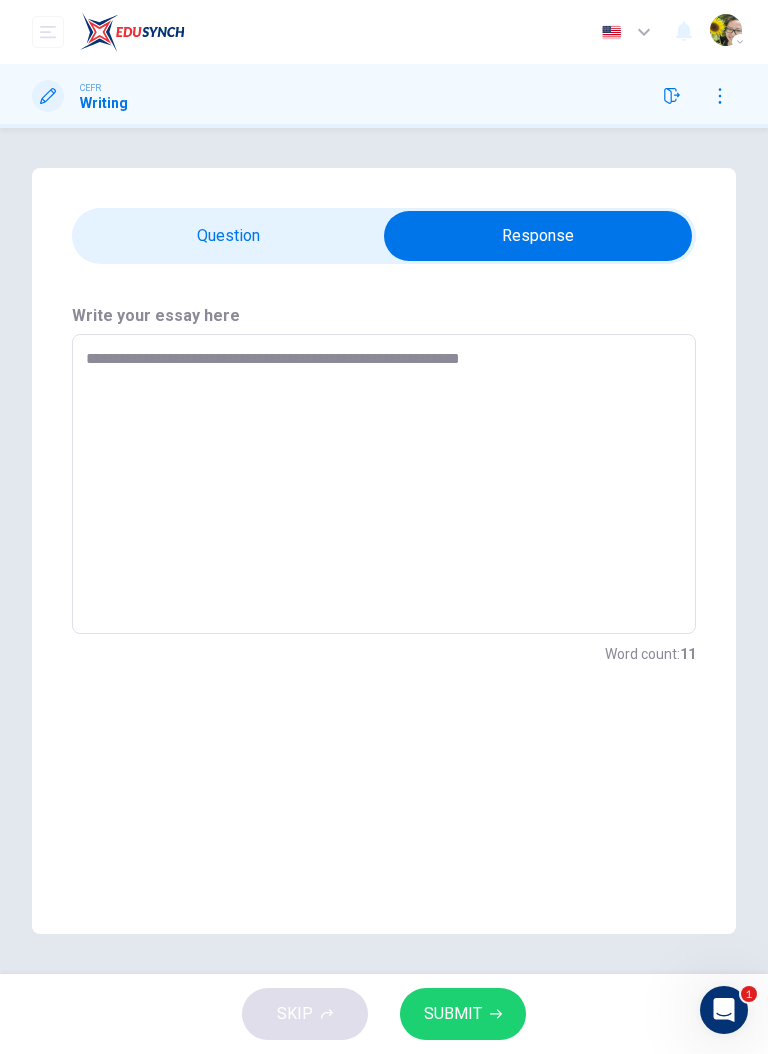 type on "*" 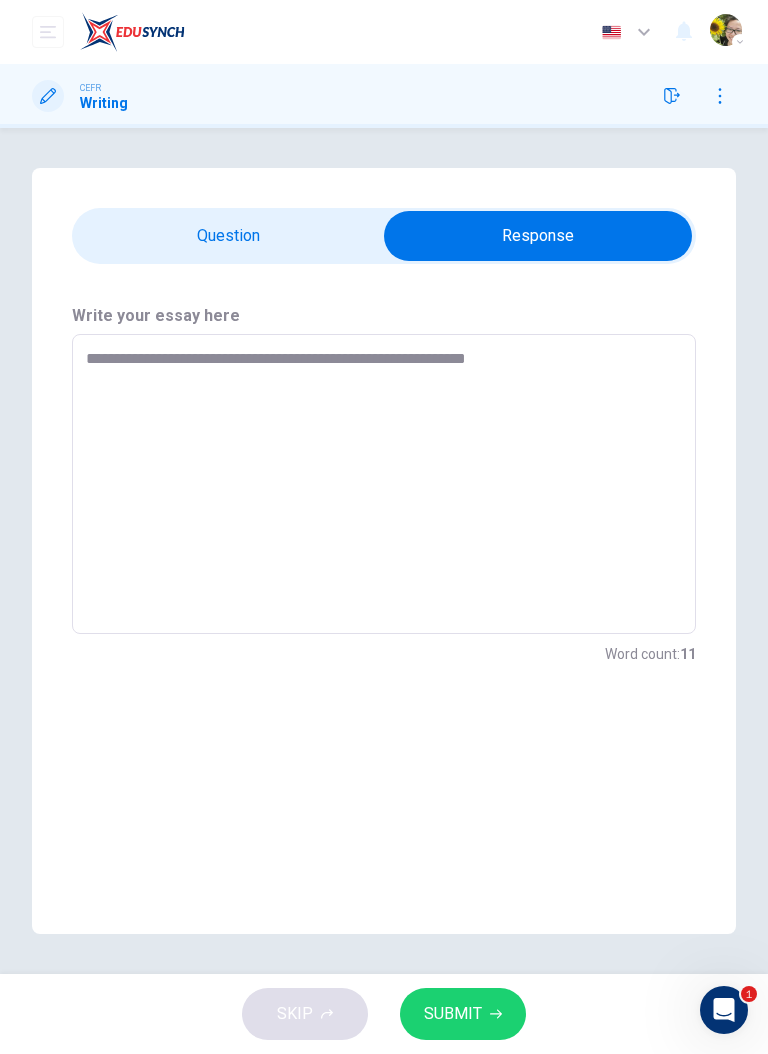 type on "*" 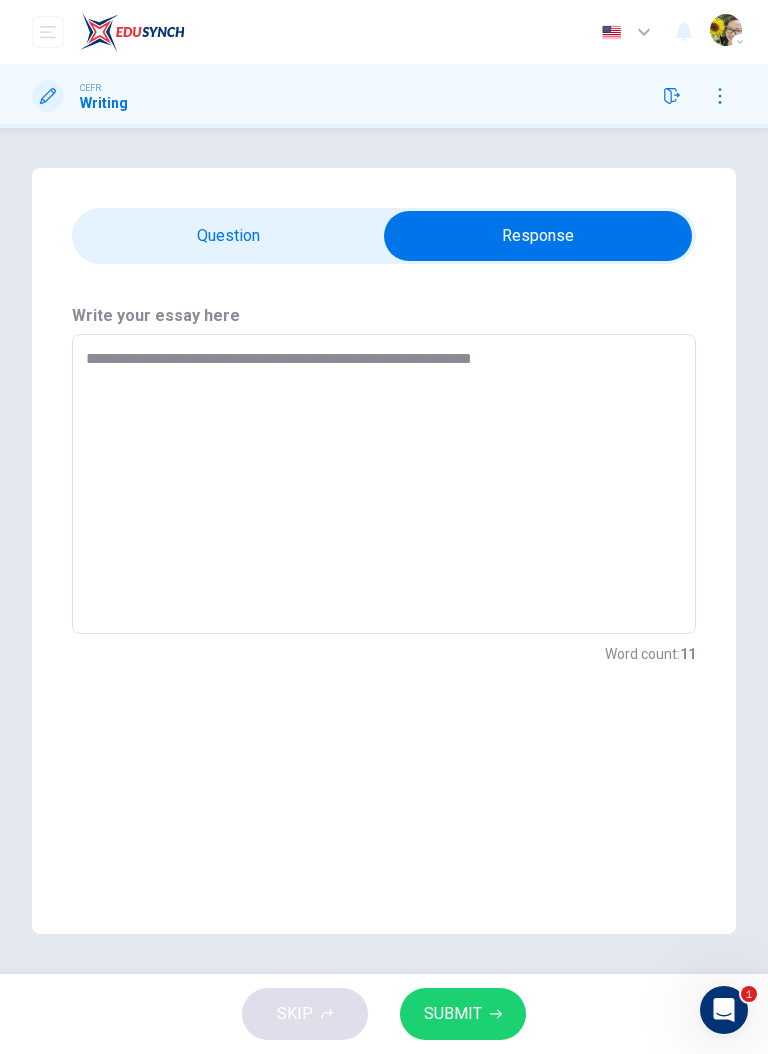 type on "*" 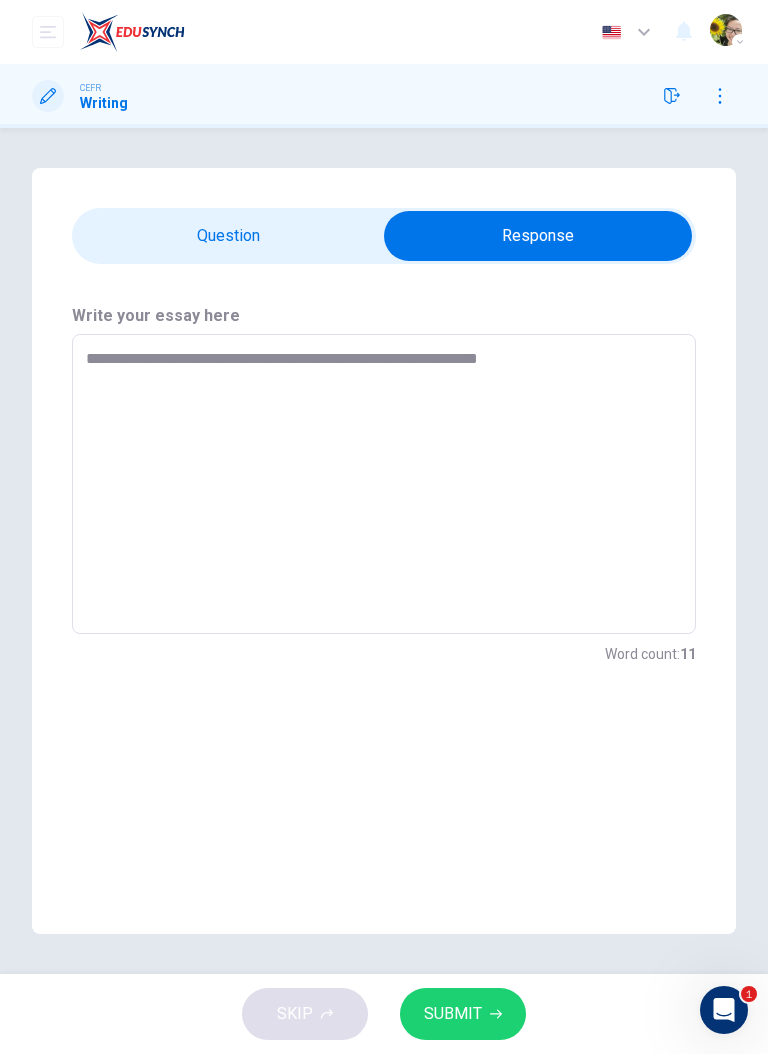 type on "*" 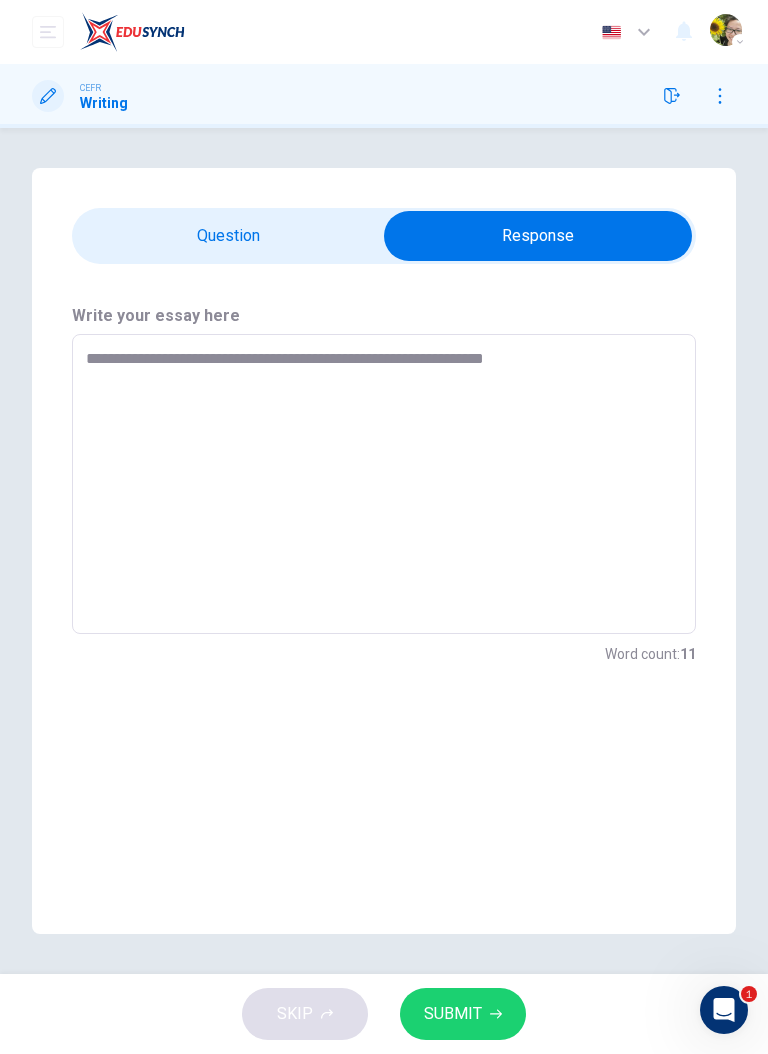 type on "*" 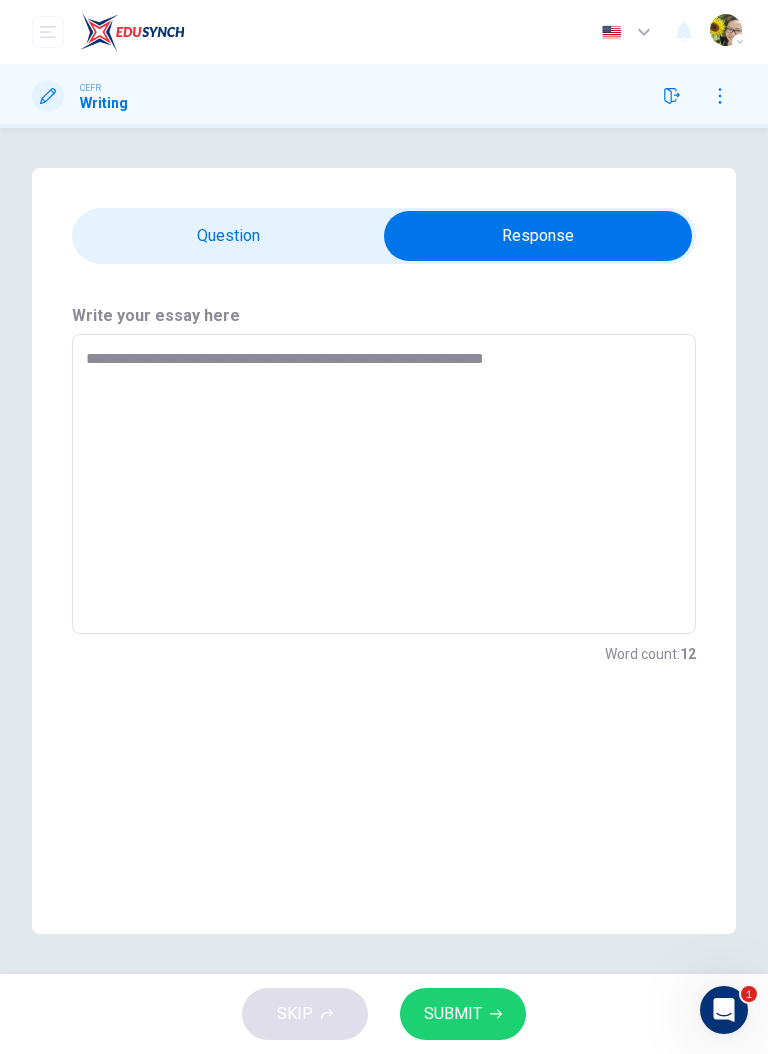 type on "**********" 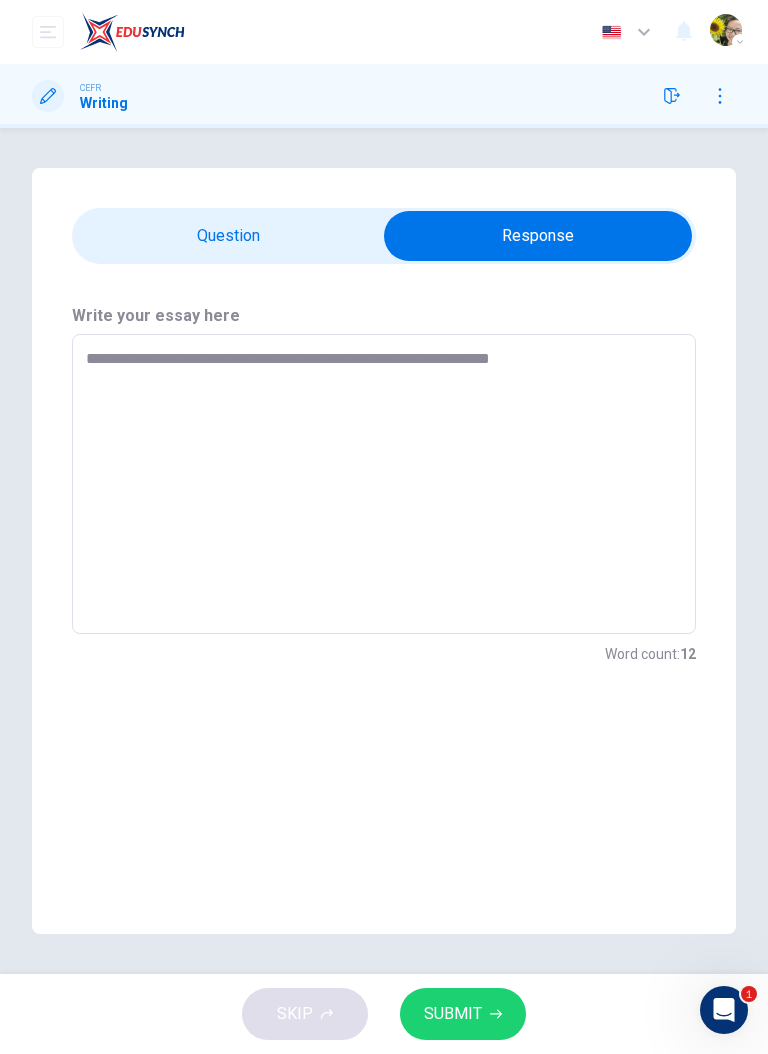 type on "*" 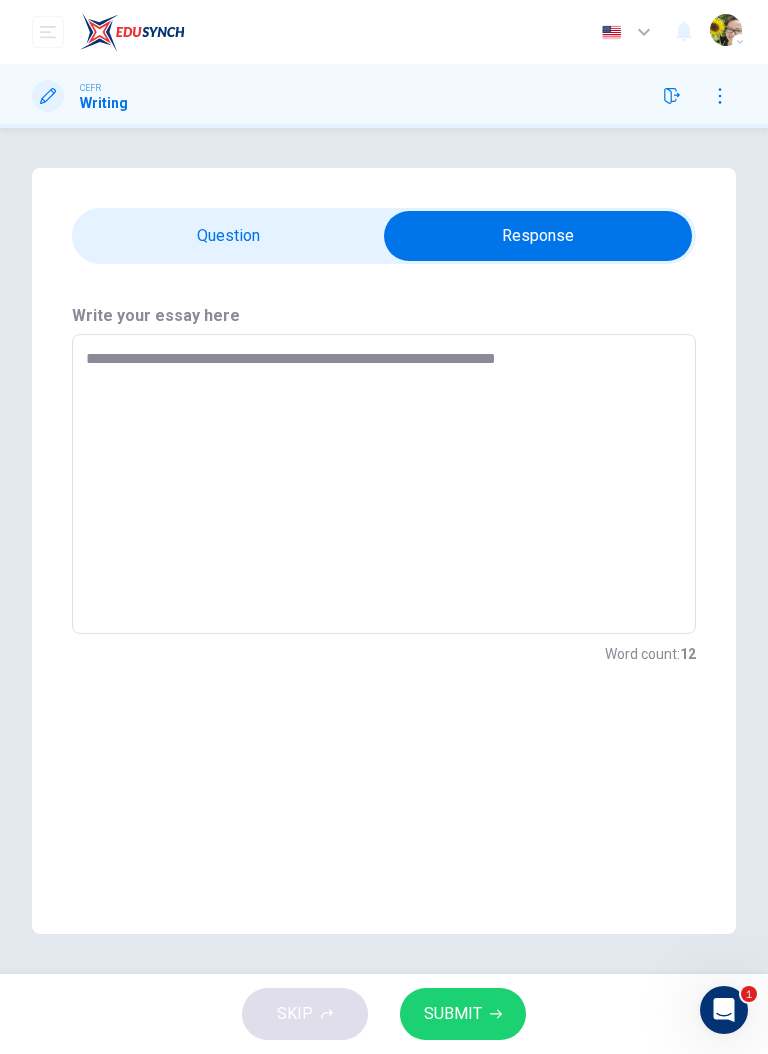 type on "*" 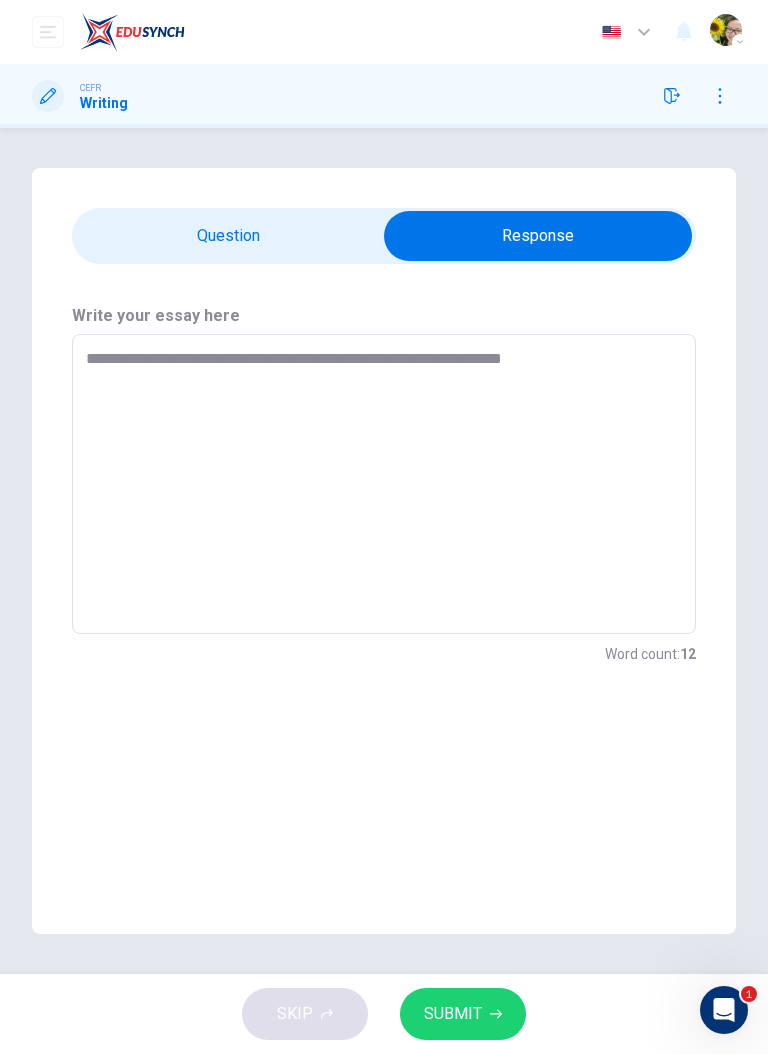type on "*" 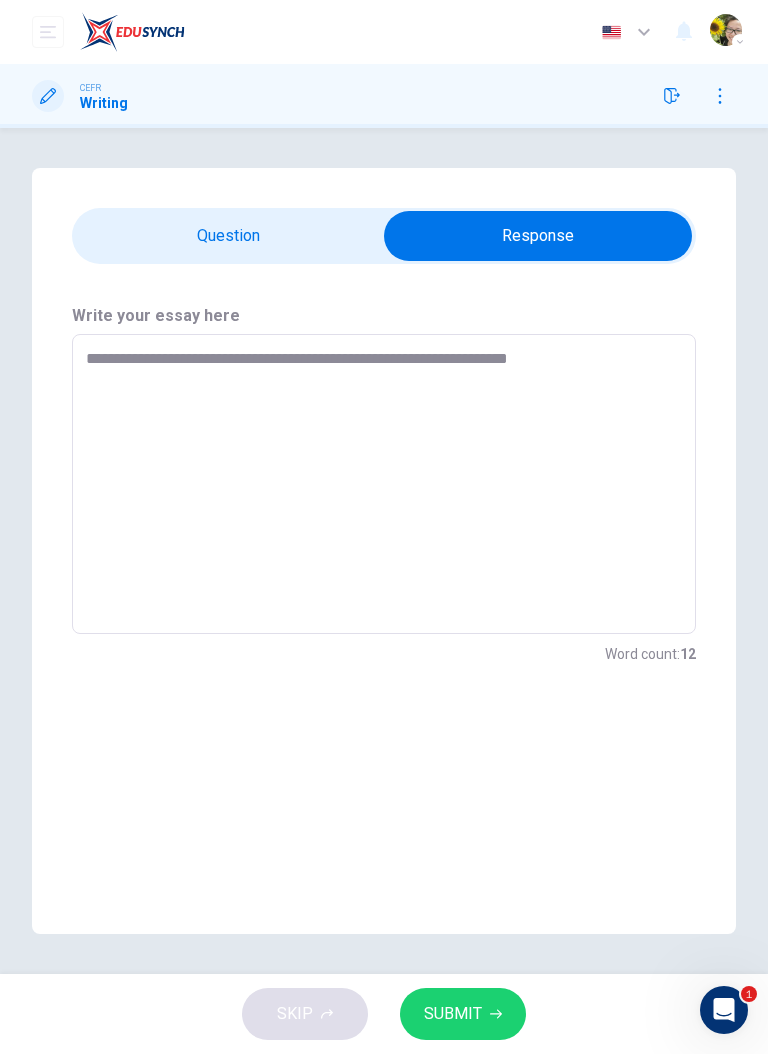 type on "*" 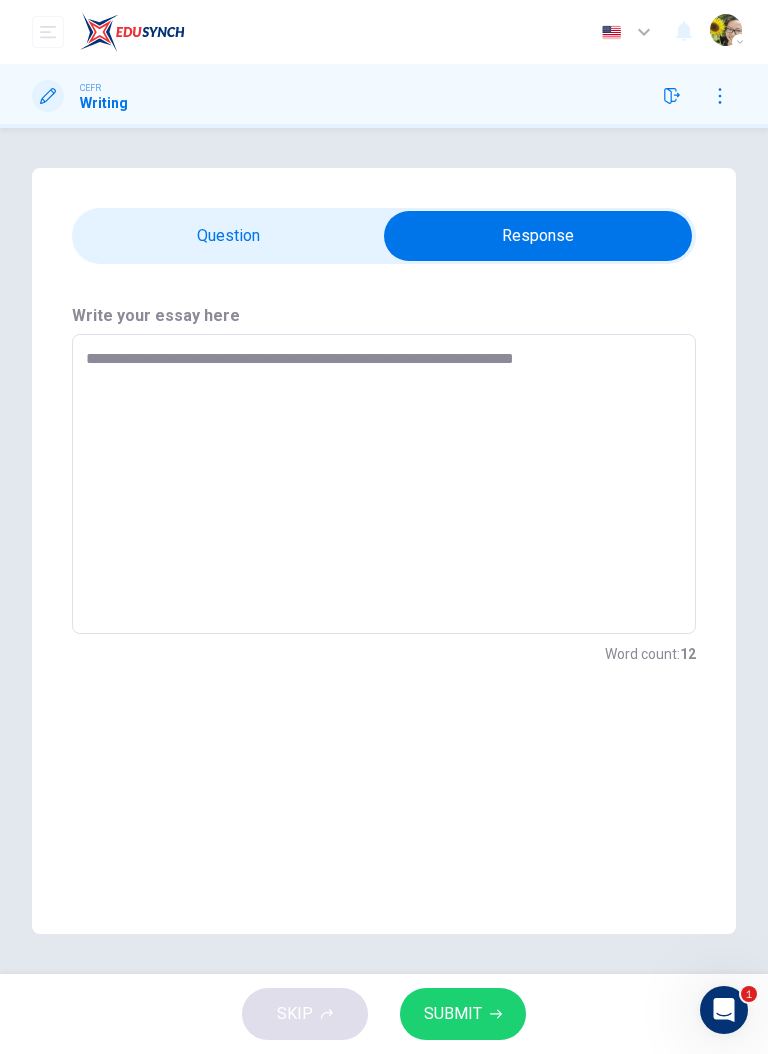 type on "*" 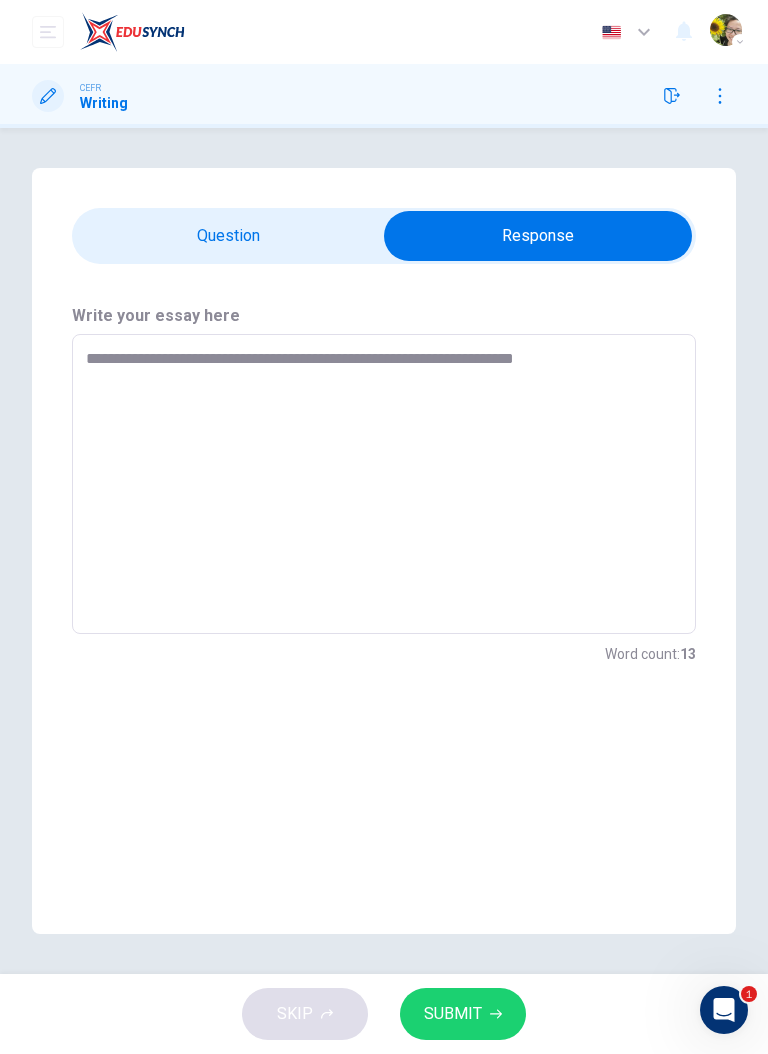 type on "**********" 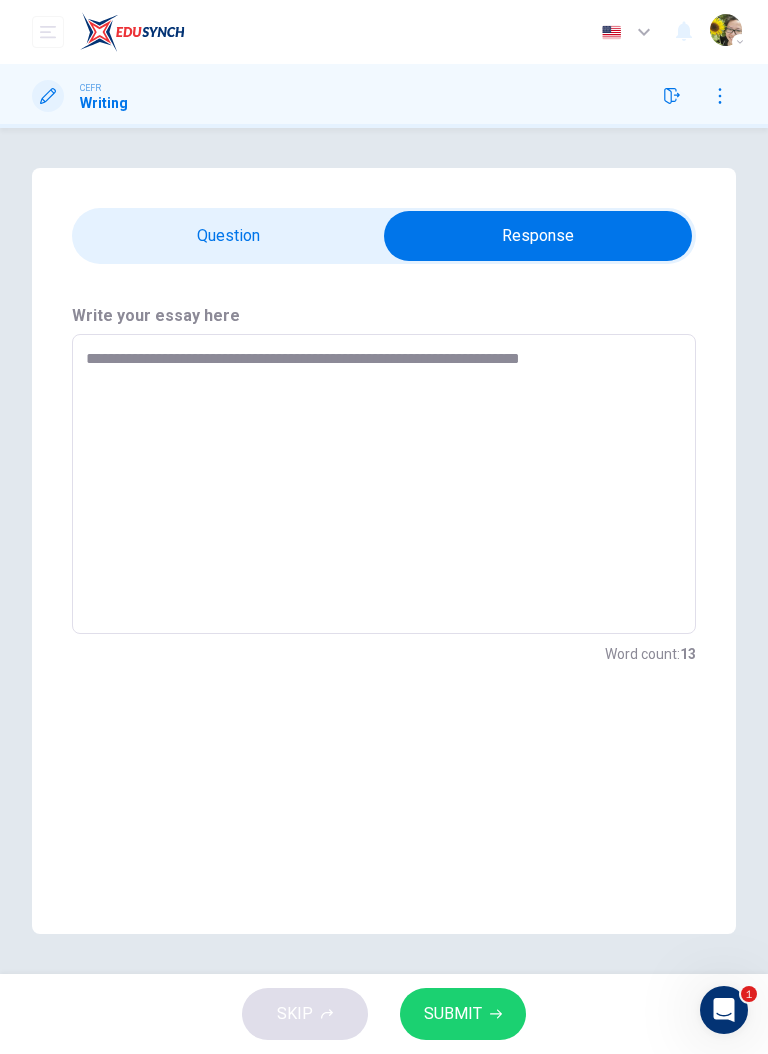 type on "*" 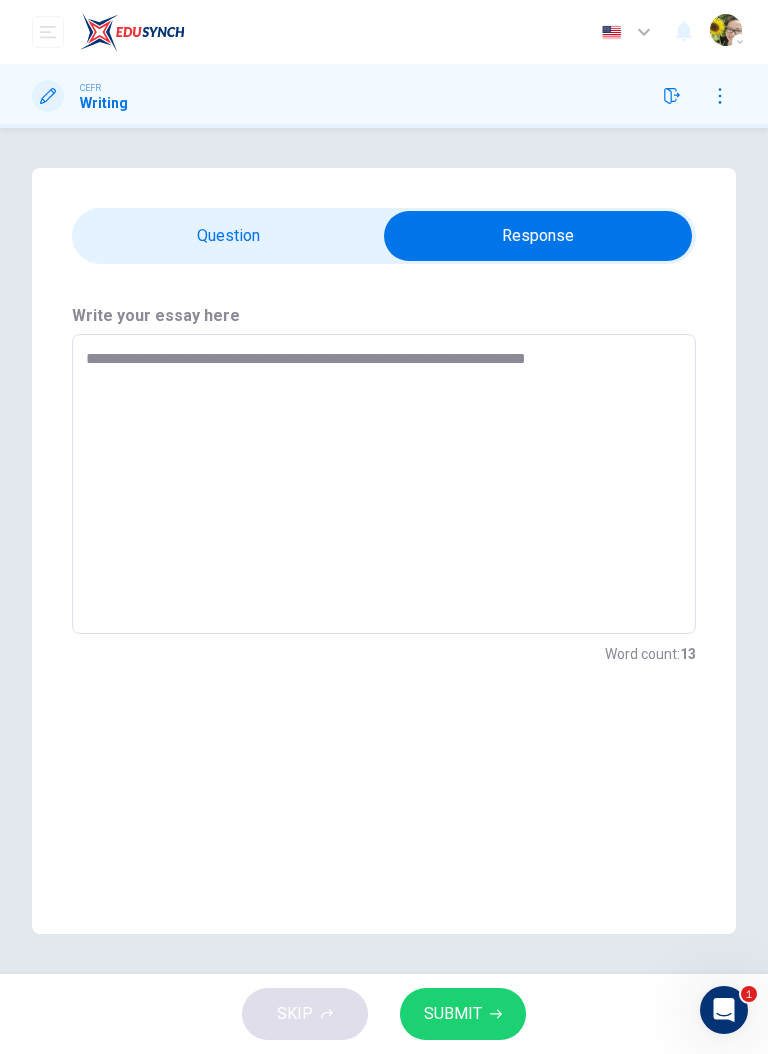 type on "*" 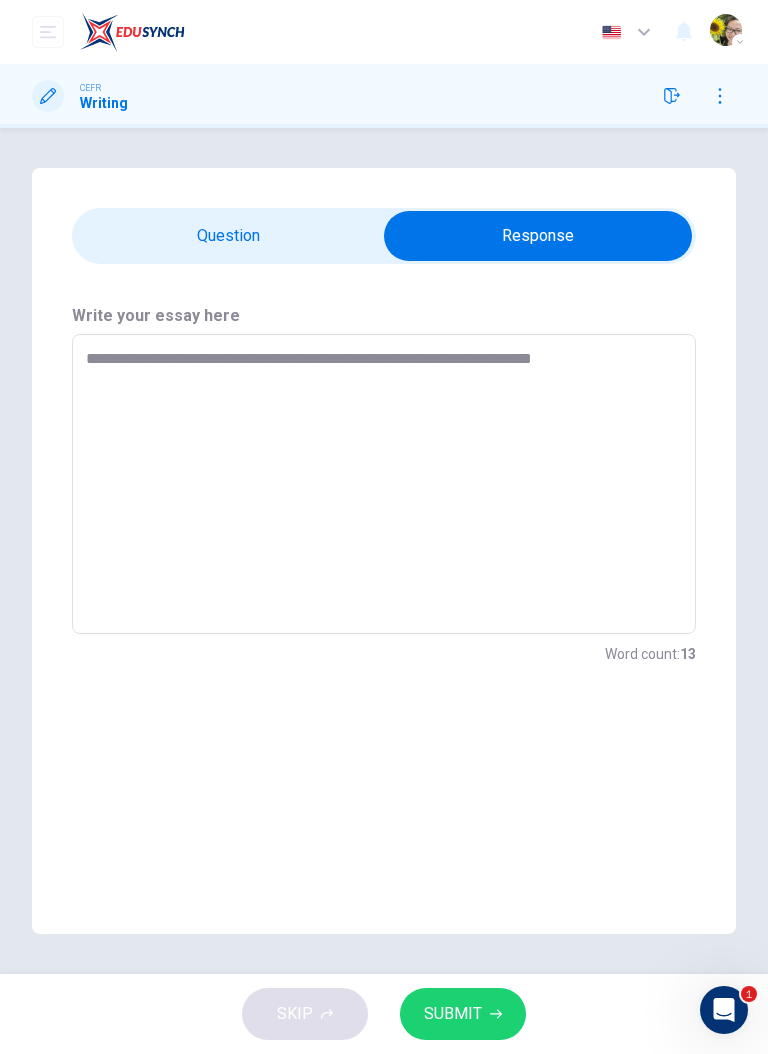 type on "*" 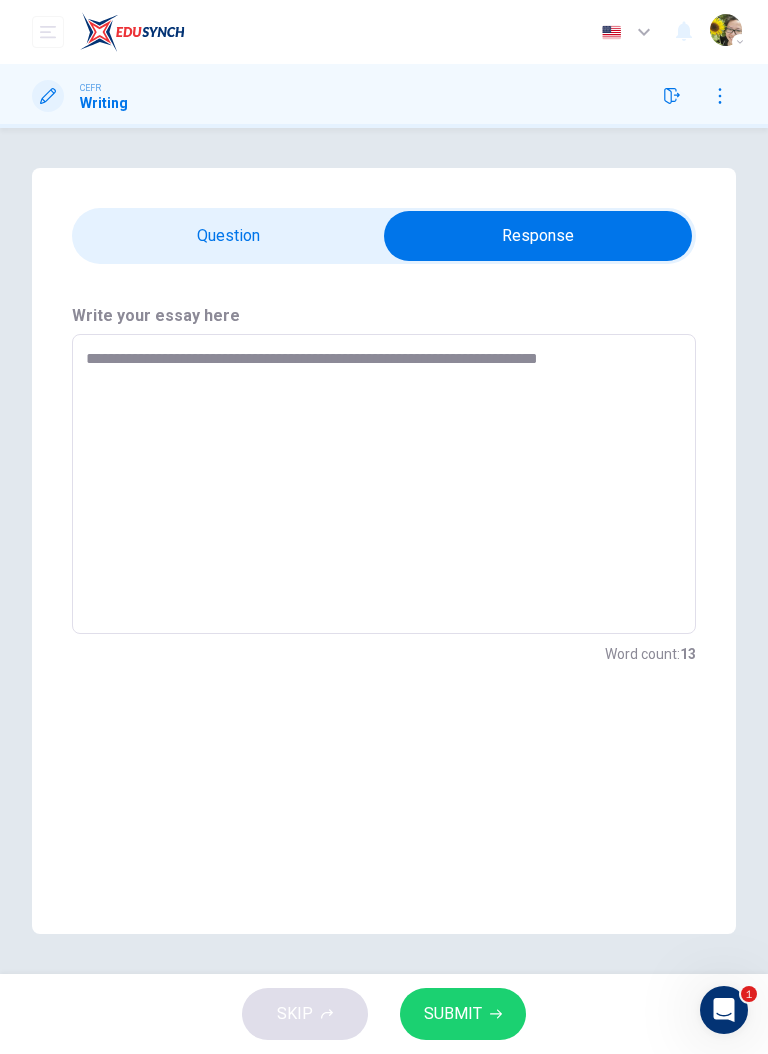 type on "*" 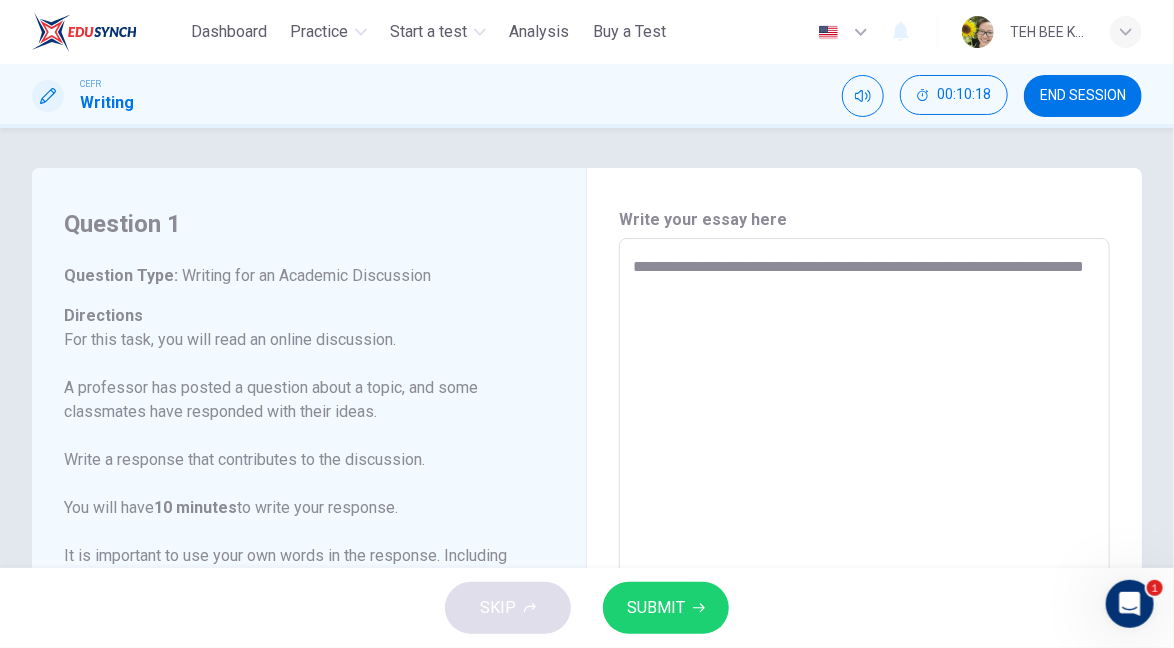 click on "Question   1 Question Type :   Writing for an Academic Discussion Directions For this task, you will read an online discussion. A professor has posted a question about a topic, and some classmates have responded with their ideas. Write a response that contributes to the discussion. You will have  [TIME]  to write your response.  It is important to use your own words in the response. Including memorized reasons or examples will result in a lower score. Question : Your professor is teaching a class on Art History. Write a post responding to the professor’s question. In your response, you should do the following:
• Express and support your personal opinion
• Make a contribution to the discussion in your own words Professor:  We've been discussing whether art should be analyzed contextually or whether it can stand alone as a universal expression. What are your thoughts? [FIRST]: [FIRST]: Question Your professor is teaching a class on Art History. Write a post responding to the professor’s question. * :" at bounding box center [587, 573] 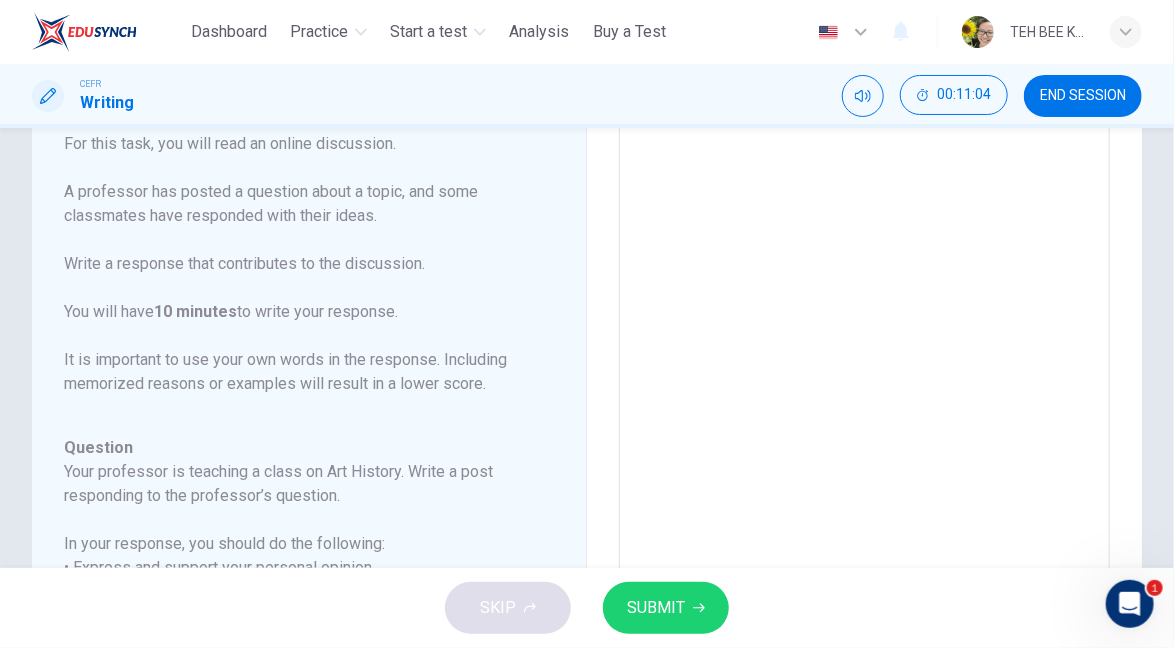 scroll, scrollTop: 0, scrollLeft: 0, axis: both 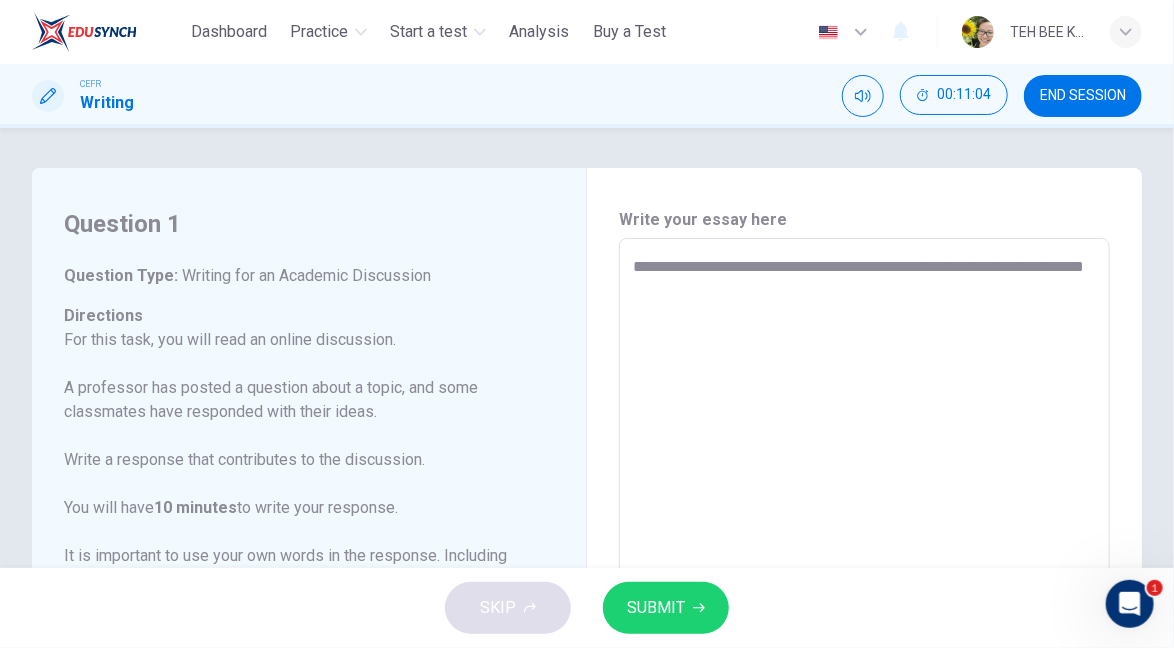 click on "**********" at bounding box center (864, 572) 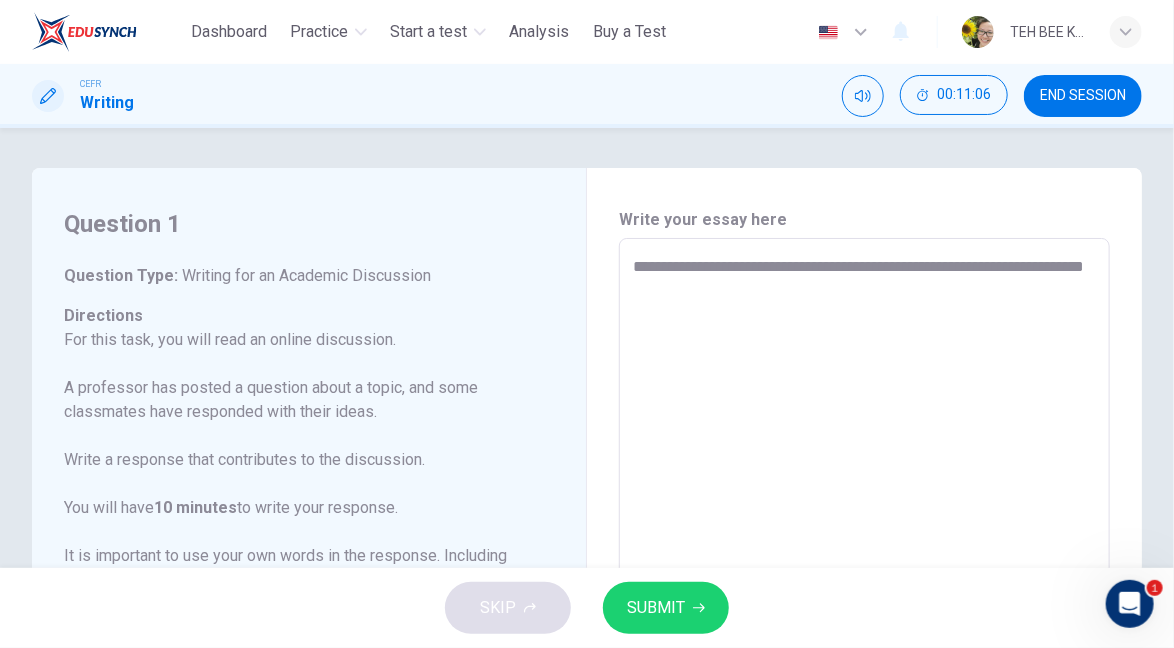 type on "**********" 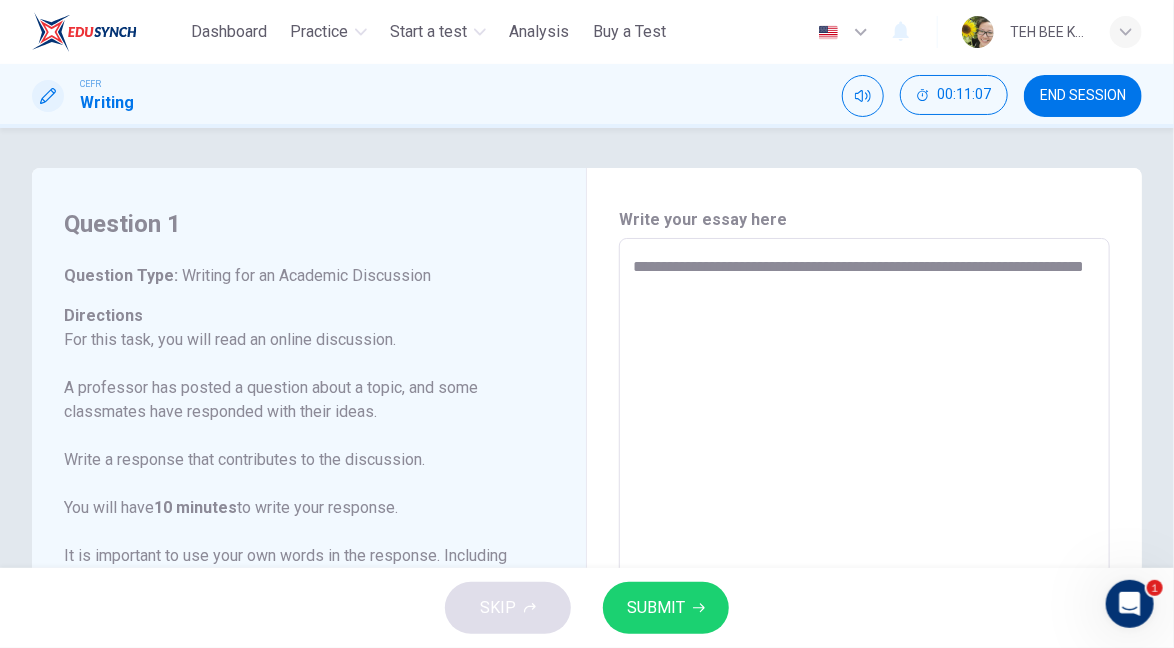 type on "**********" 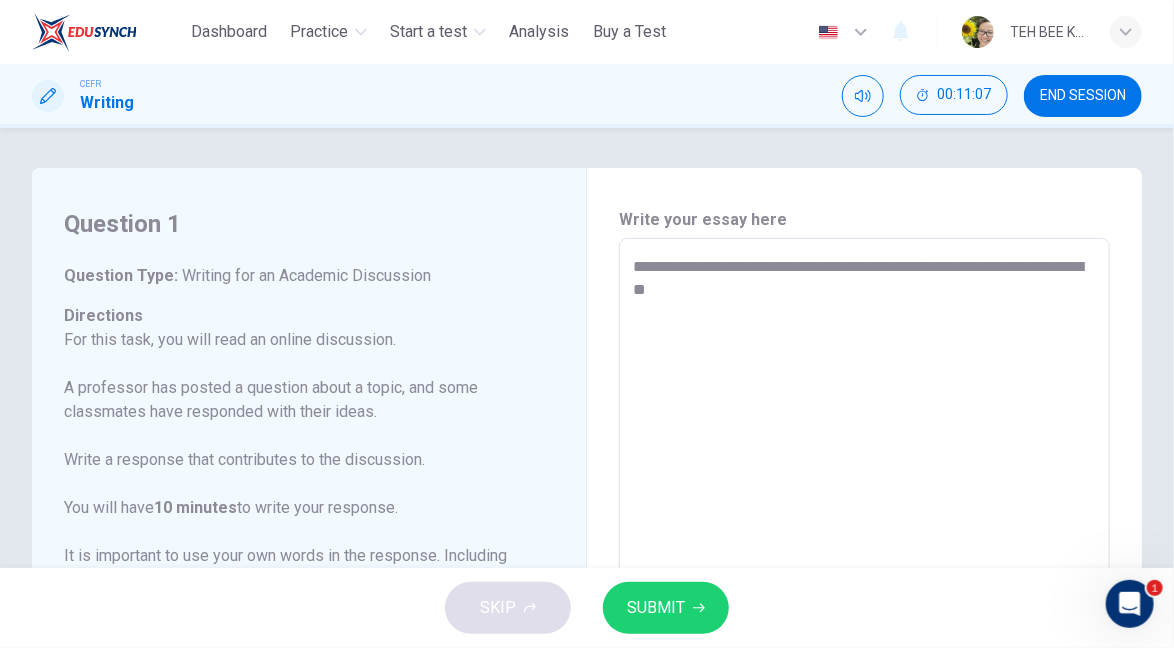 type on "*" 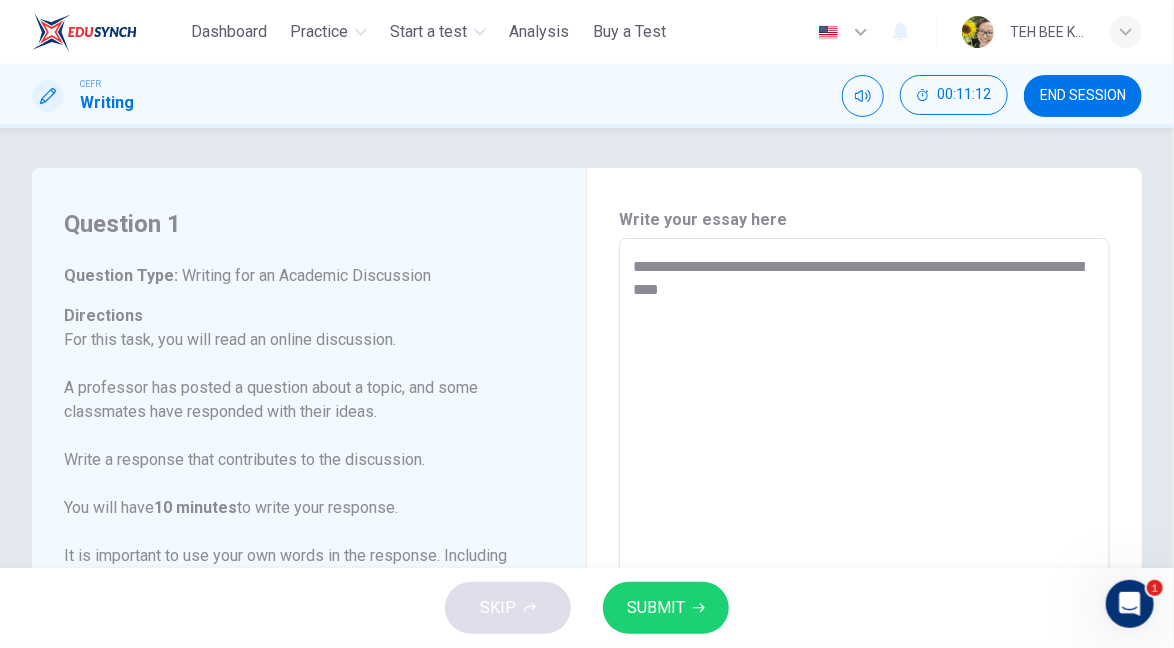 type on "**********" 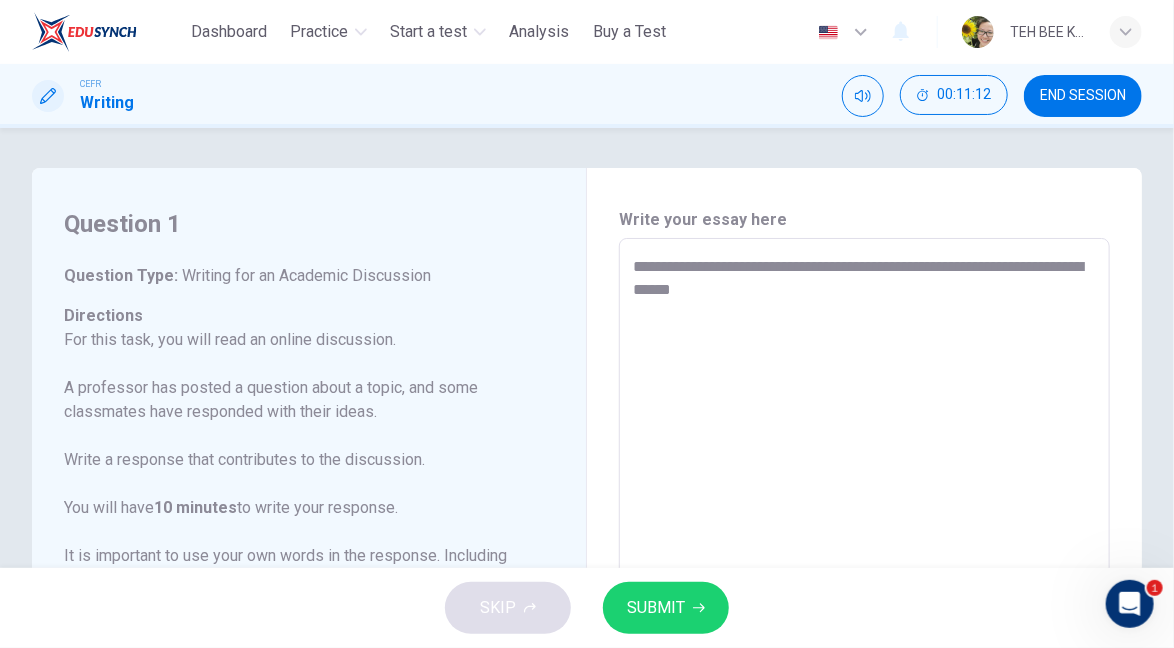 type on "*" 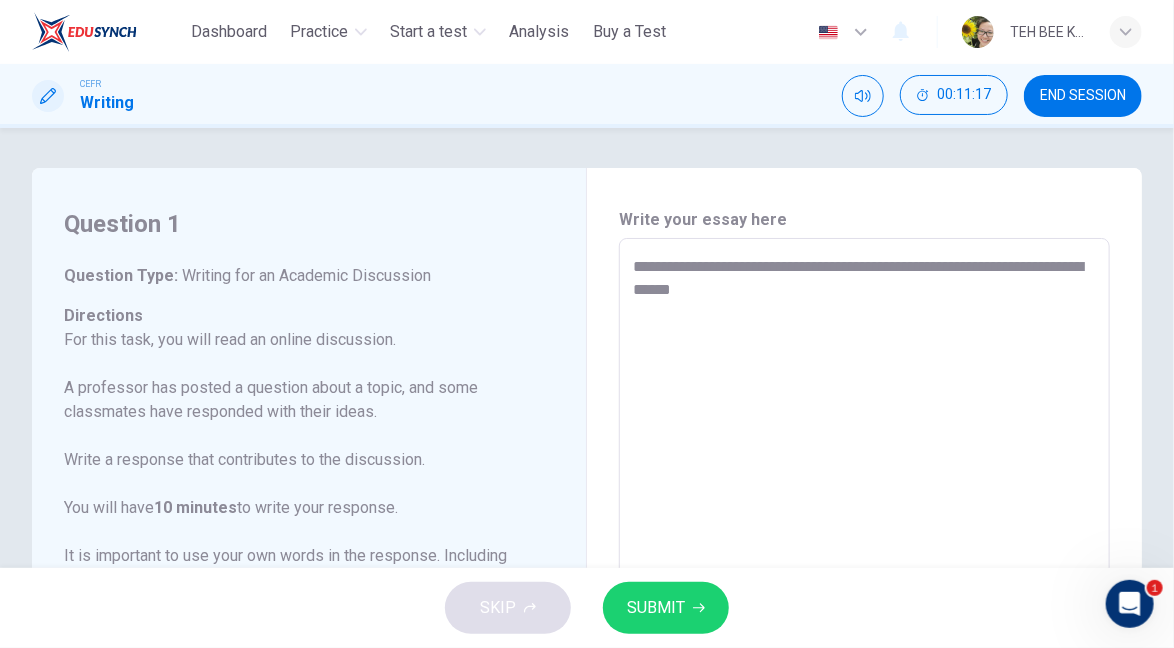 type on "**********" 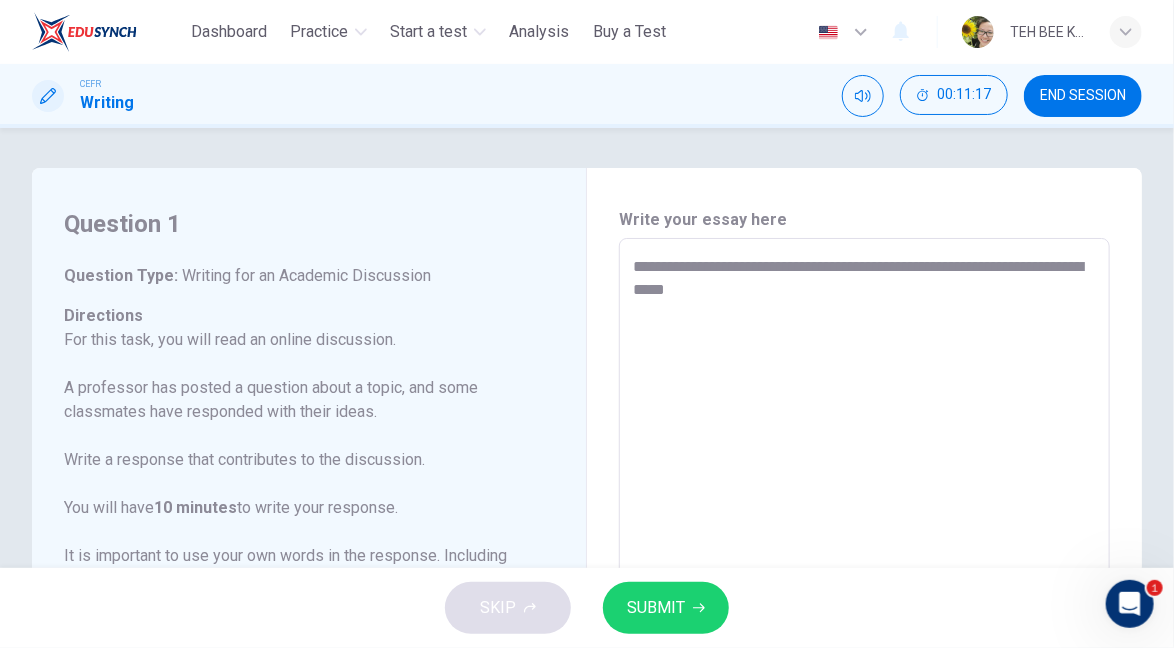 type on "*" 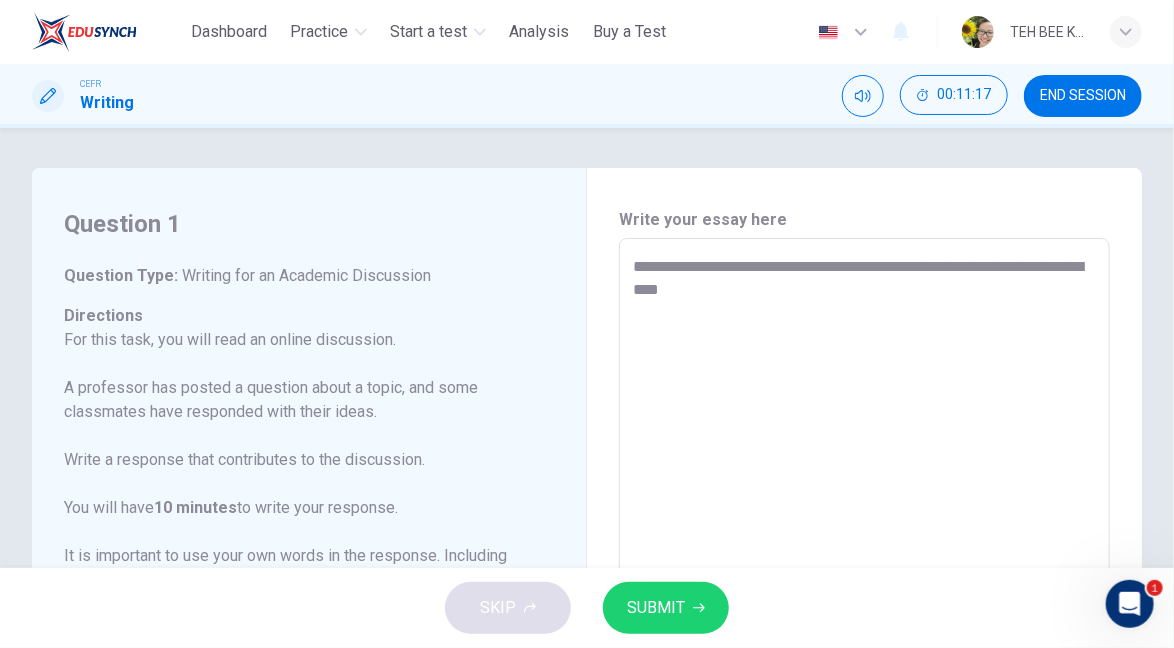 type on "*" 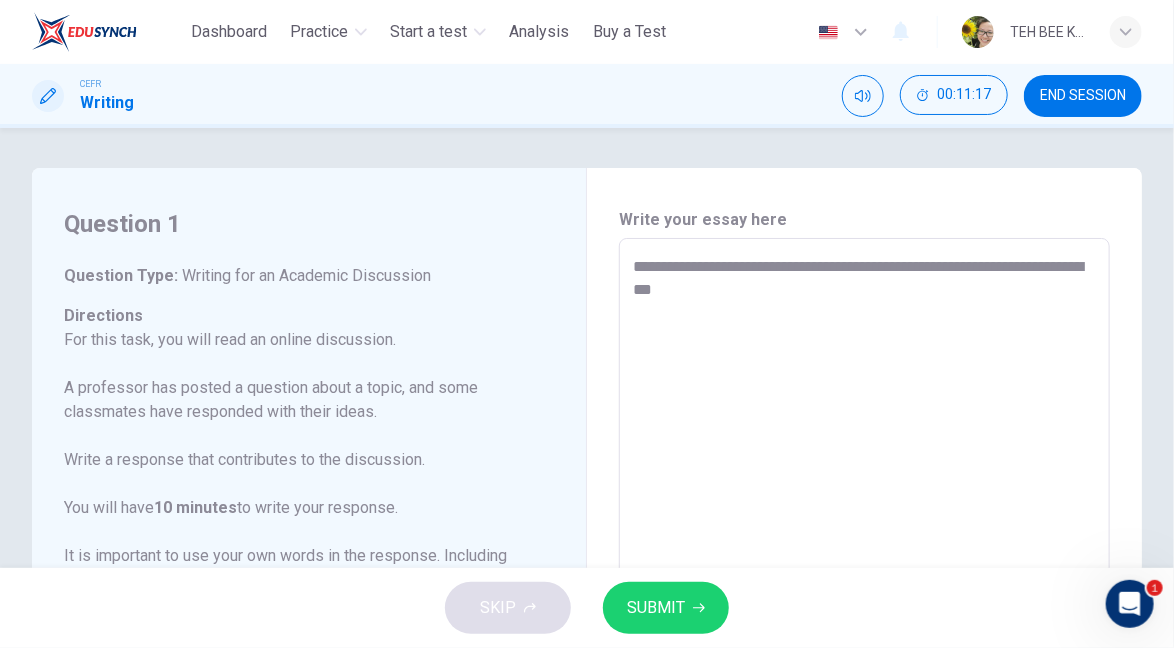 type on "*" 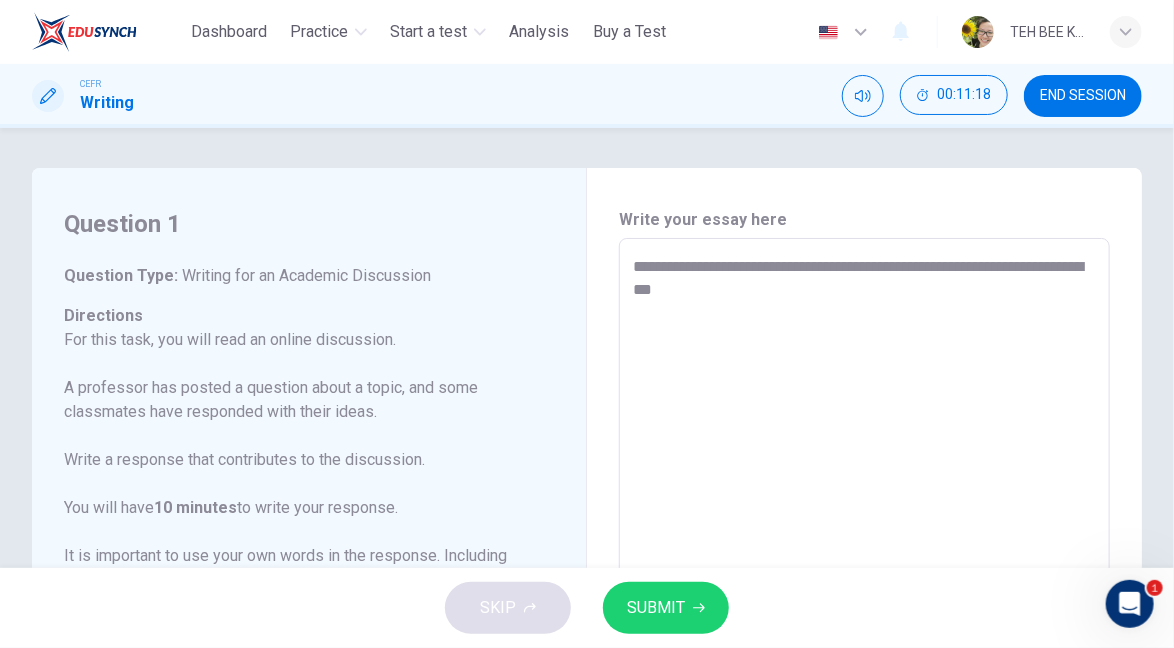 type on "**********" 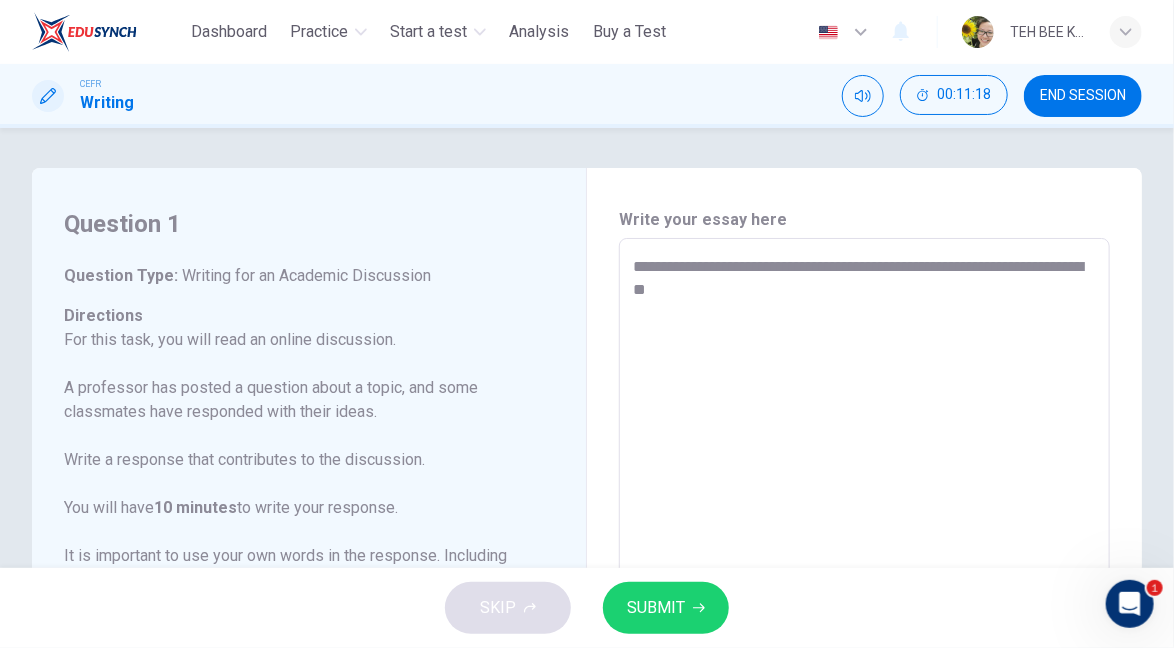 type on "*" 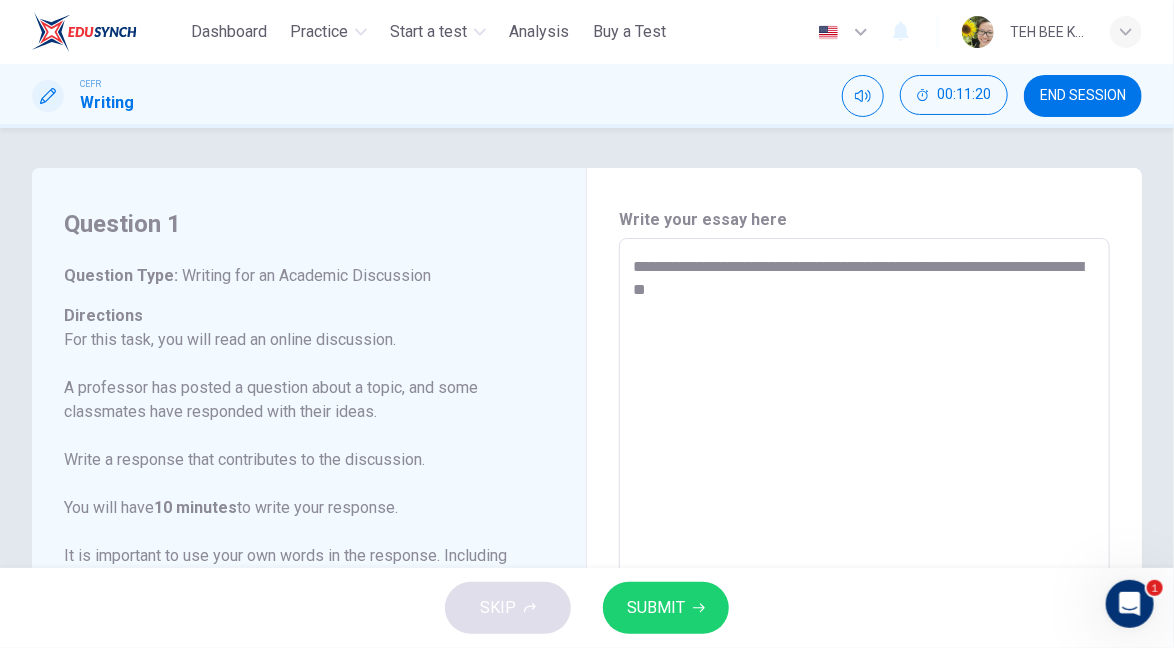 click on "**********" at bounding box center (864, 572) 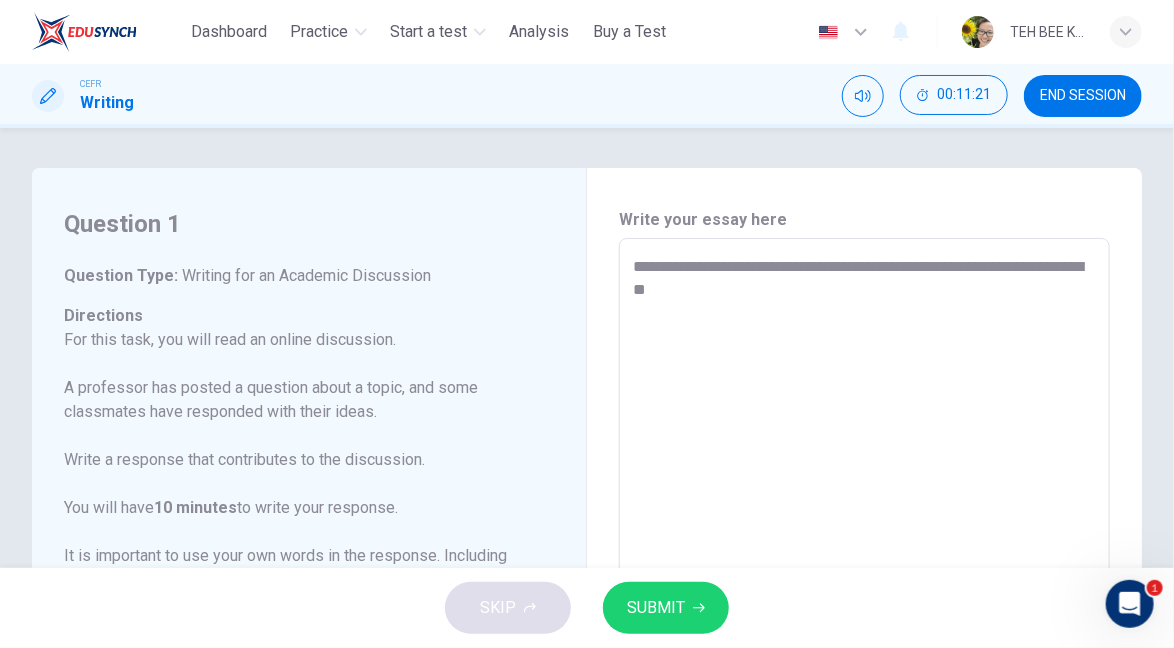 type on "**********" 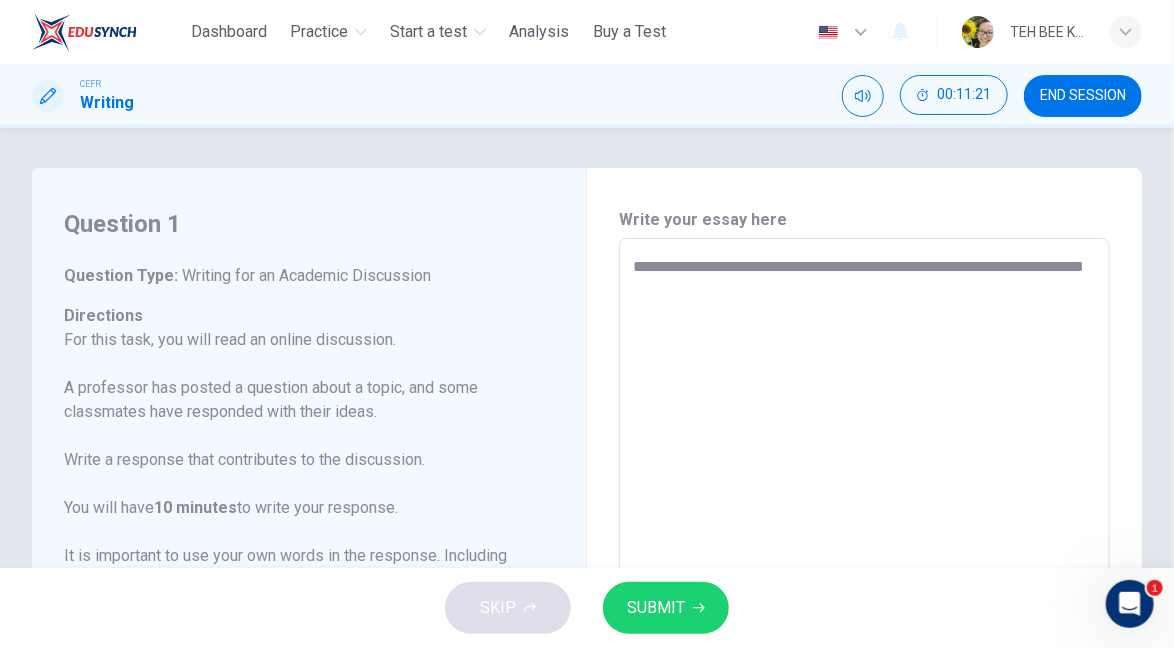 type on "*" 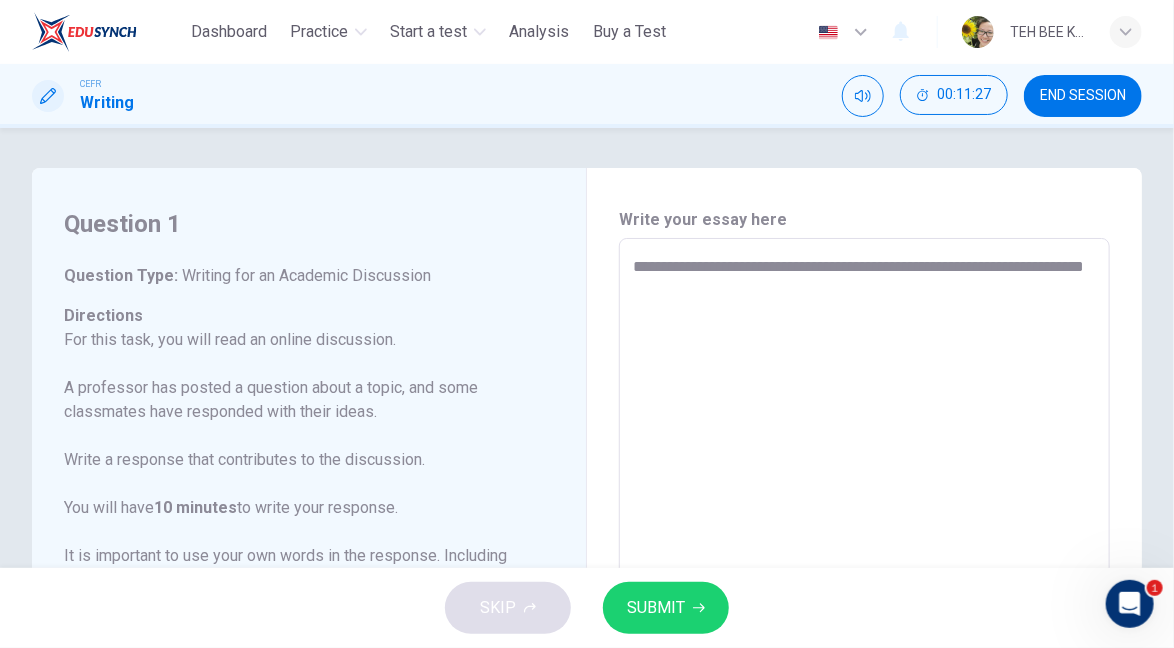 type on "**********" 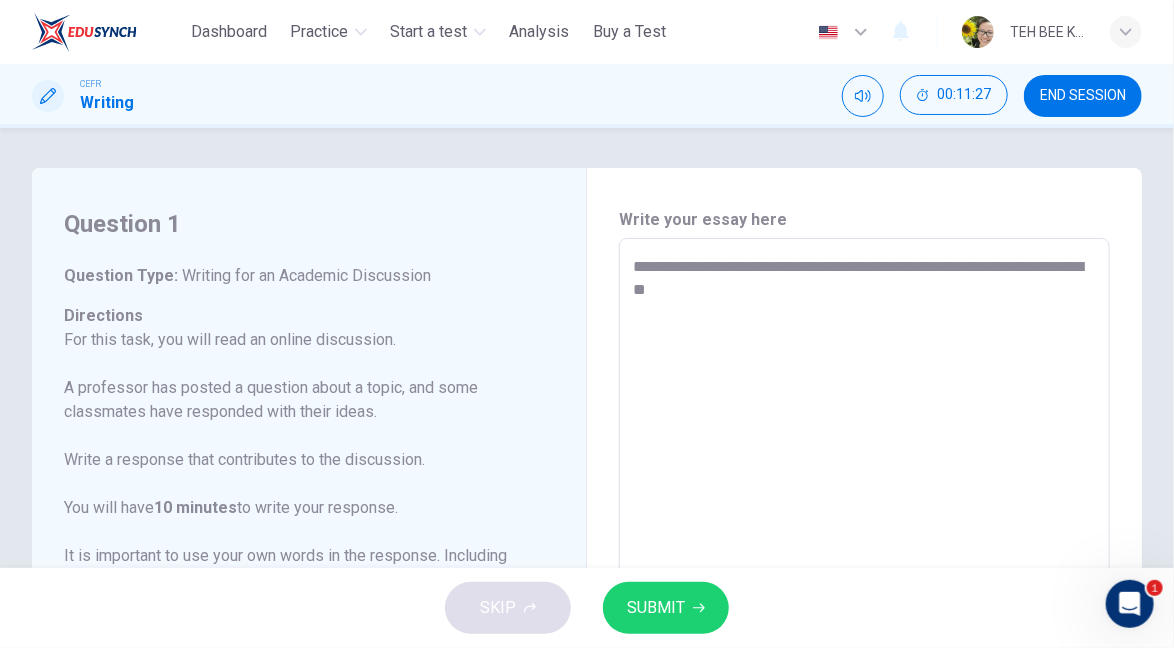 type on "*" 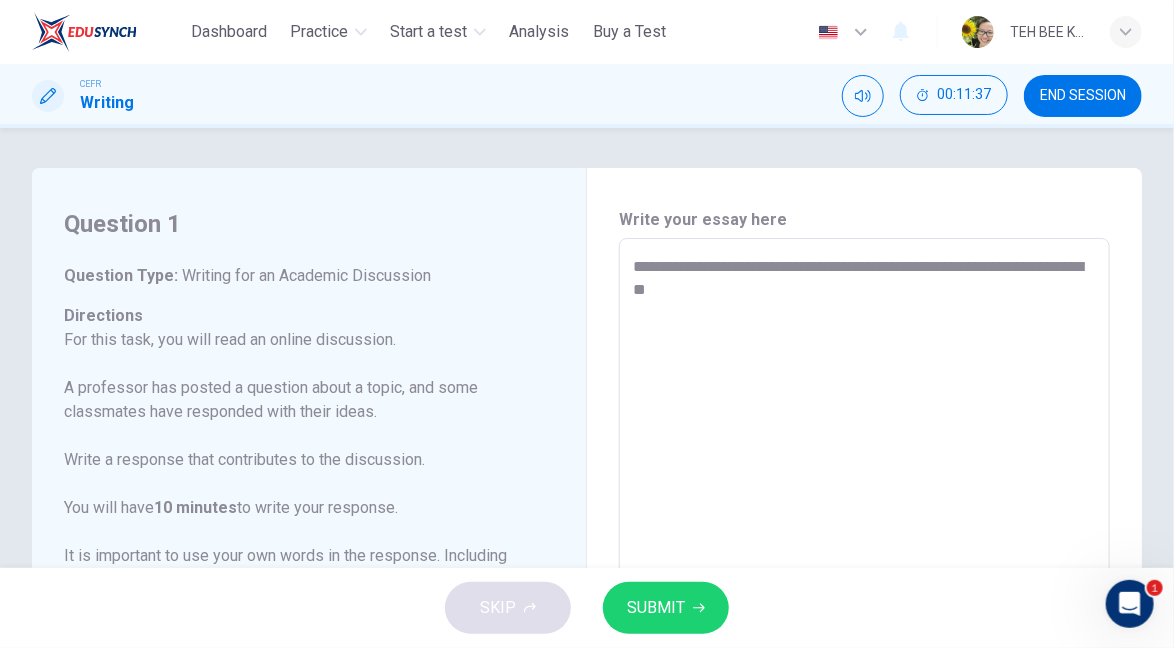 type on "**********" 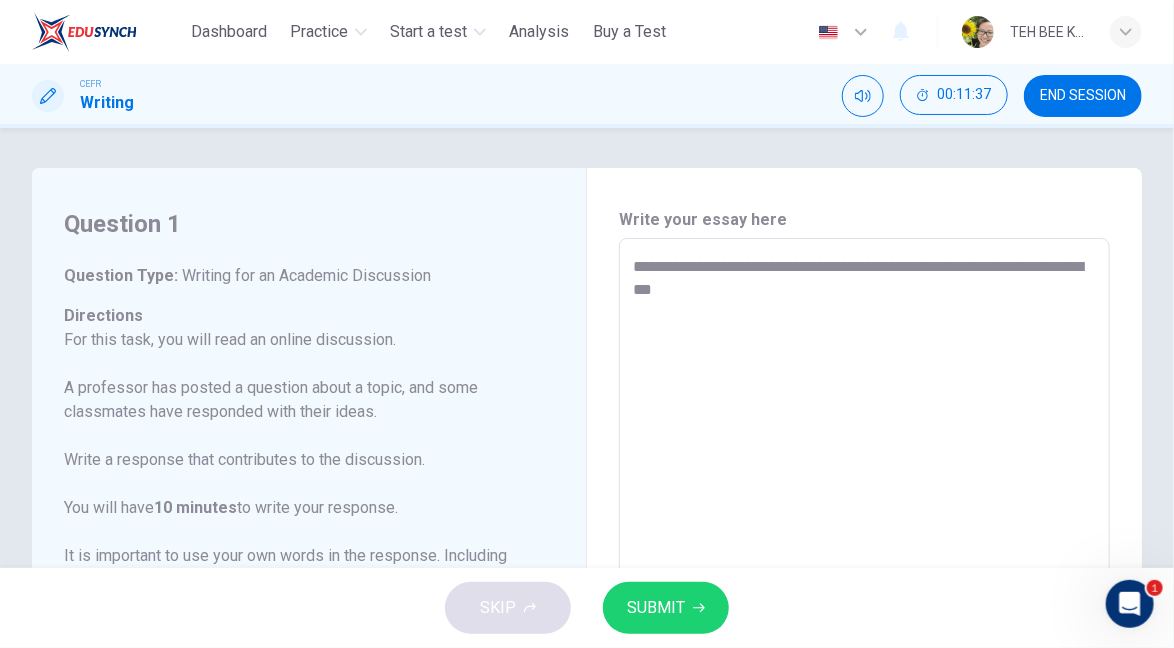 type on "*" 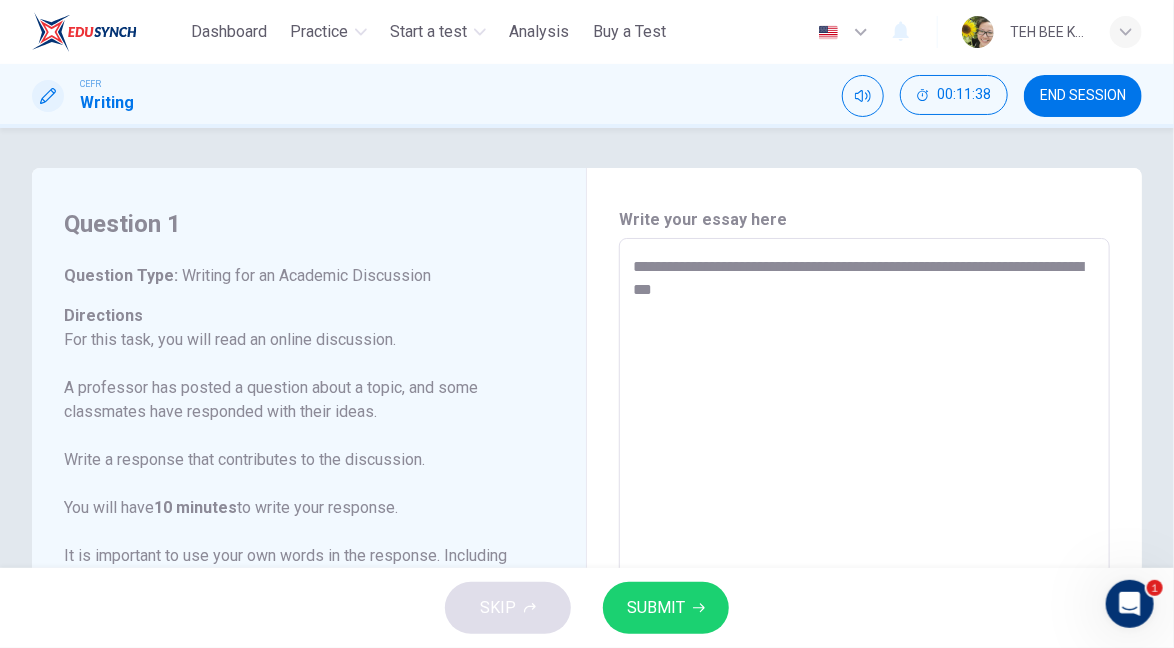 type on "**********" 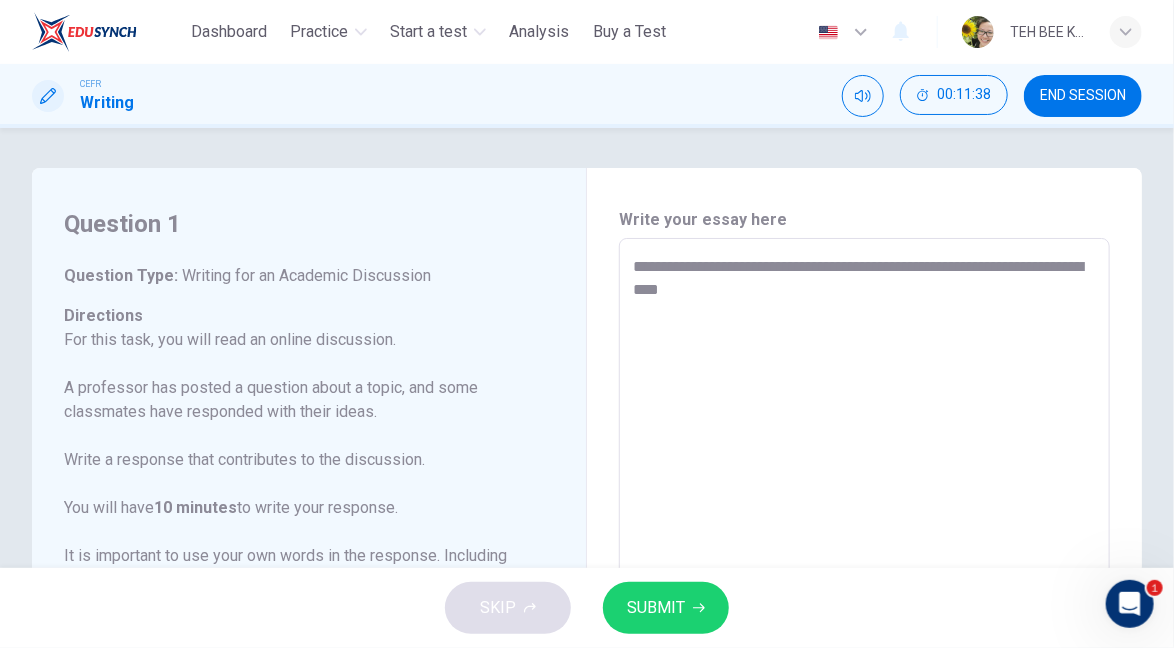 type on "*" 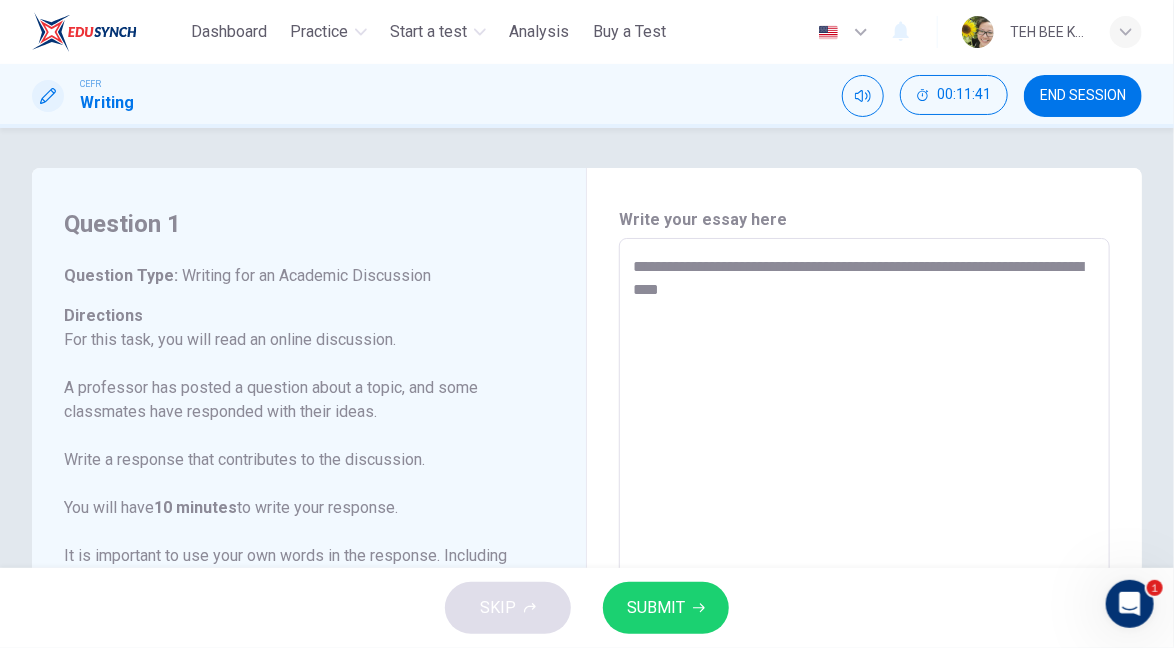 type on "**********" 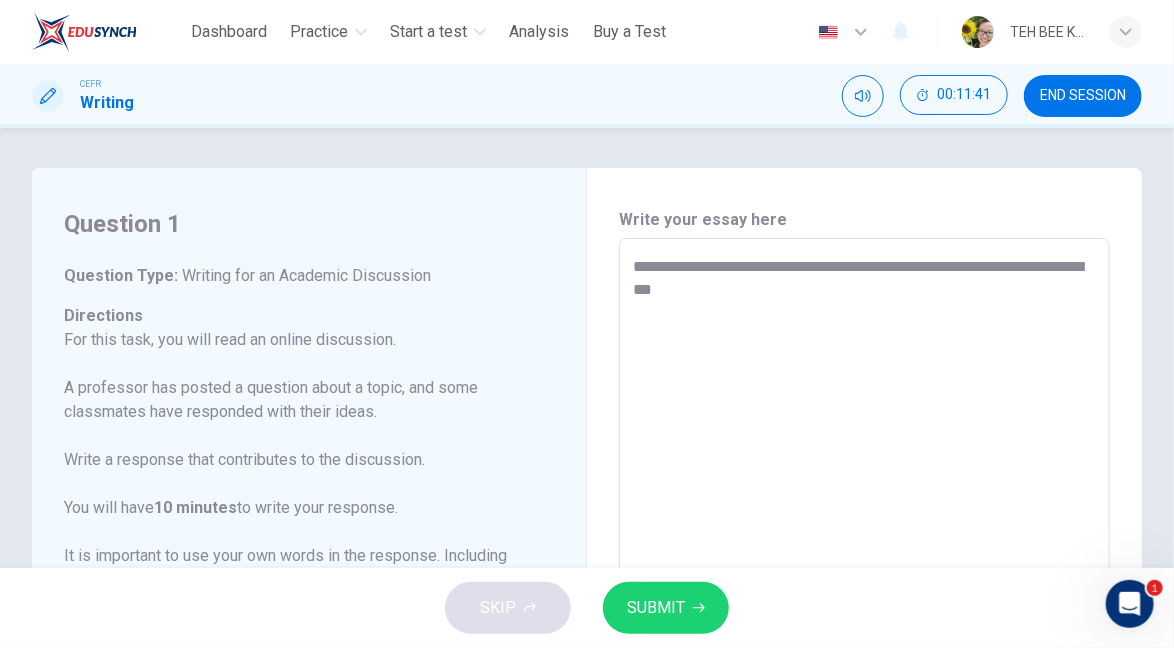 type on "*" 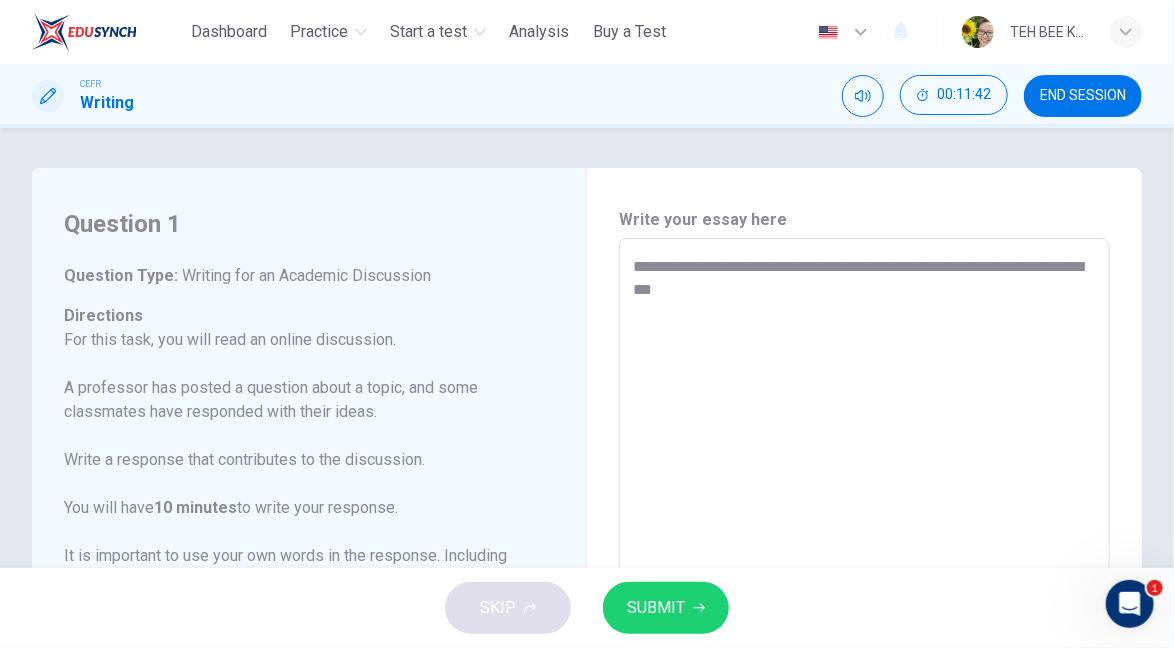 type on "**********" 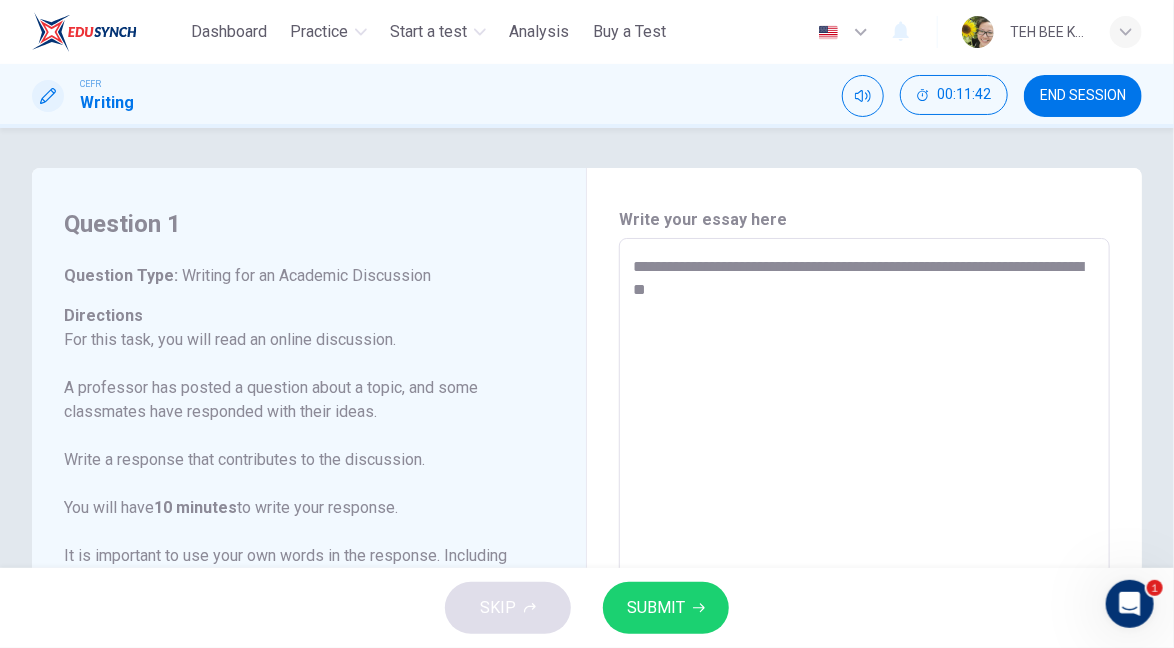 type on "*" 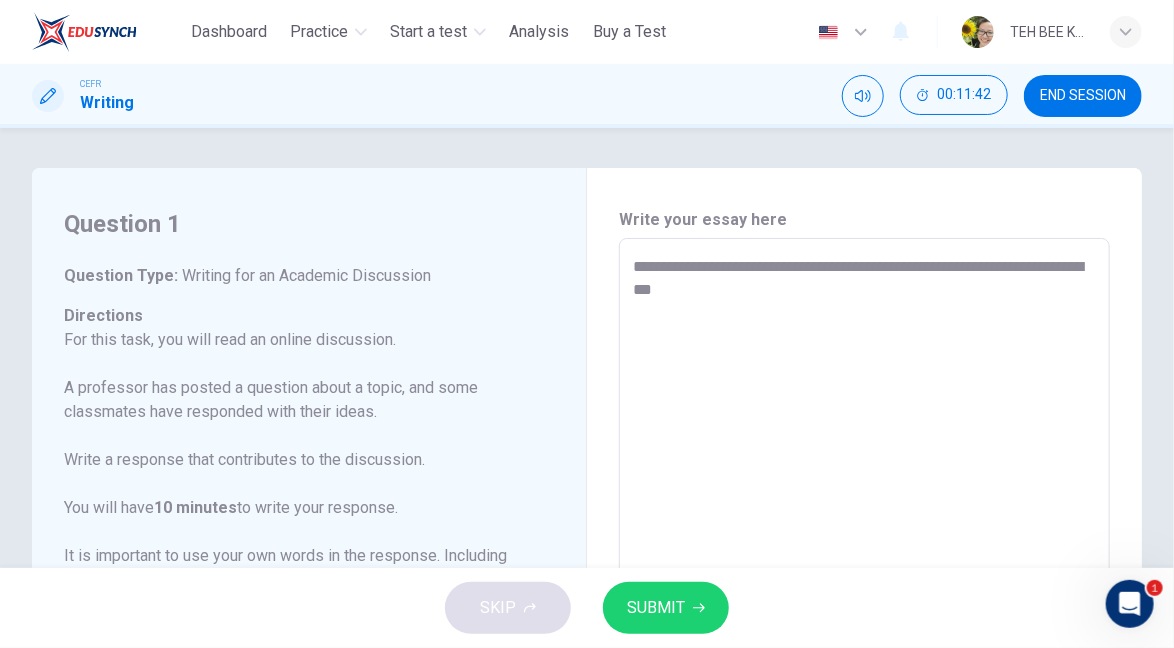 type on "*" 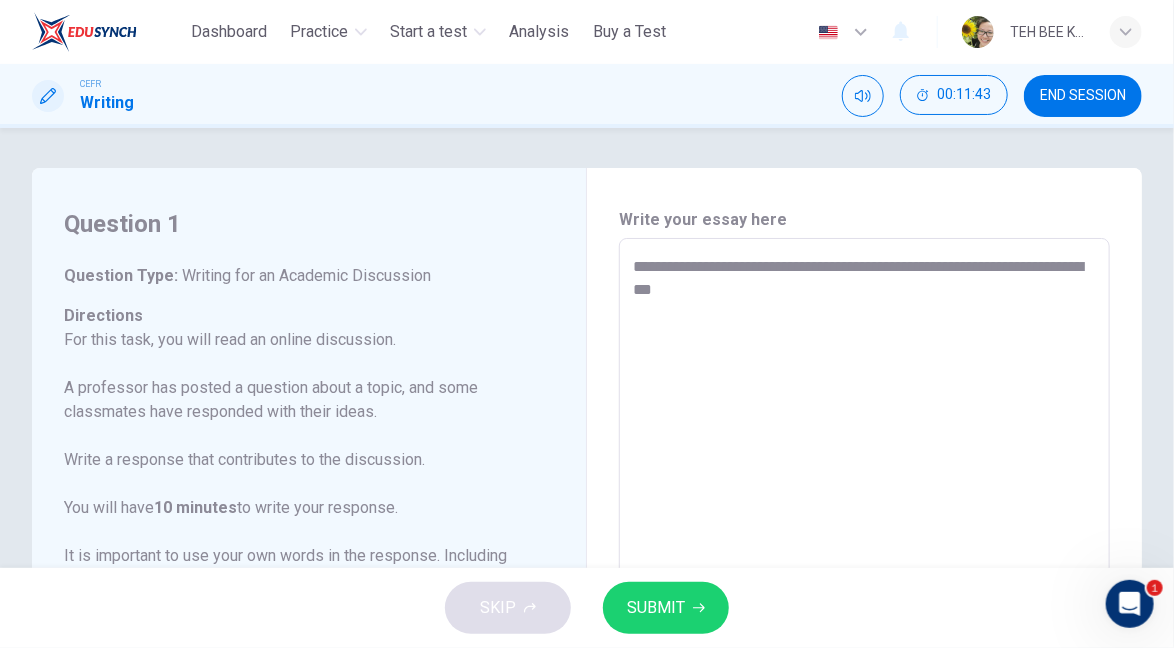 type on "**********" 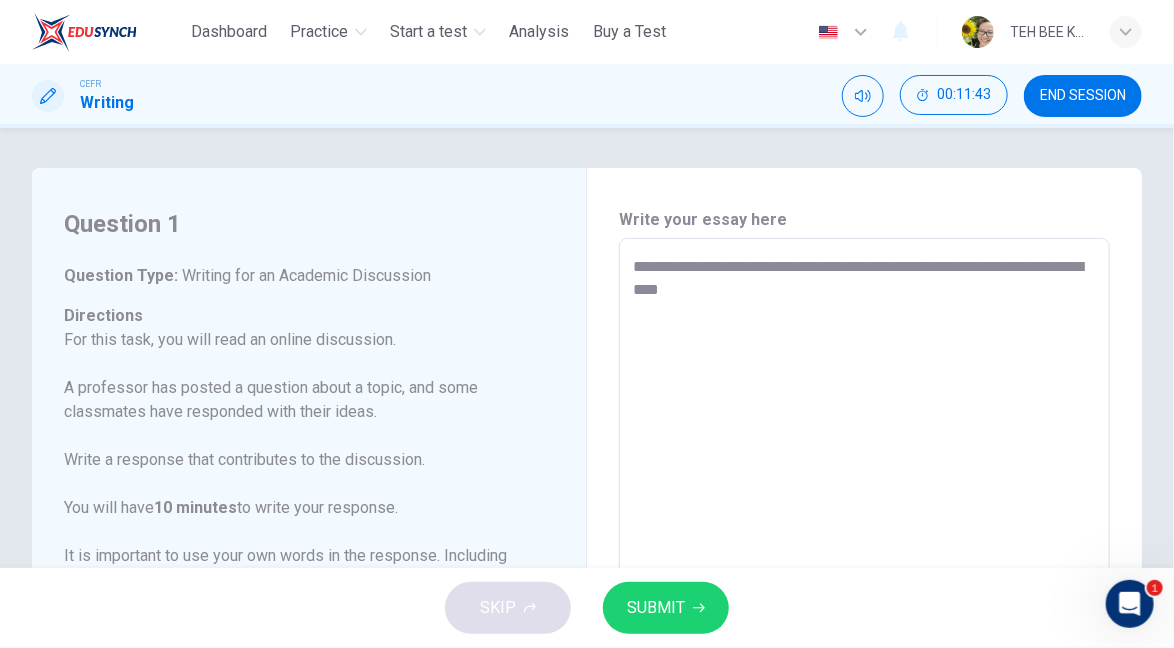 type on "*" 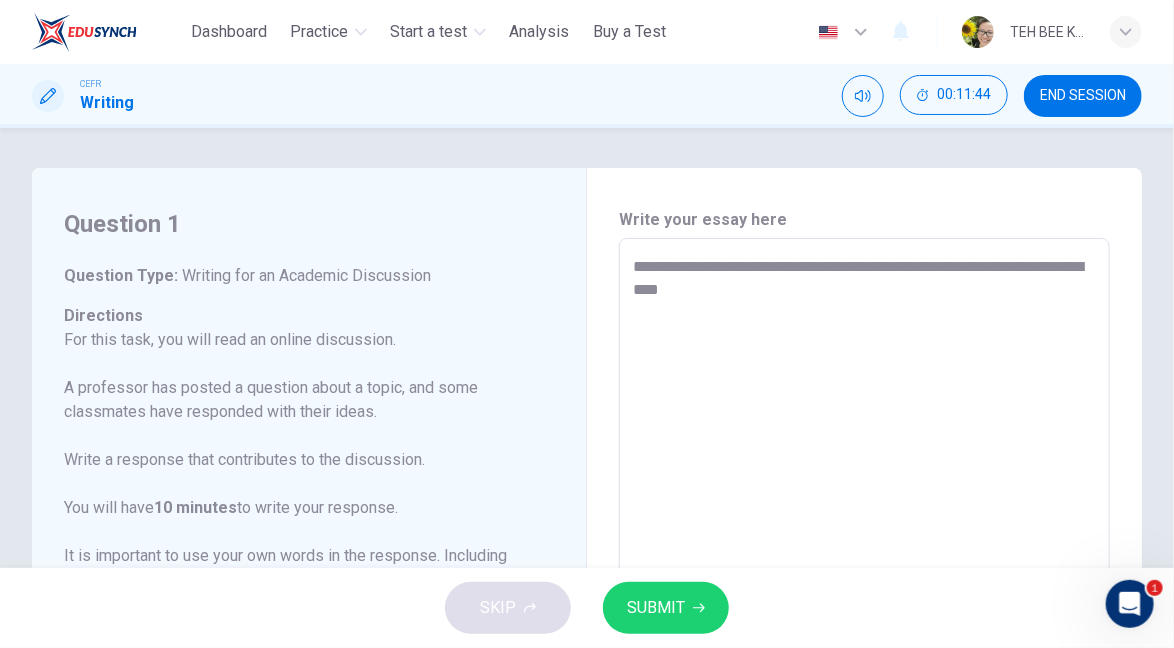 type on "**********" 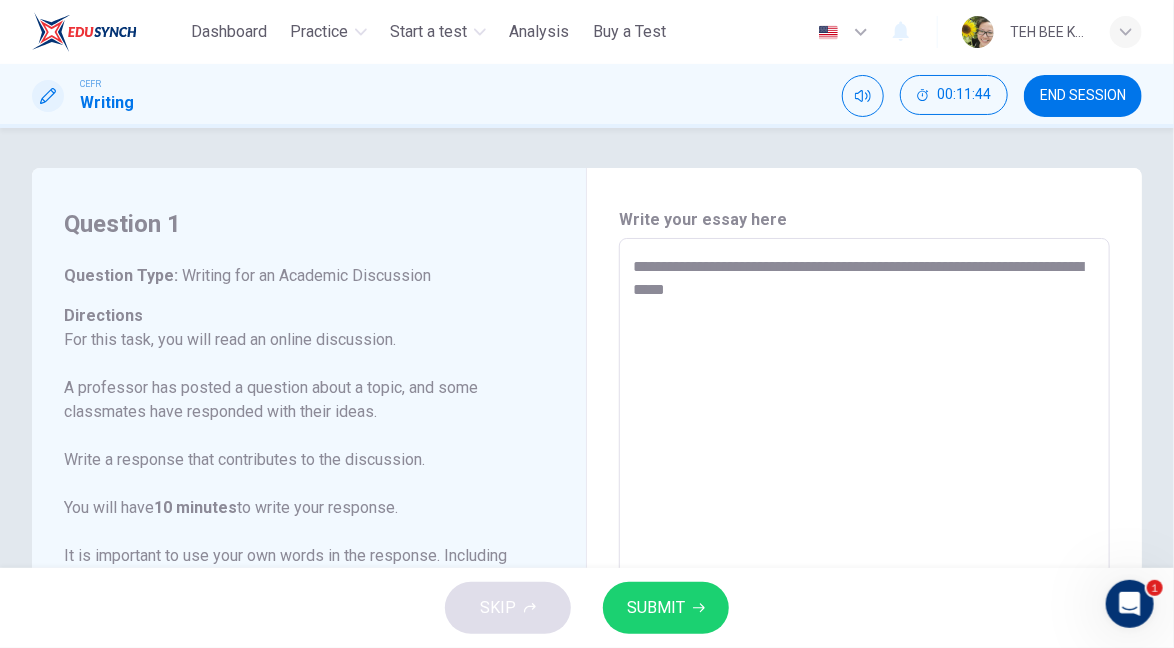 type on "*" 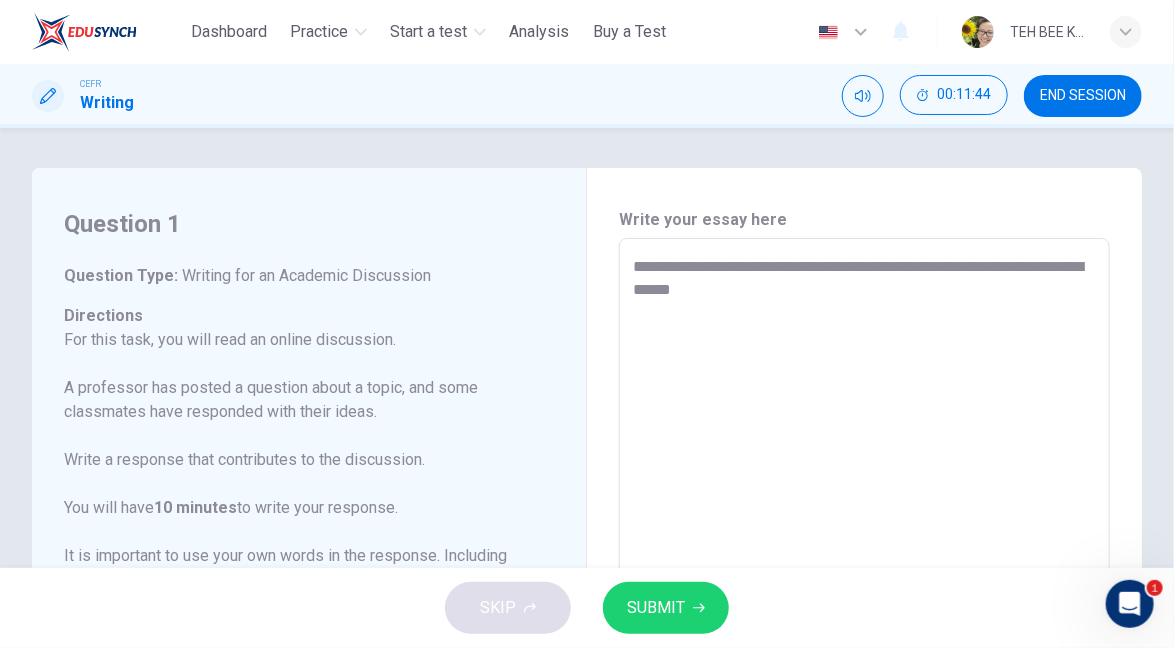 type on "*" 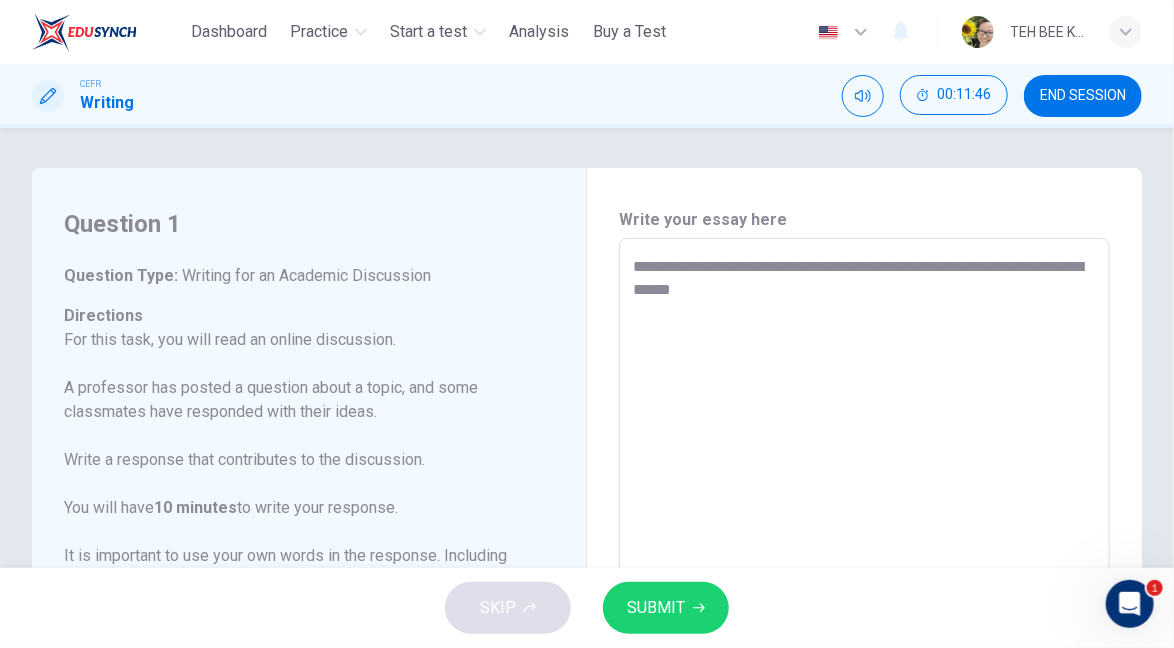 type on "**********" 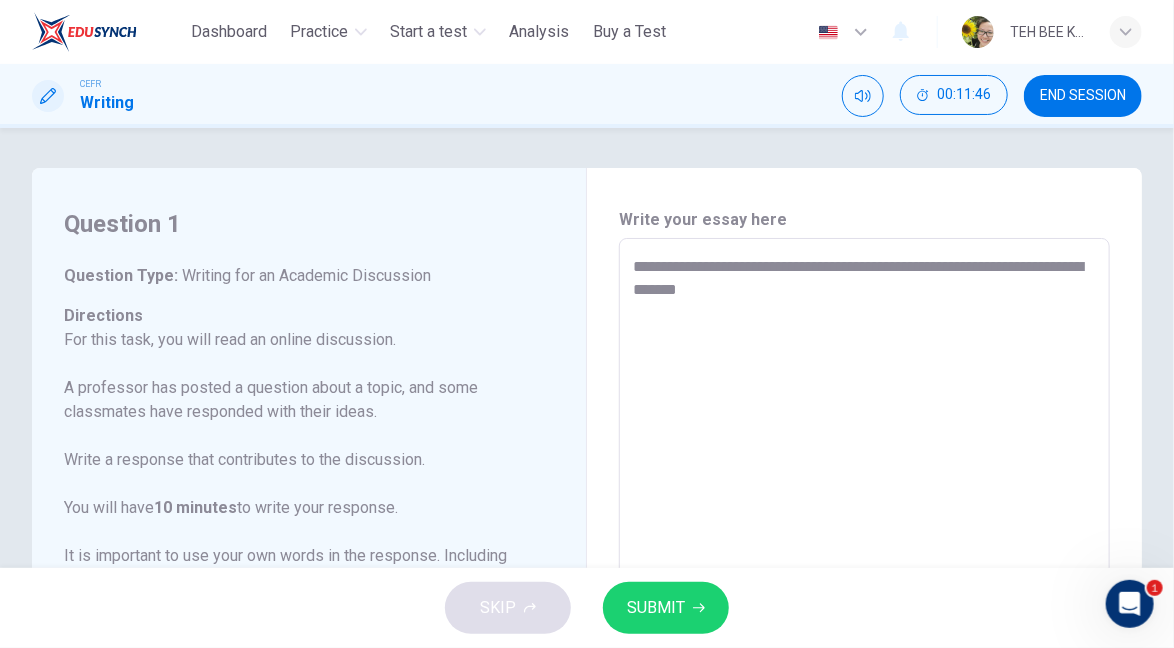 type on "*" 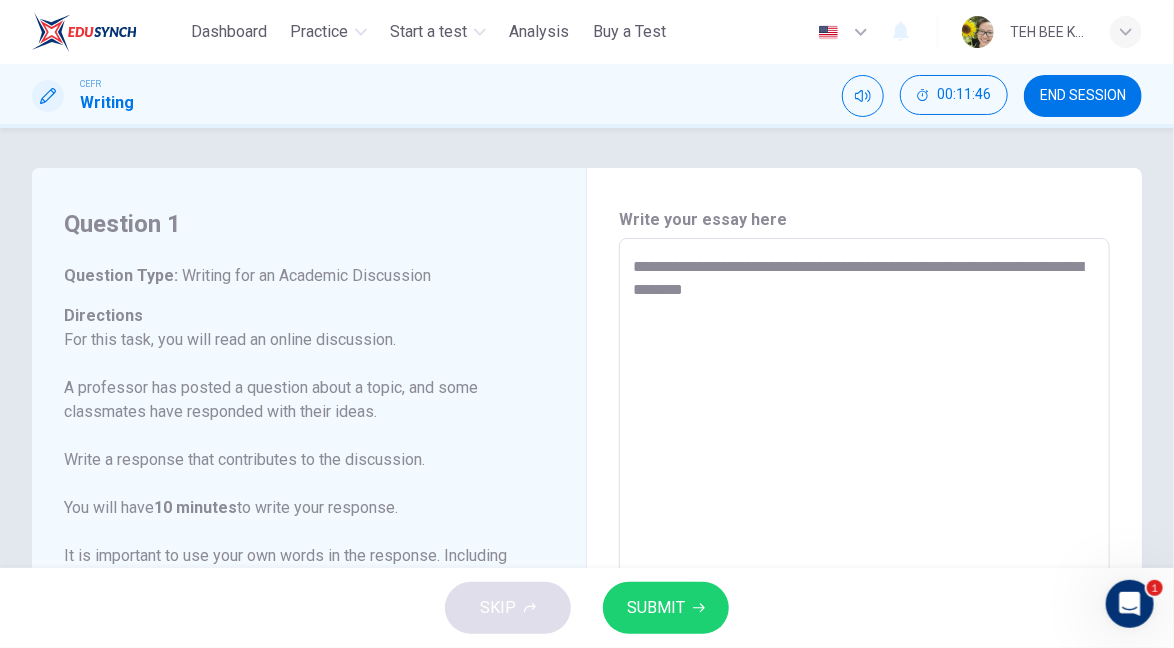 type on "*" 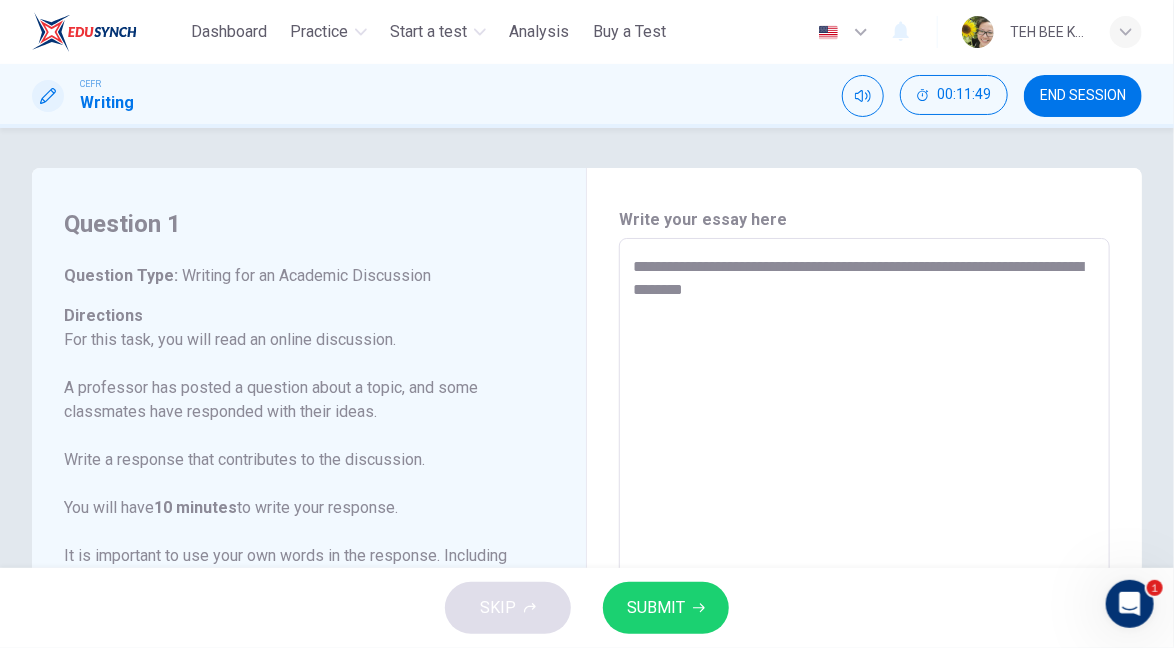 type on "**********" 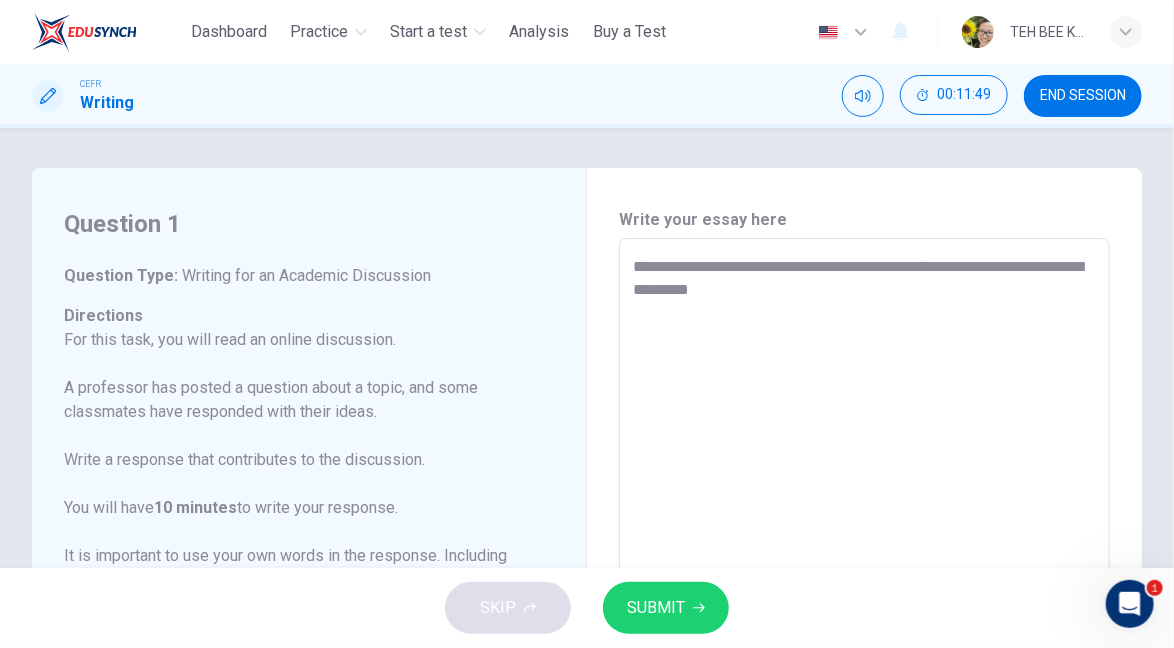 type on "*" 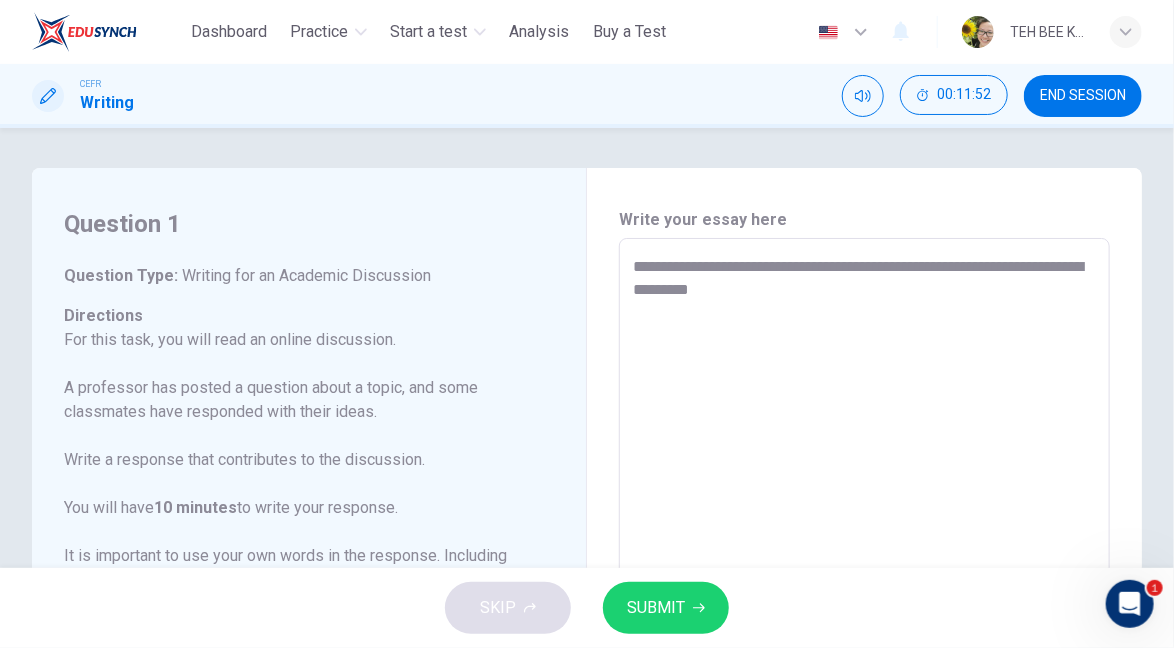 type 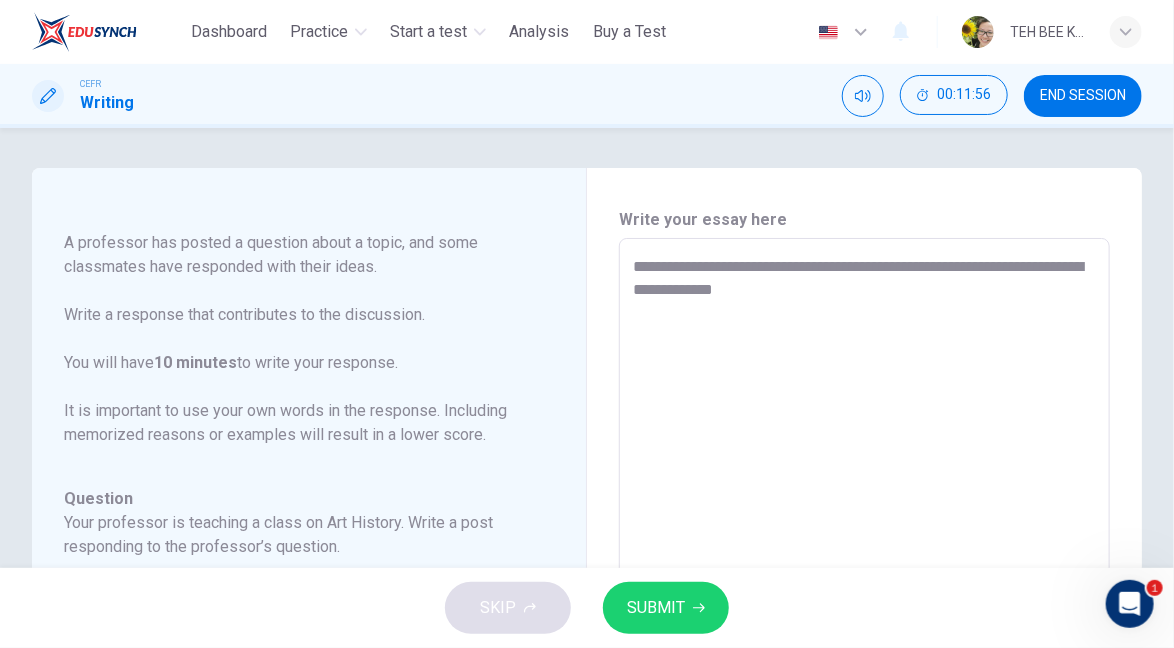 scroll, scrollTop: 149, scrollLeft: 0, axis: vertical 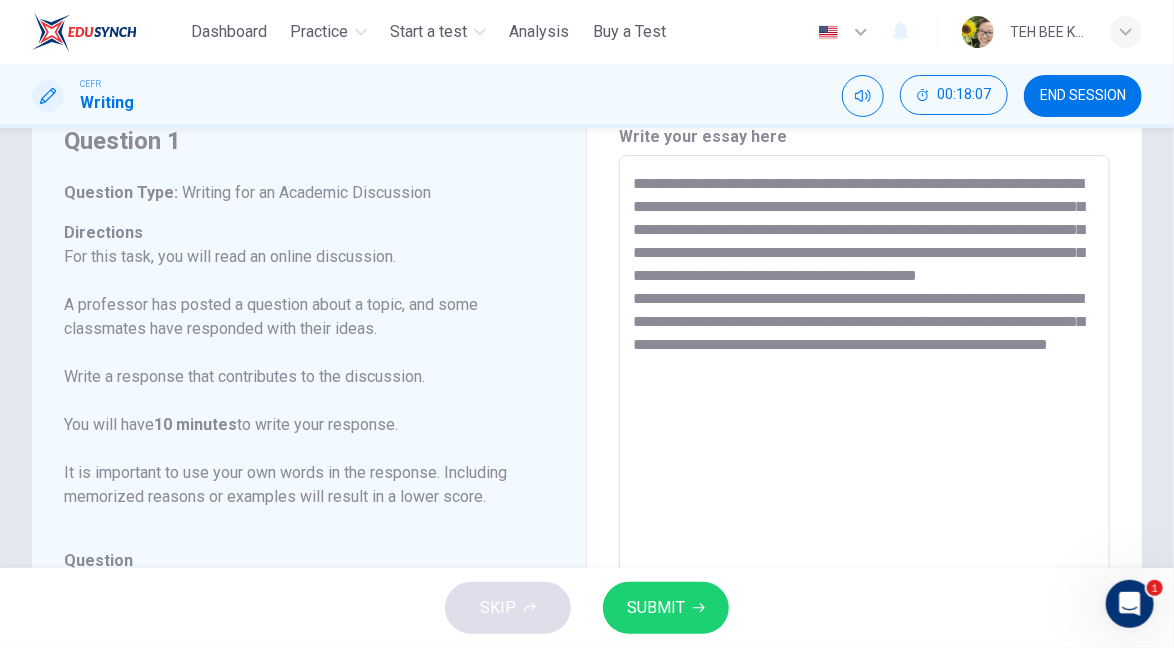 click on "**********" at bounding box center (864, 489) 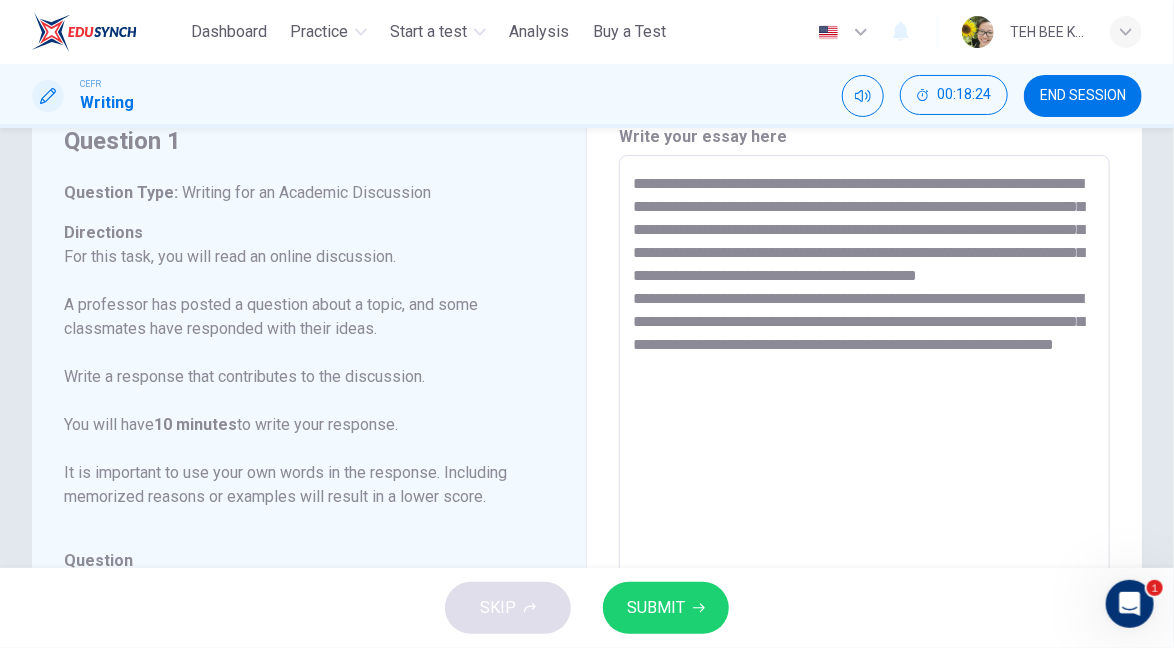 click on "**********" at bounding box center (864, 489) 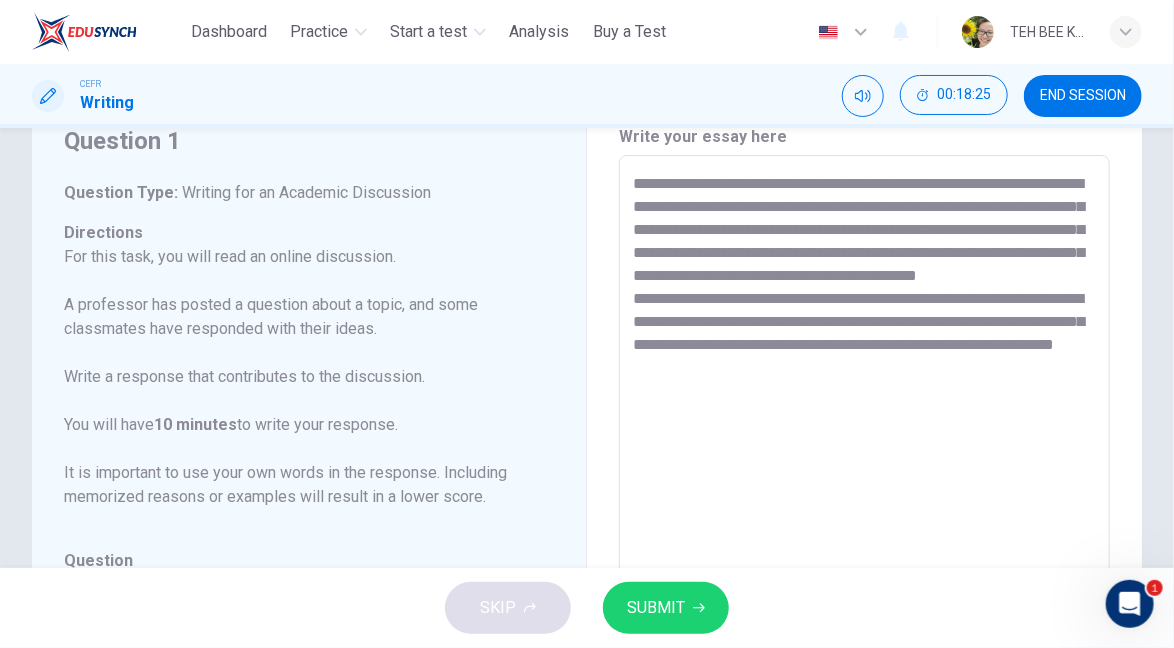 click on "**********" at bounding box center [864, 489] 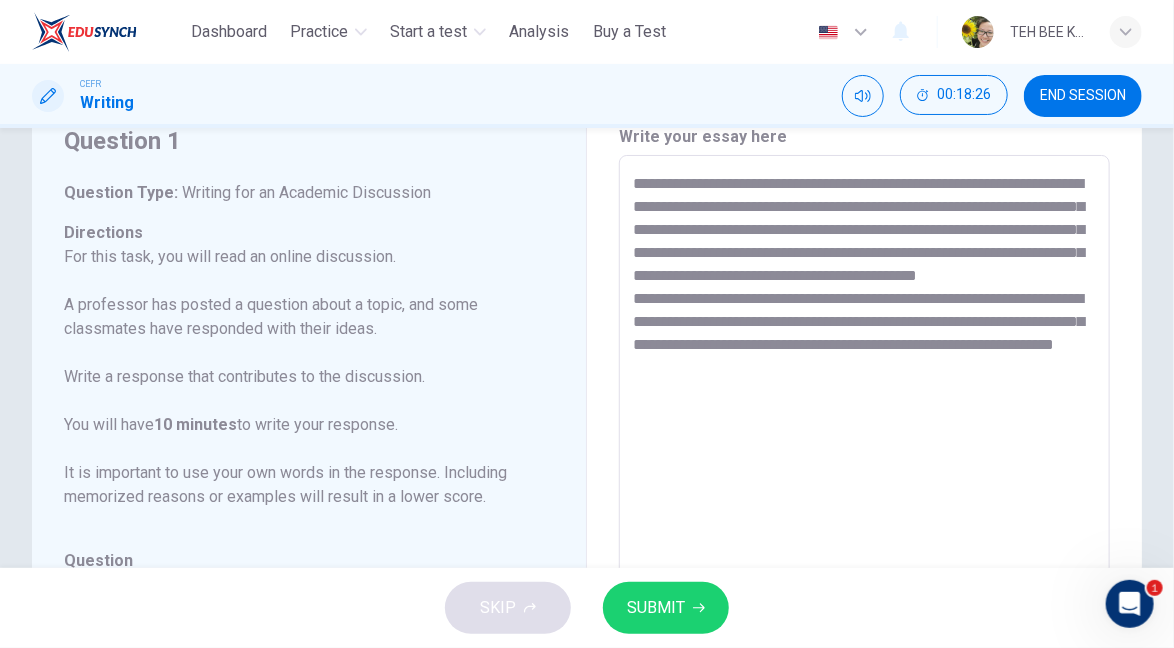 click on "**********" at bounding box center [864, 489] 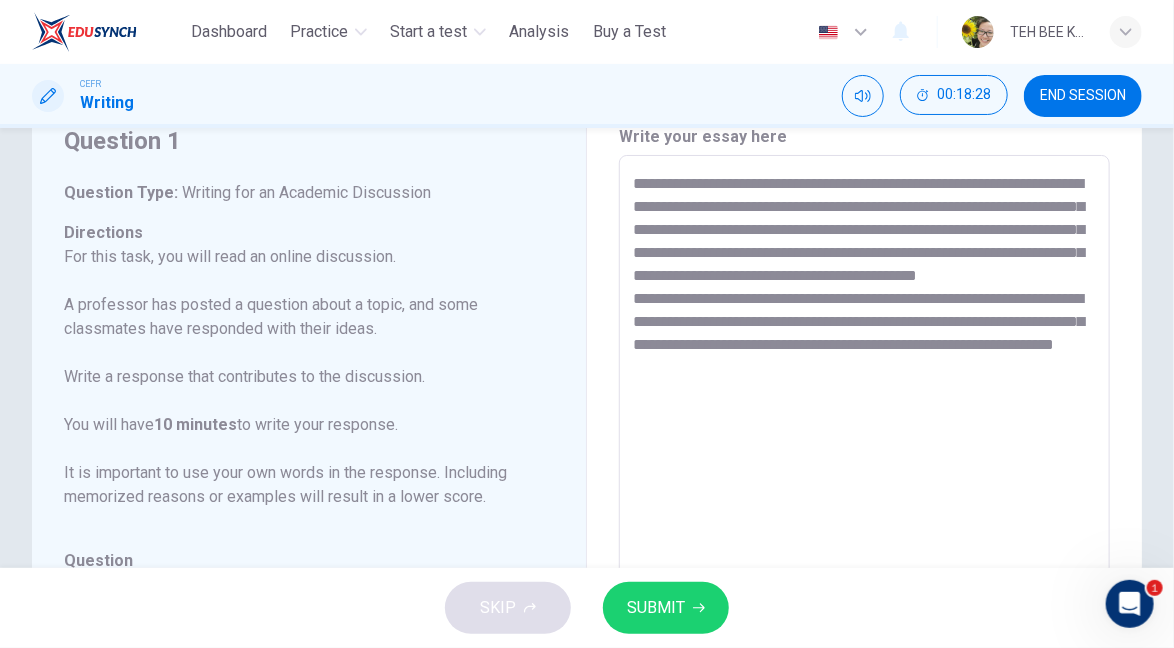 click on "**********" at bounding box center [864, 489] 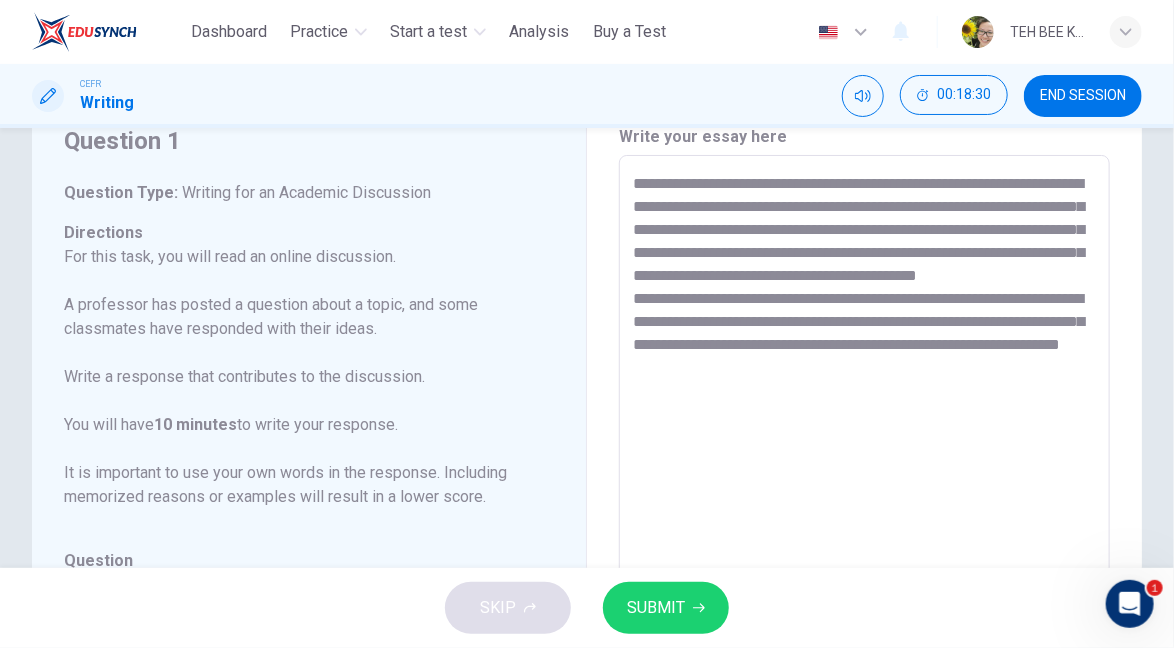 click on "**********" at bounding box center (864, 489) 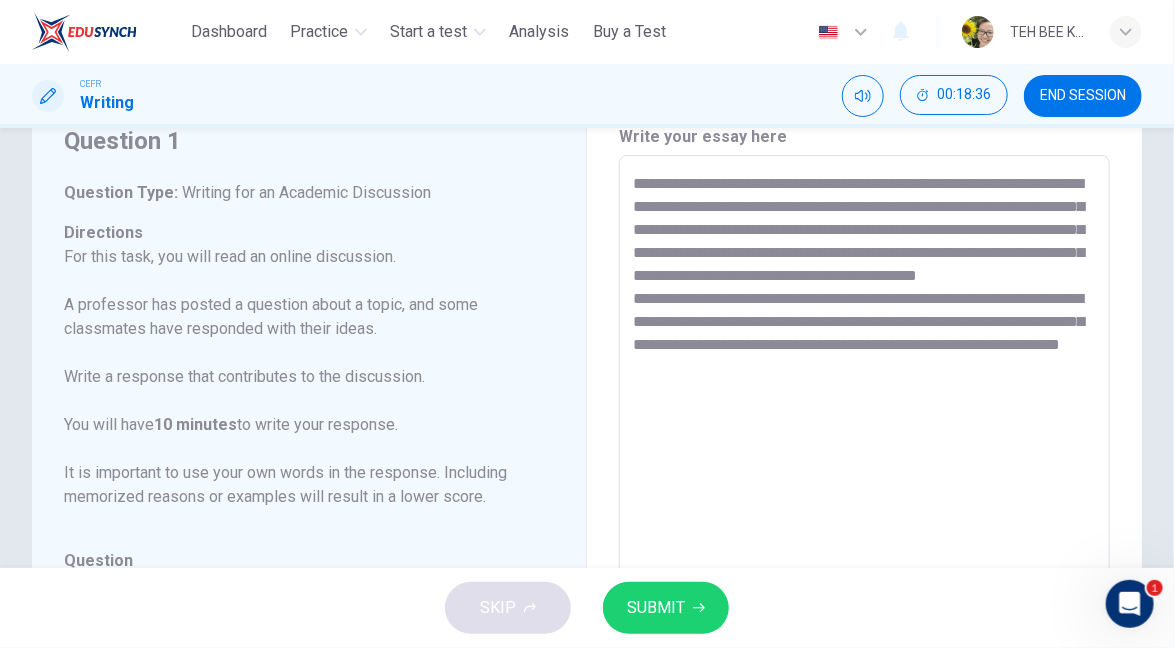click on "**********" at bounding box center [864, 489] 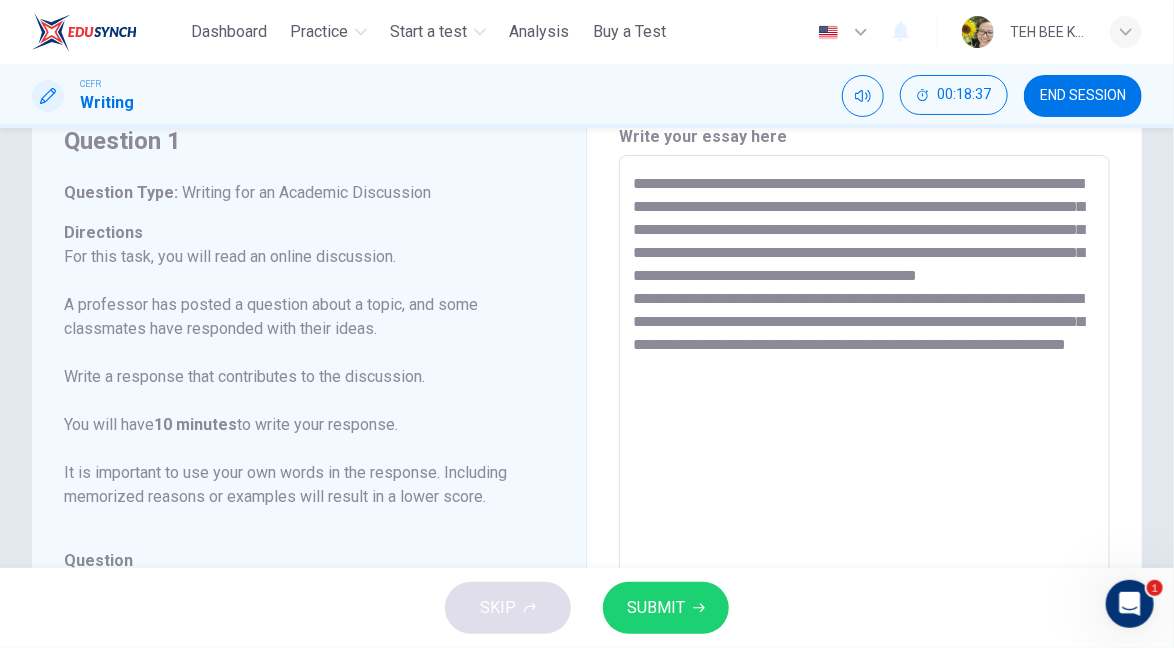 click on "**********" at bounding box center [864, 489] 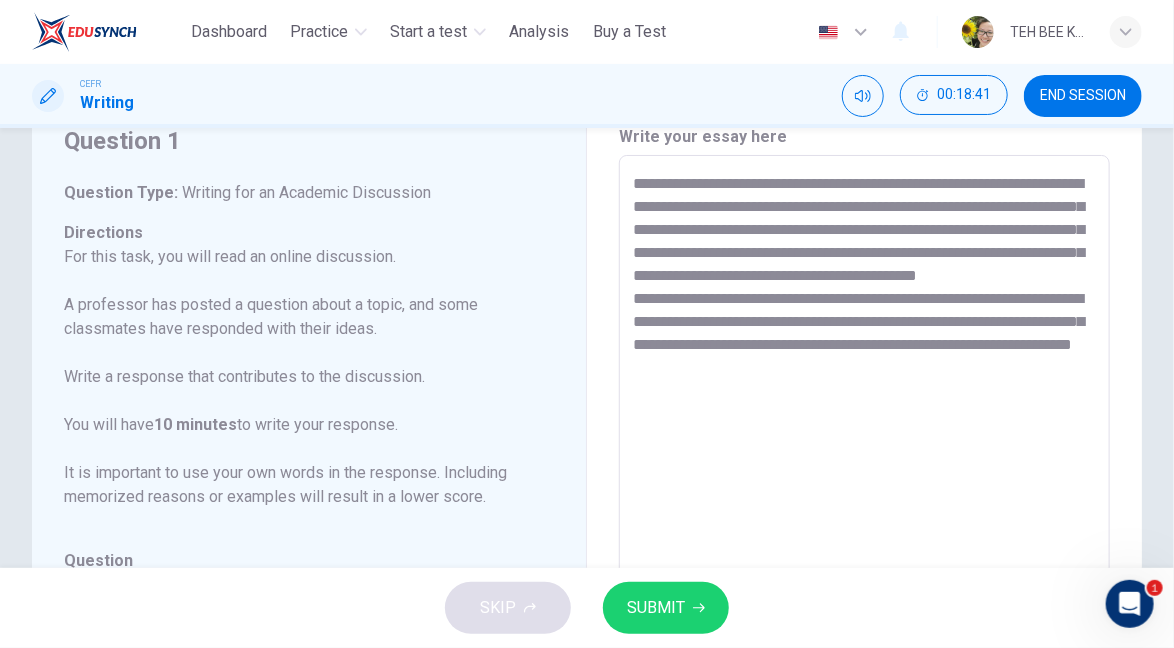 click on "**********" at bounding box center [864, 489] 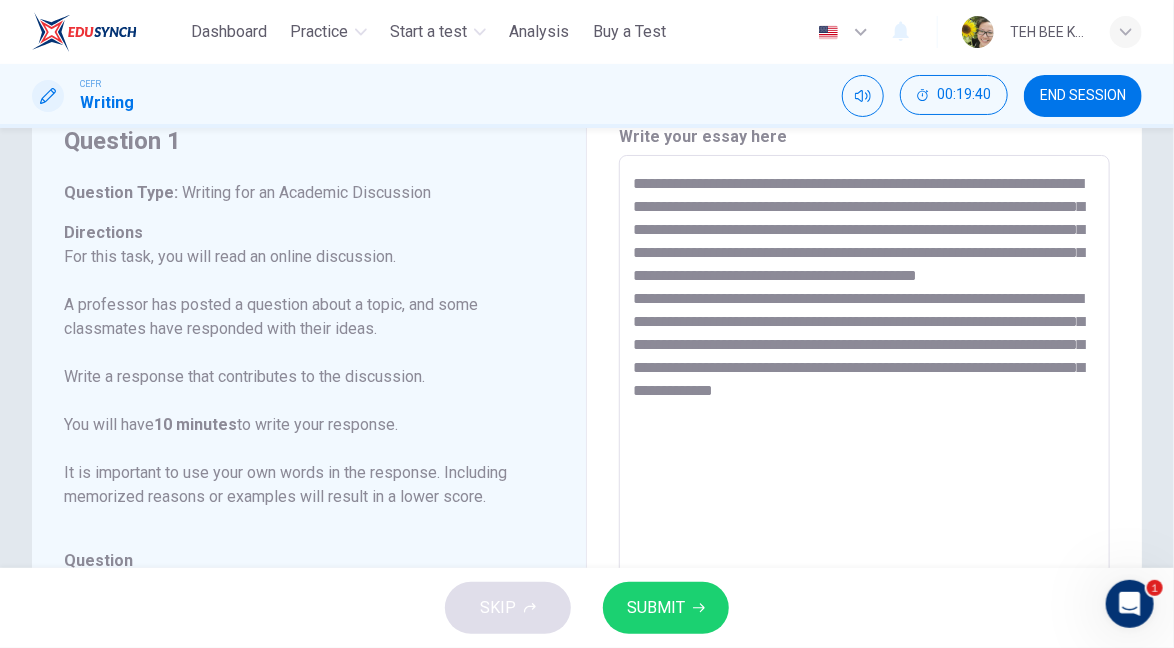 click on "For this task, you will read an online discussion. A professor has posted a question about a topic, and some classmates have responded with their ideas. Write a response that contributes to the discussion. You will have  [TIME]  to write your response.  It is important to use your own words in the response. Including memorized reasons or examples will result in a lower score." at bounding box center [297, 377] 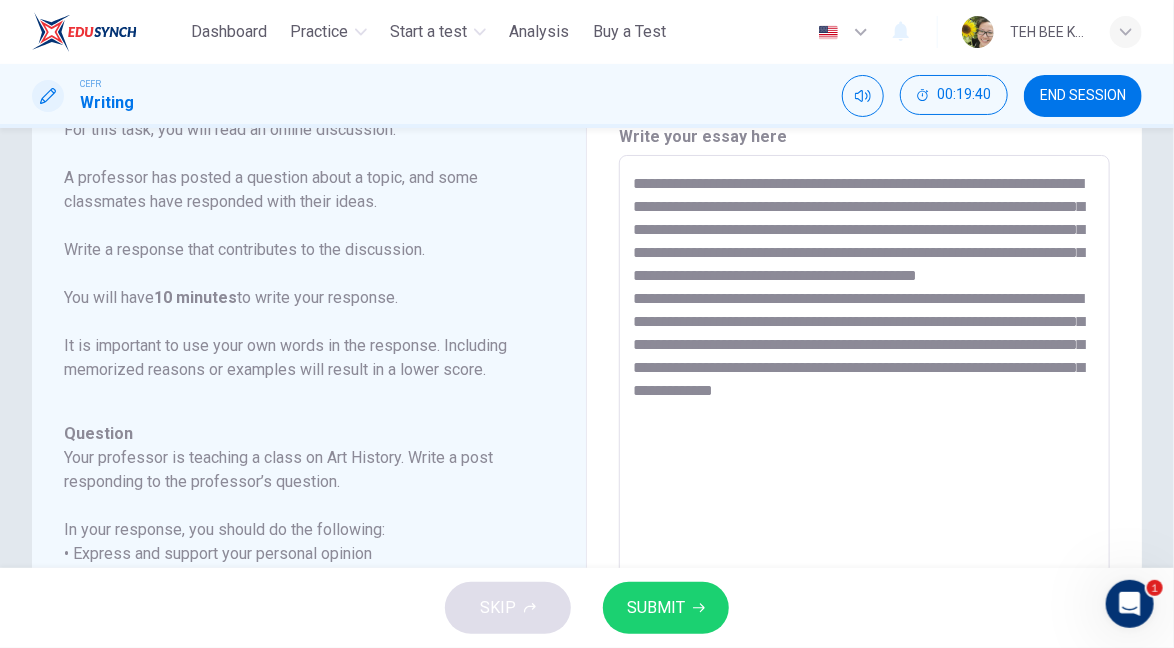 scroll, scrollTop: 149, scrollLeft: 0, axis: vertical 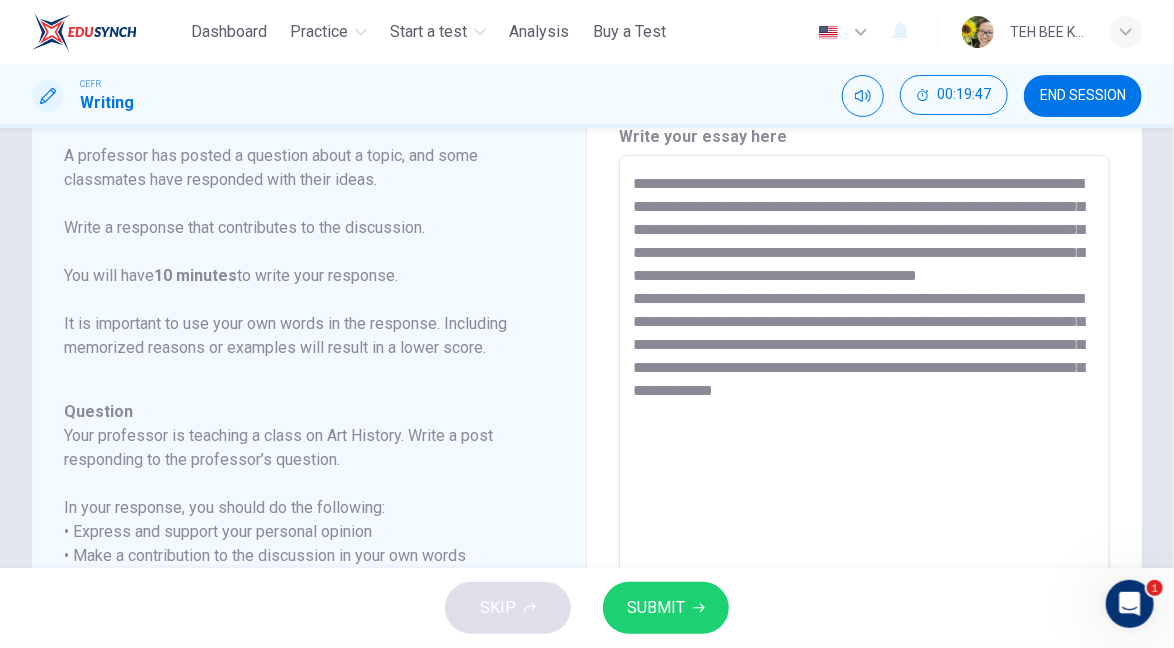 click on "**********" at bounding box center (864, 489) 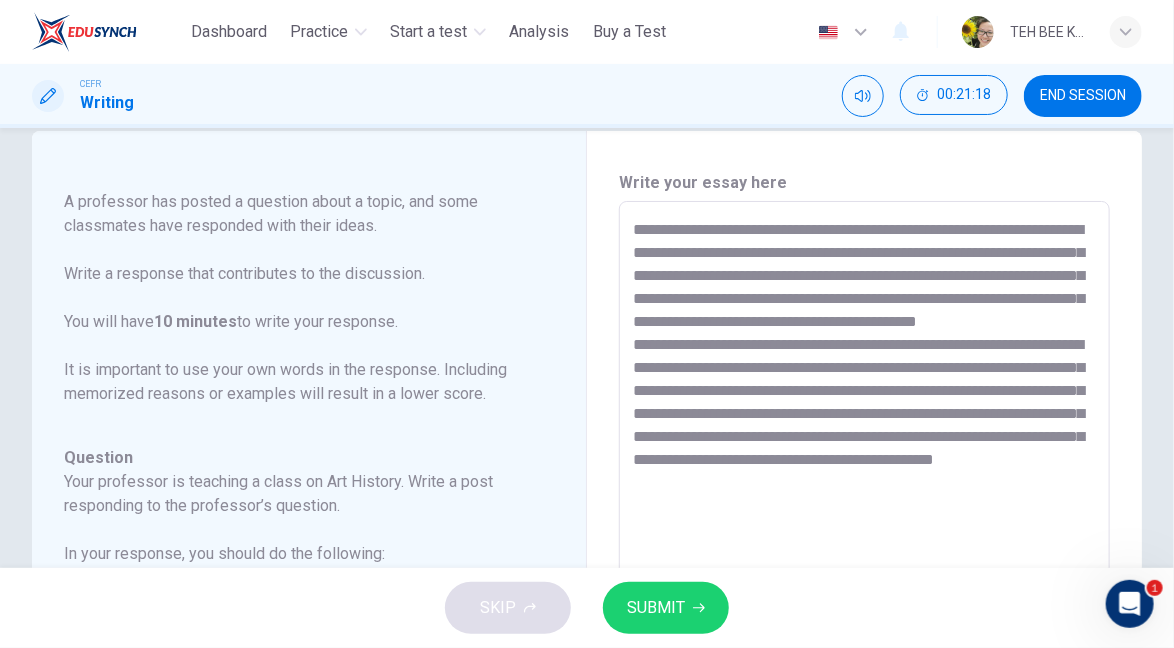 scroll, scrollTop: 38, scrollLeft: 0, axis: vertical 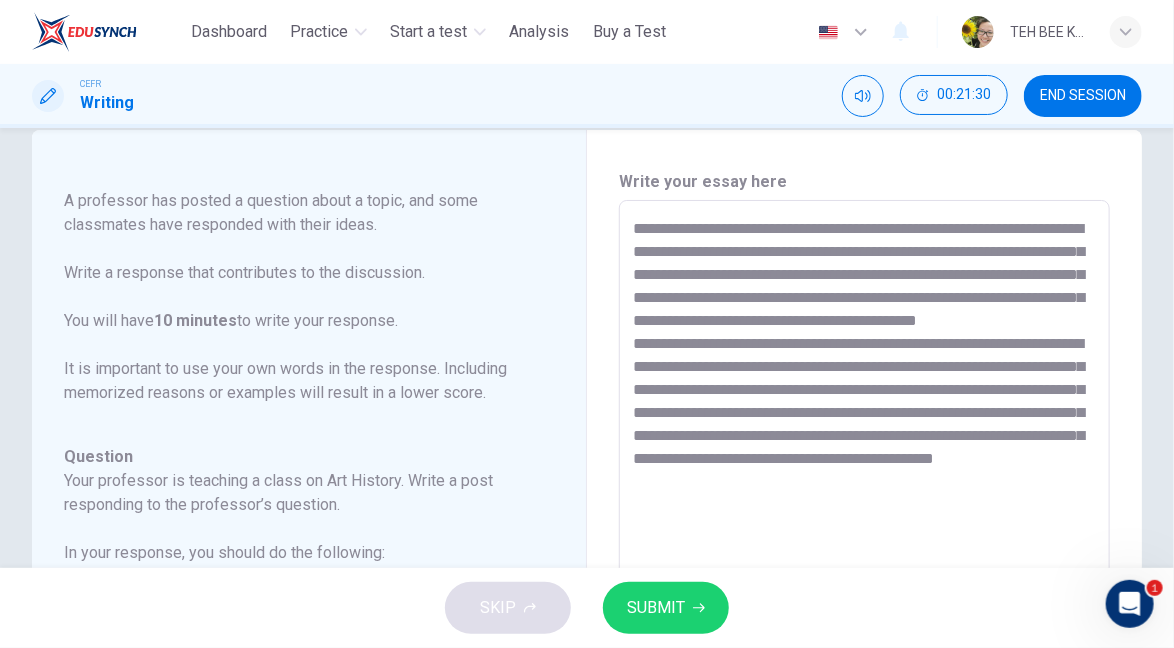 click on "**********" at bounding box center (864, 534) 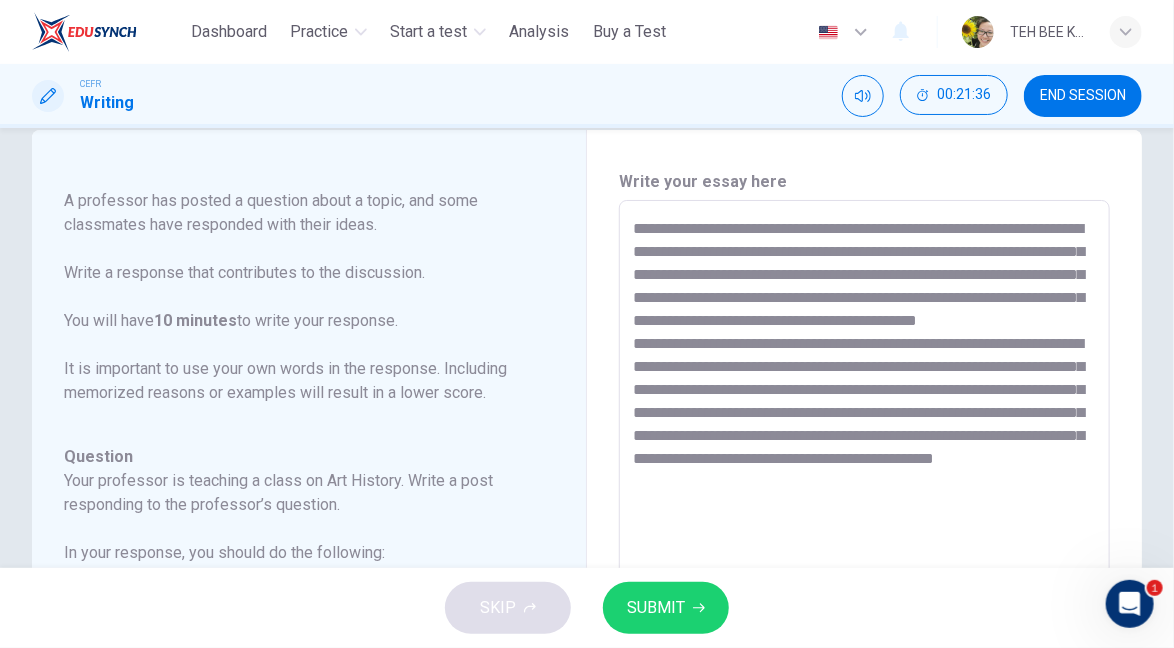 click on "**********" at bounding box center [864, 534] 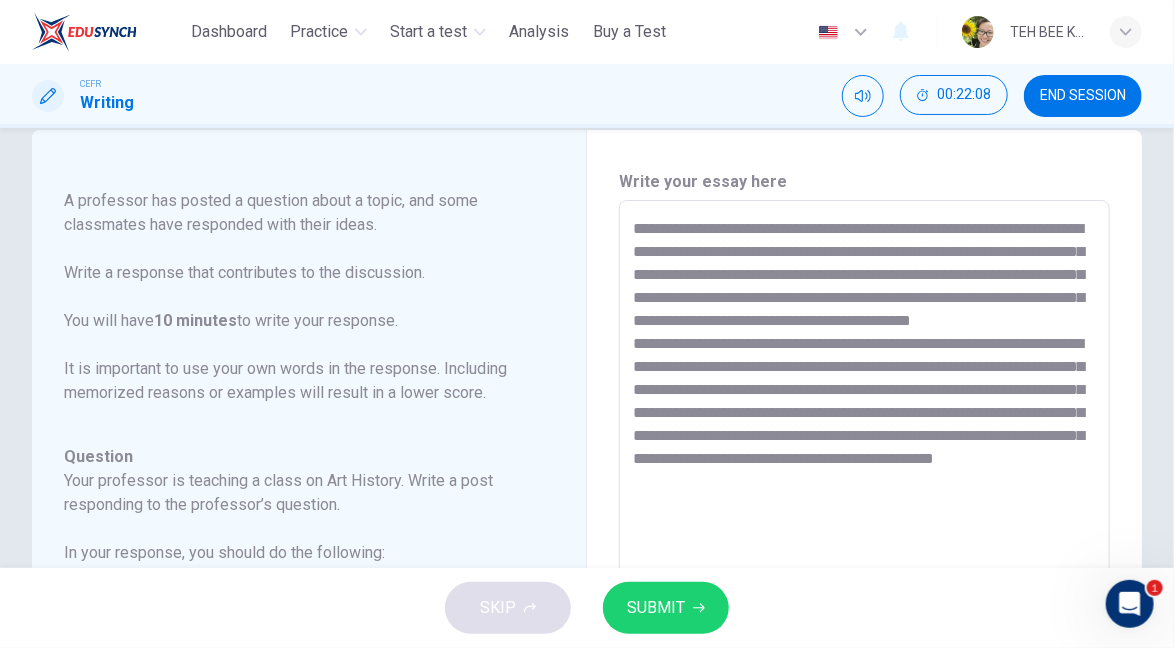 click on "**********" at bounding box center [864, 534] 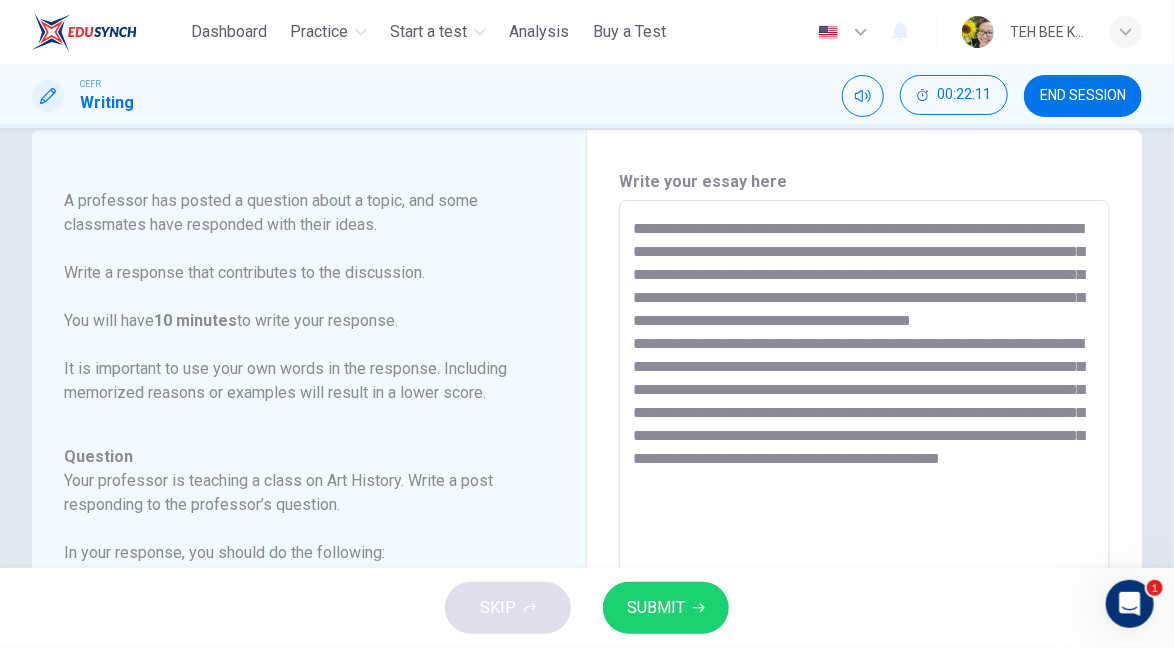 click on "**********" at bounding box center [864, 534] 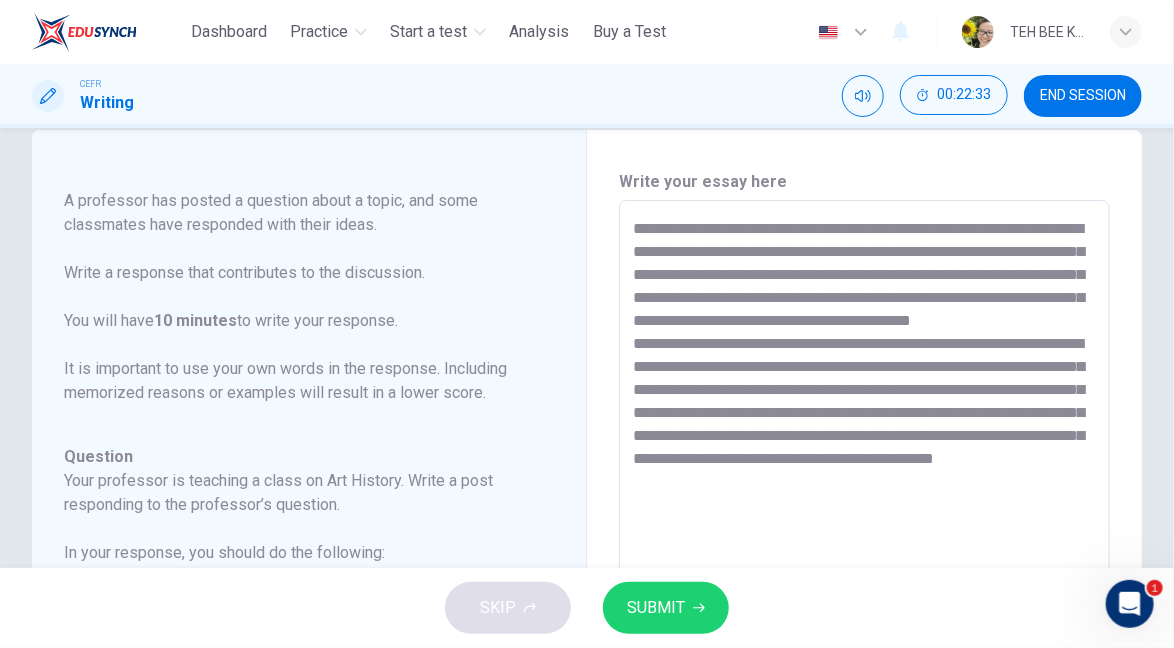 click on "SUBMIT" at bounding box center [656, 608] 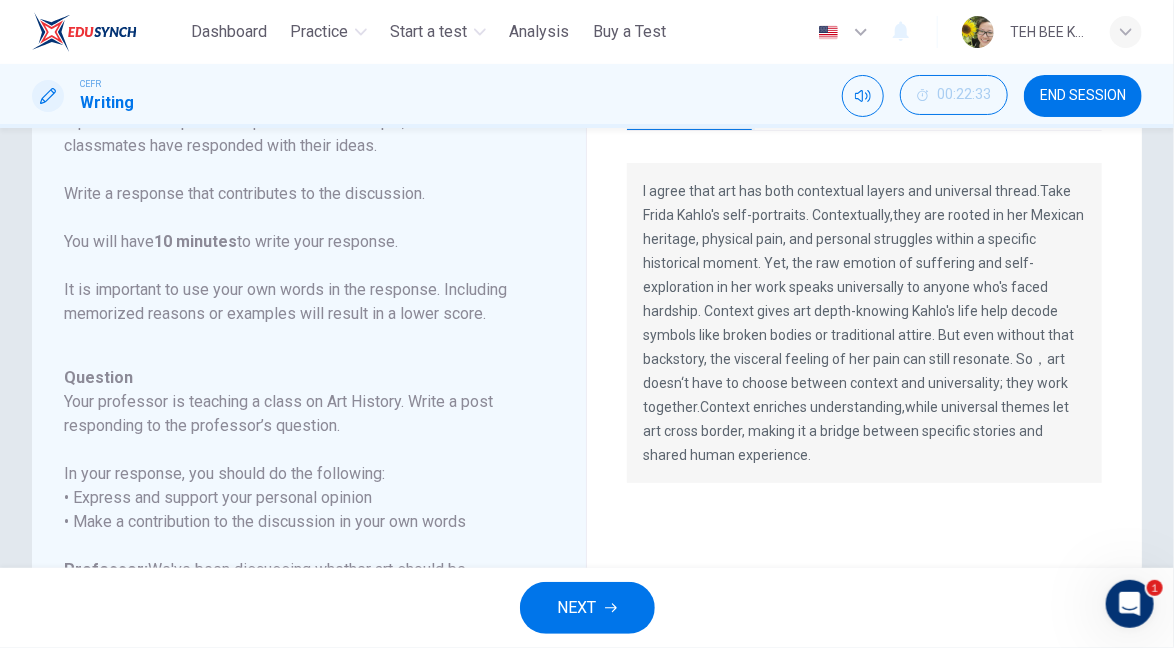 scroll, scrollTop: 116, scrollLeft: 0, axis: vertical 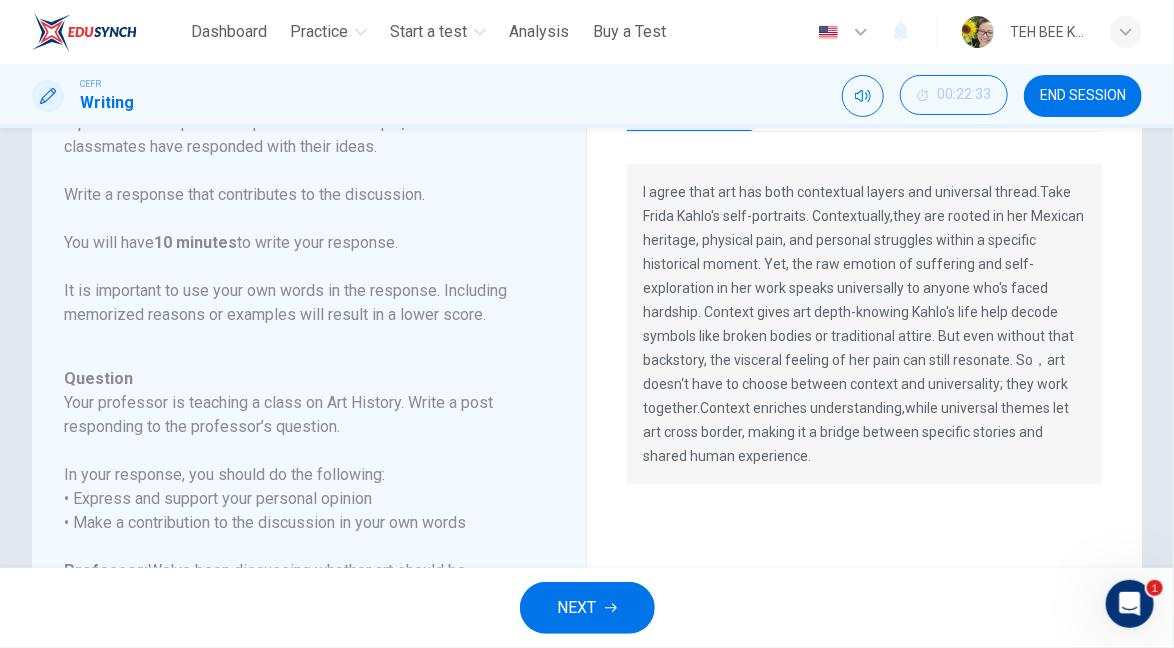 click 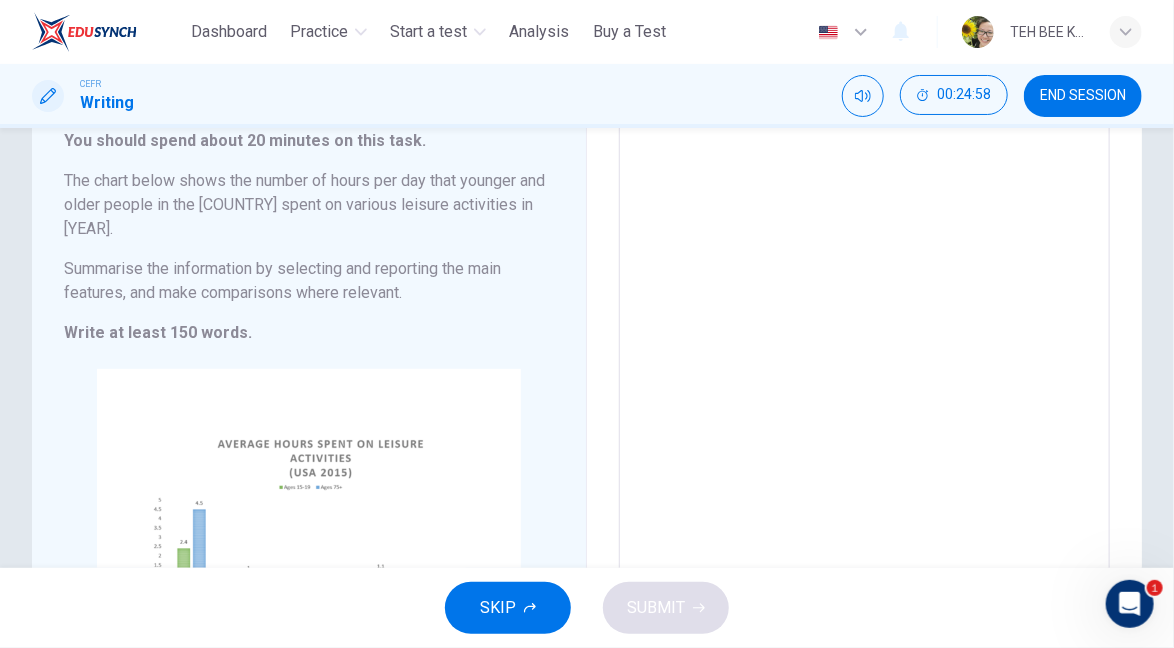 scroll, scrollTop: 91, scrollLeft: 0, axis: vertical 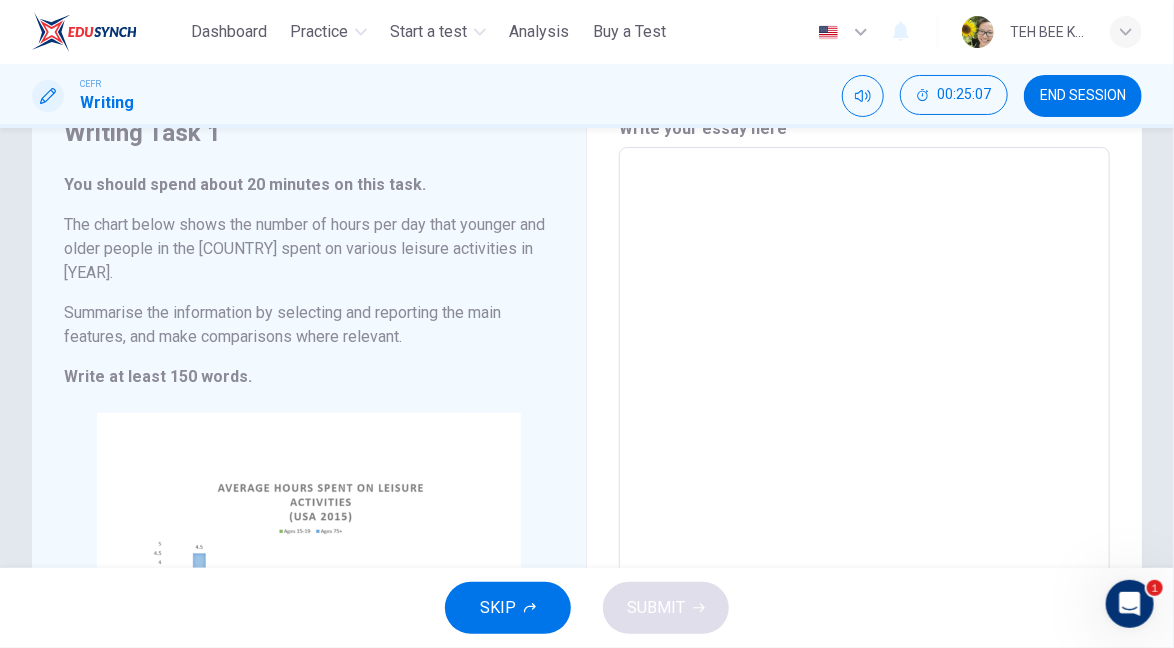 click at bounding box center [864, 437] 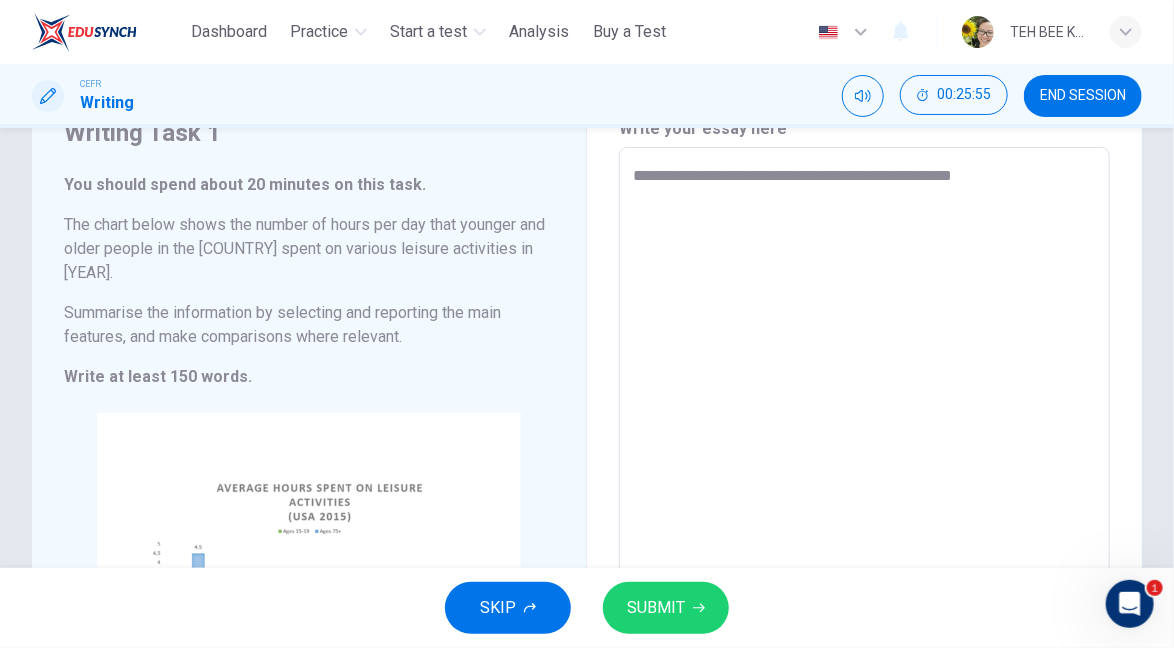 click on "**********" at bounding box center (864, 437) 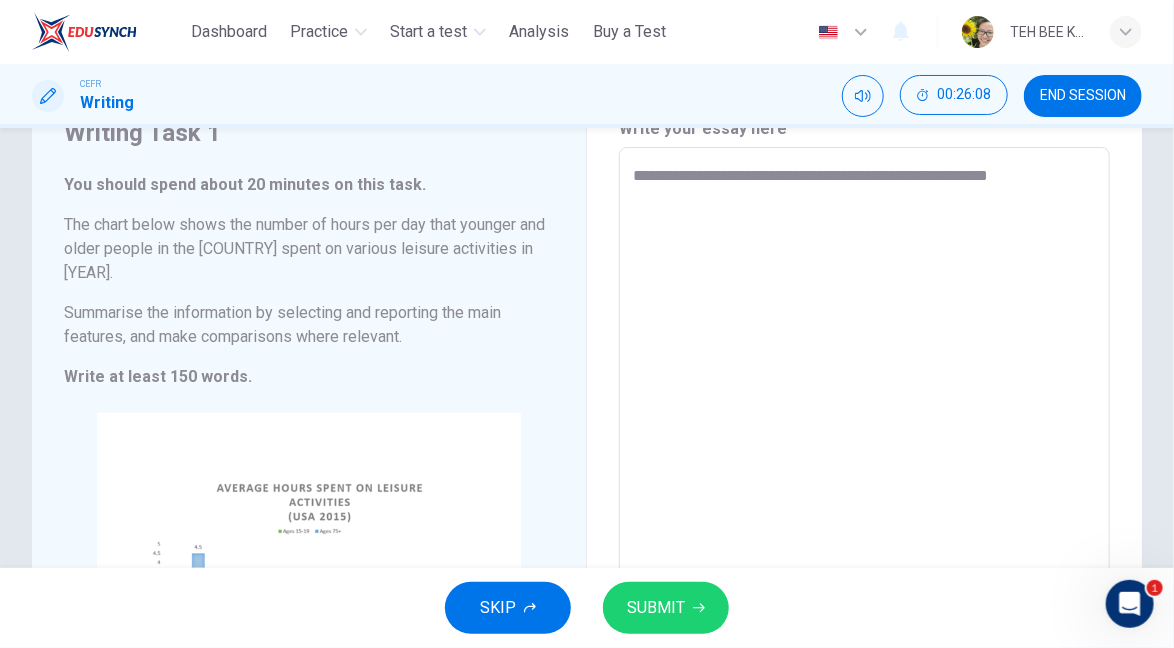 click on "**********" at bounding box center (864, 437) 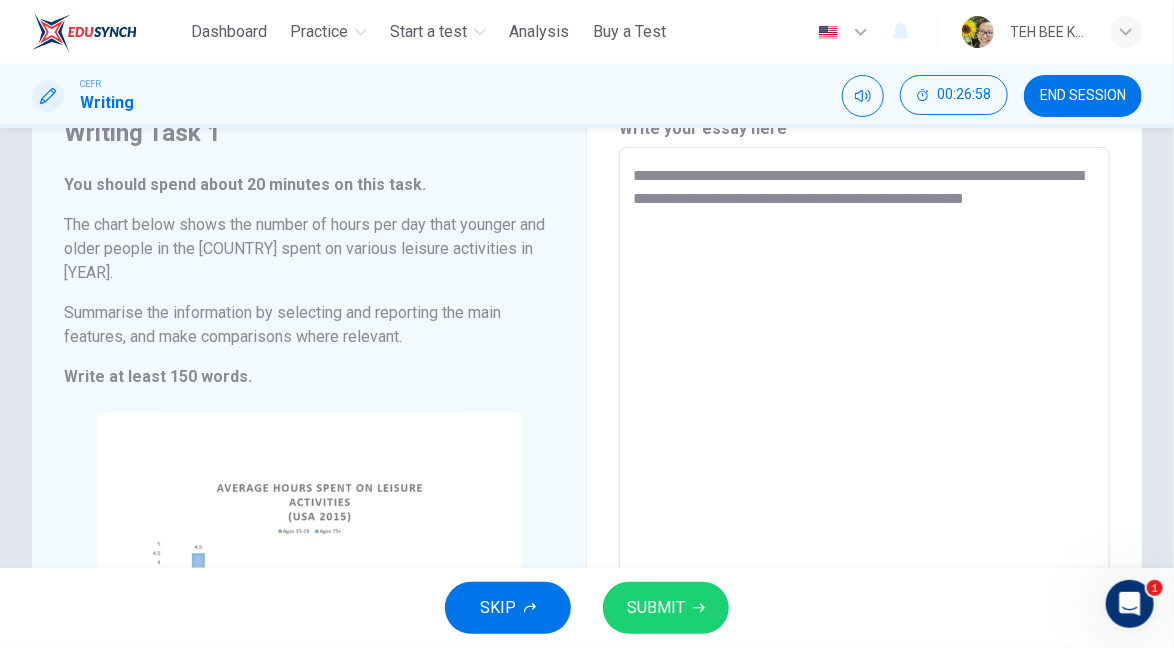 click on "**********" at bounding box center [864, 437] 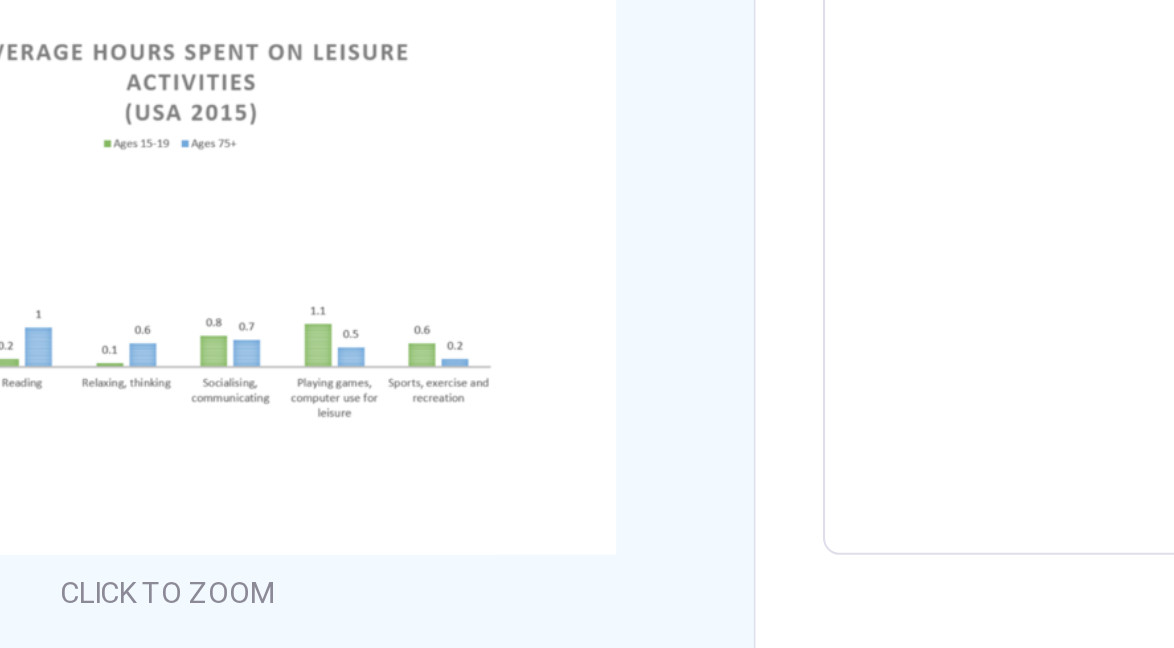 scroll, scrollTop: 357, scrollLeft: 0, axis: vertical 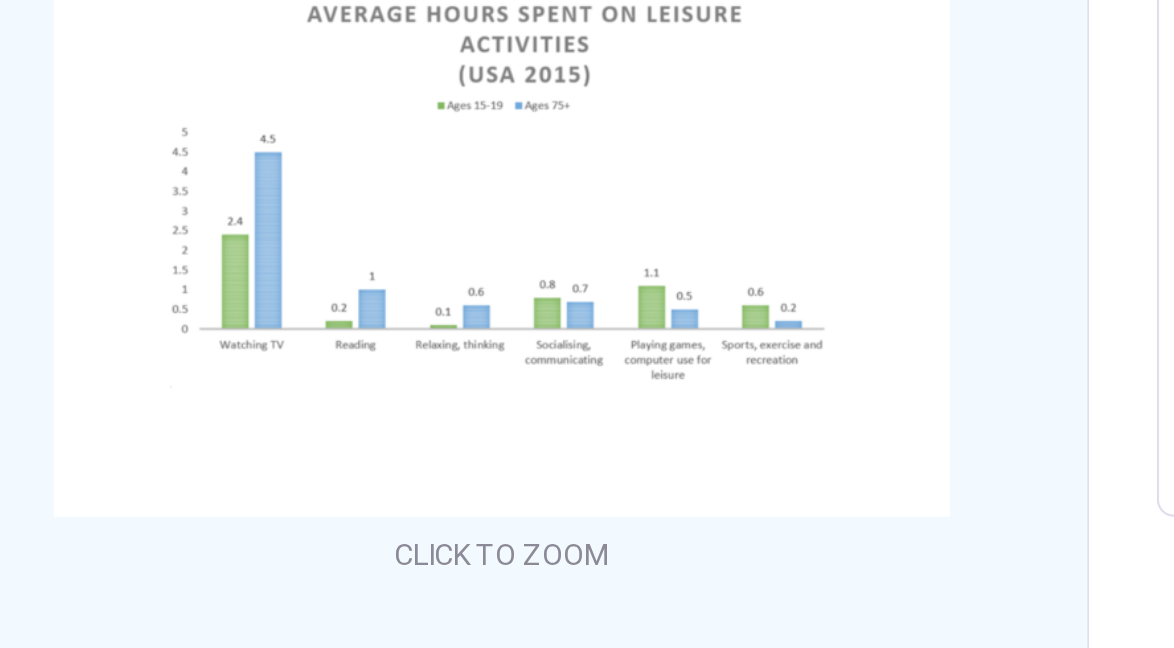 click on "Click to Zoom" at bounding box center [309, 319] 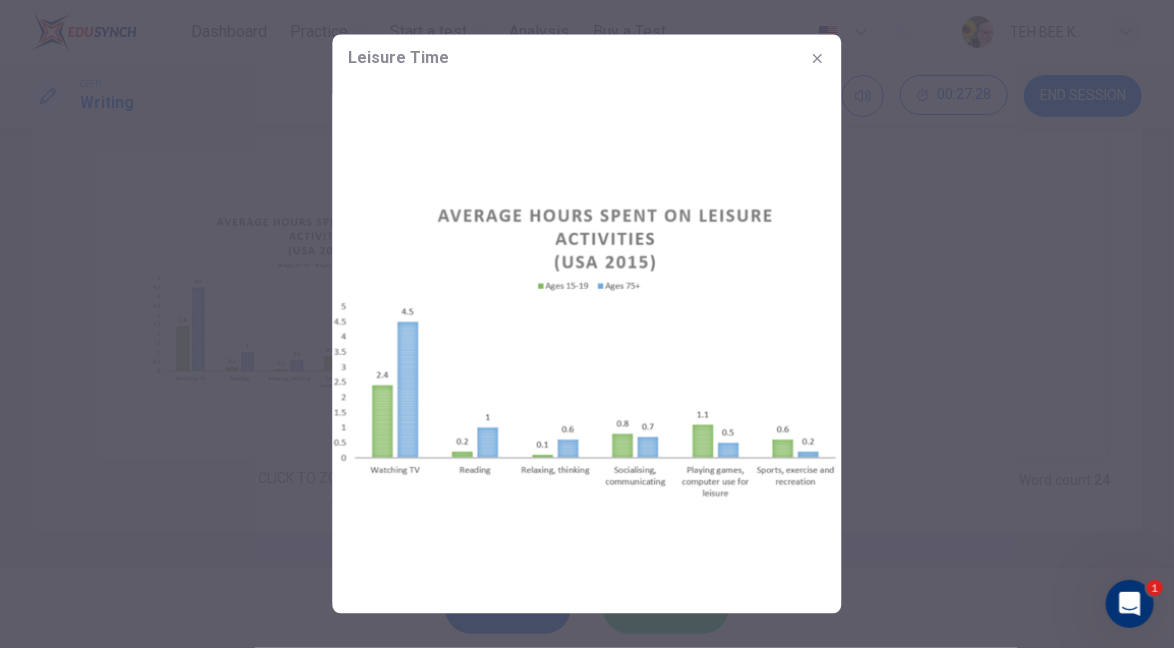 click at bounding box center [818, 59] 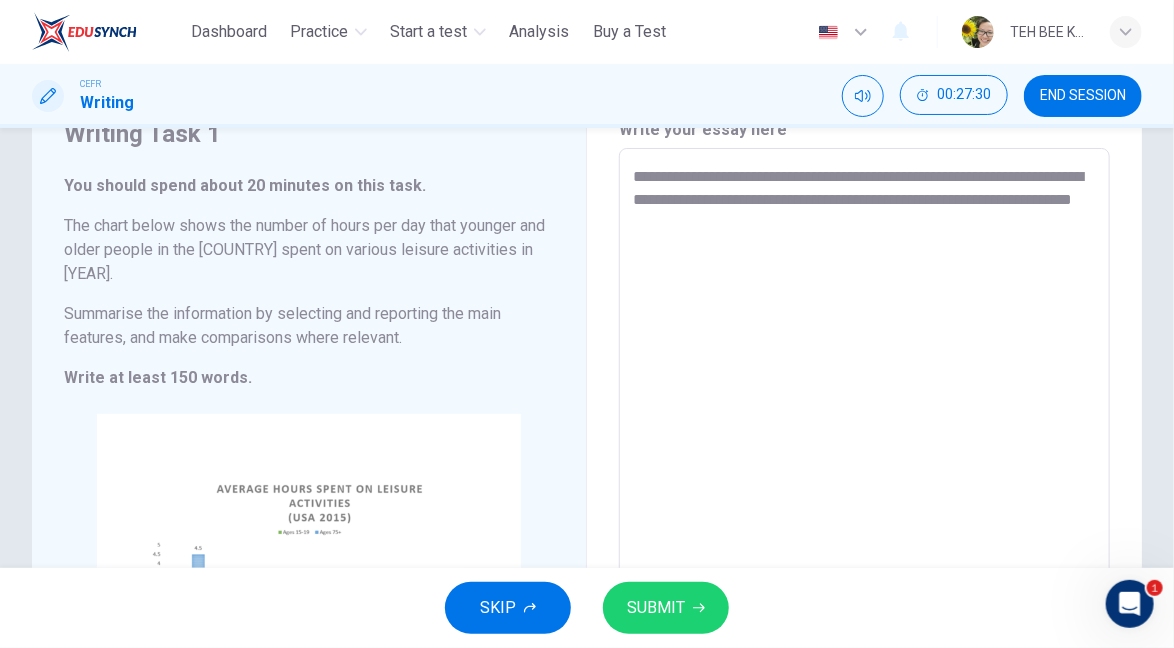 scroll, scrollTop: 66, scrollLeft: 0, axis: vertical 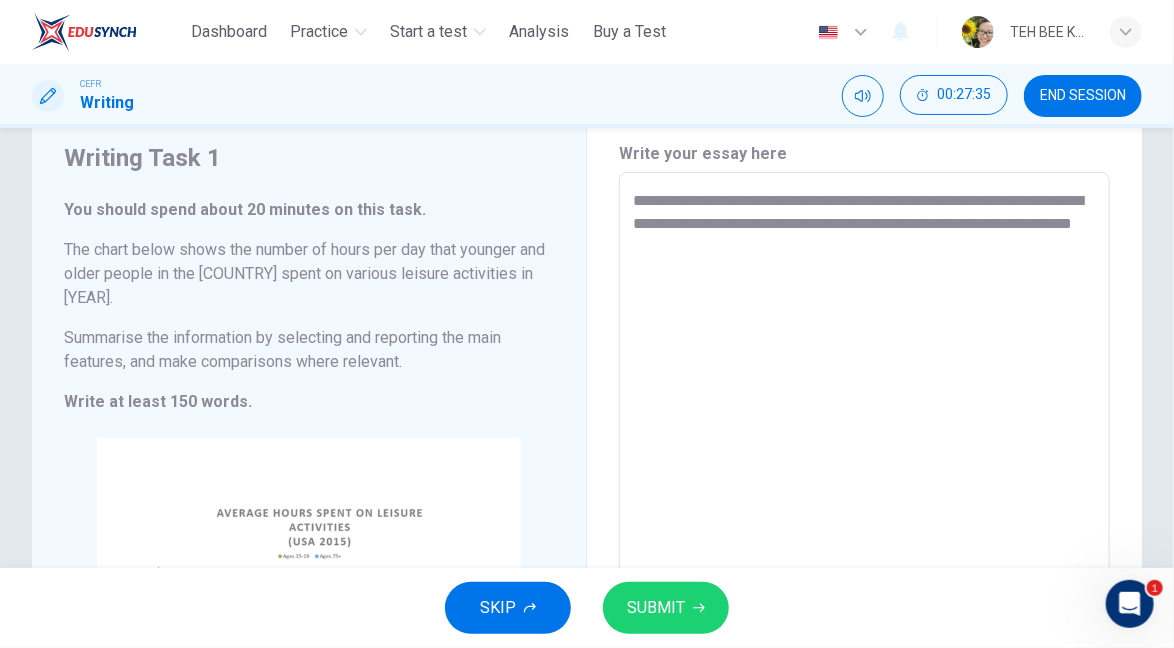 click on "**********" at bounding box center [864, 462] 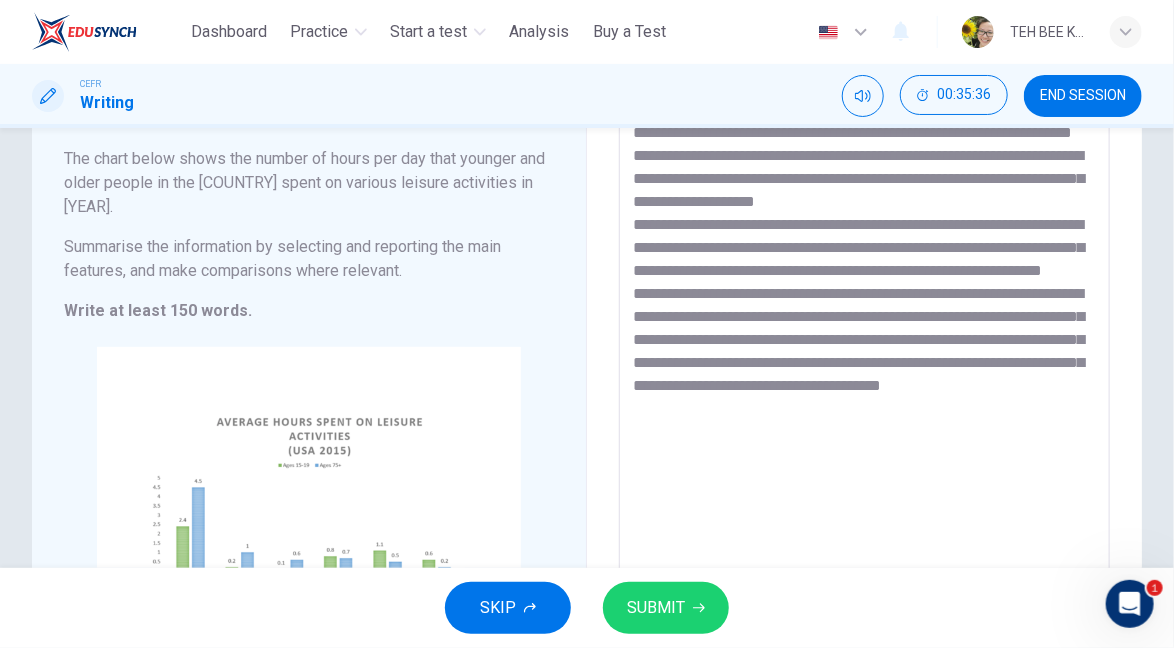 scroll, scrollTop: 211, scrollLeft: 0, axis: vertical 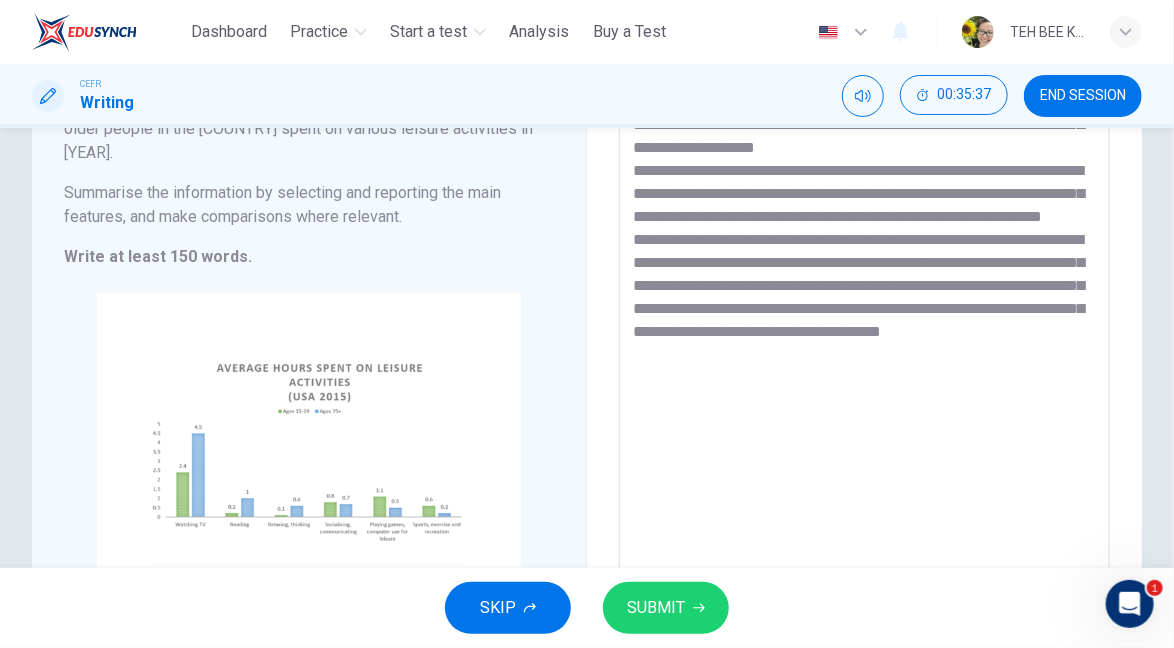 click on "**********" at bounding box center [864, 317] 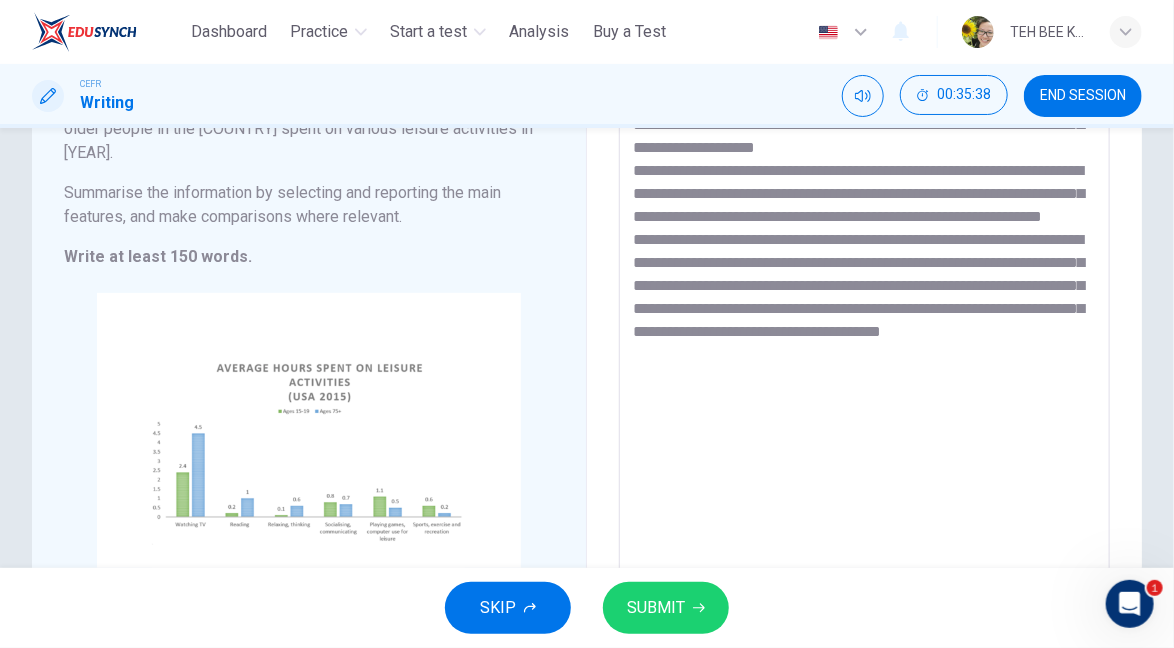 click on "**********" at bounding box center (864, 317) 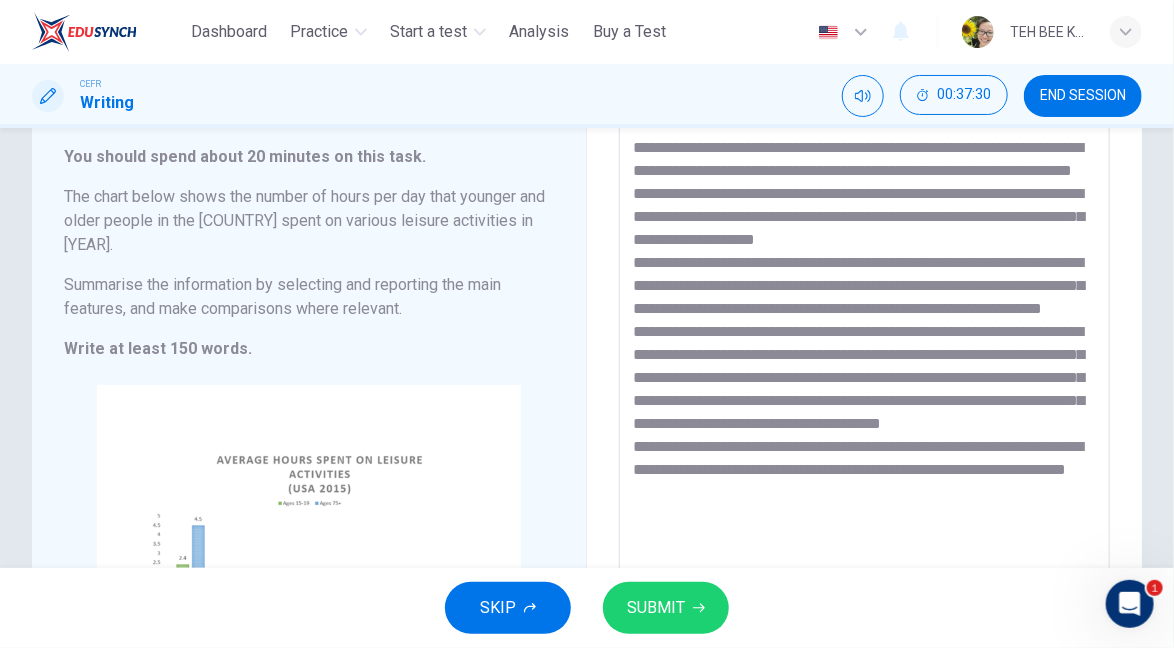 scroll, scrollTop: 120, scrollLeft: 0, axis: vertical 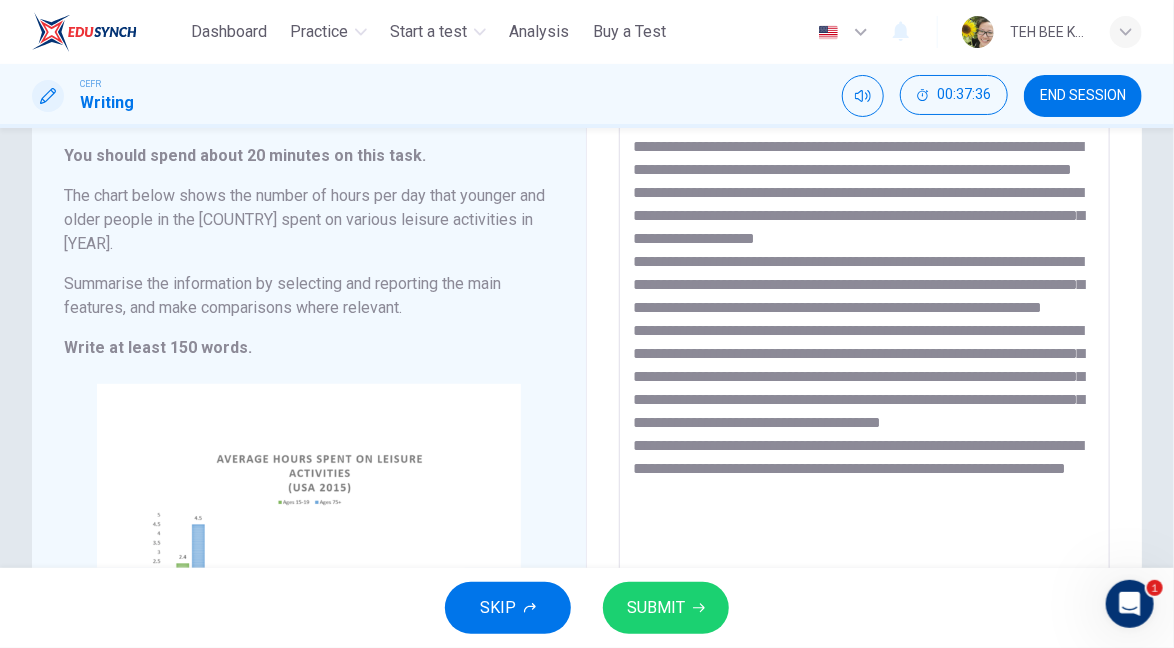 click at bounding box center [864, 408] 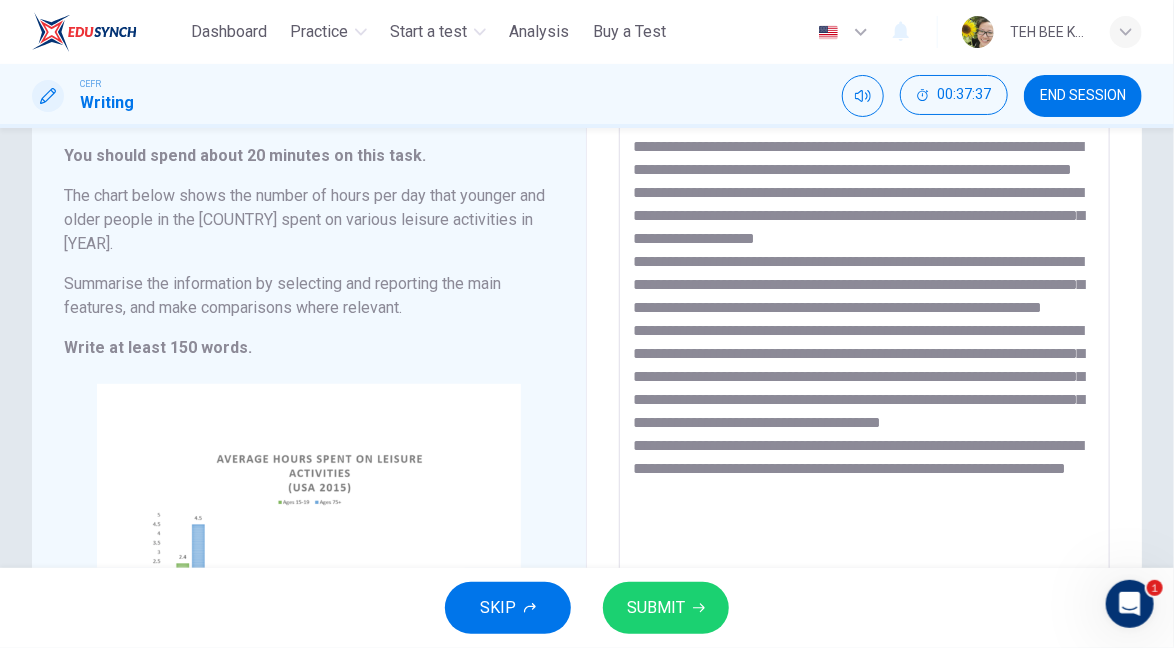 click at bounding box center [864, 408] 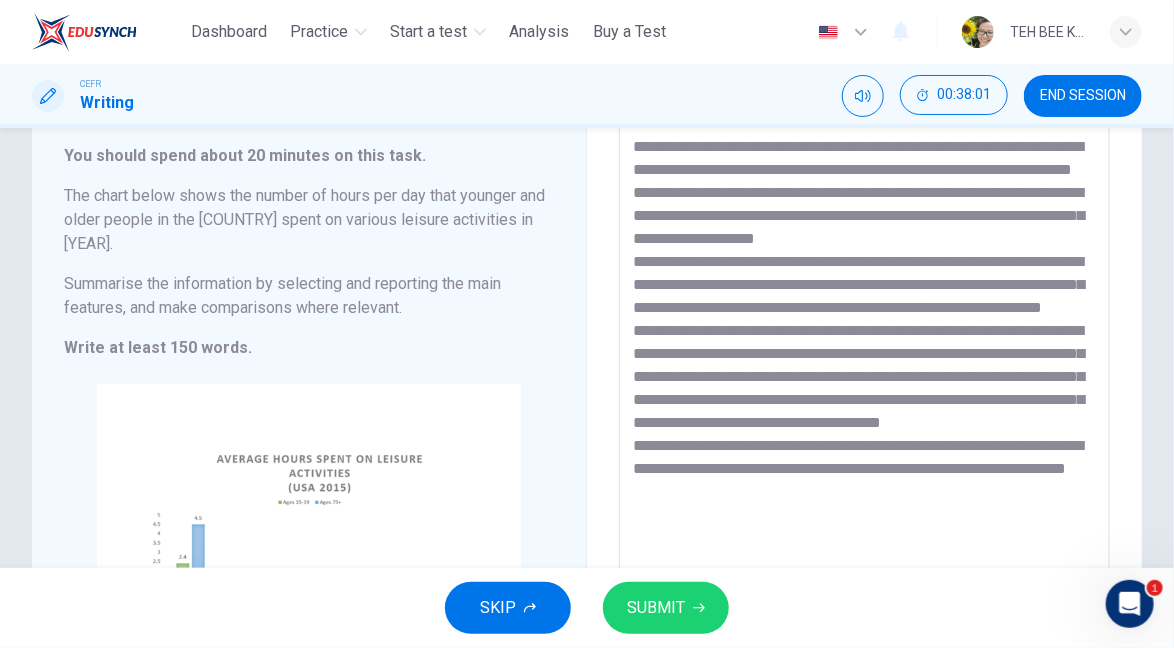 click at bounding box center [864, 408] 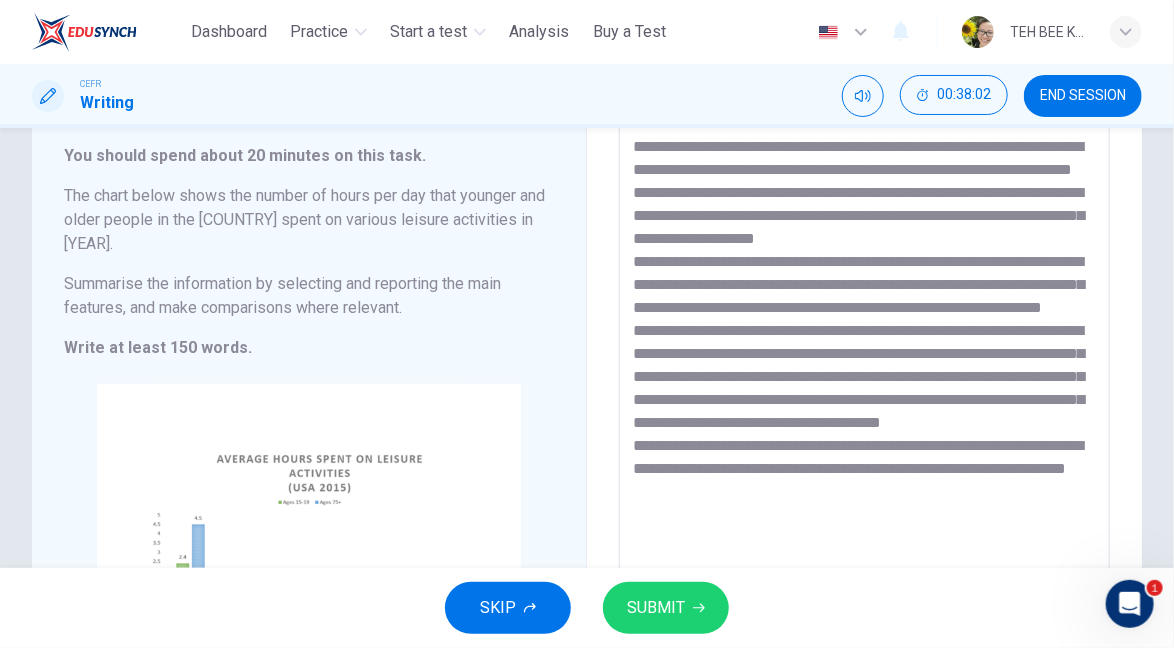 click at bounding box center (864, 408) 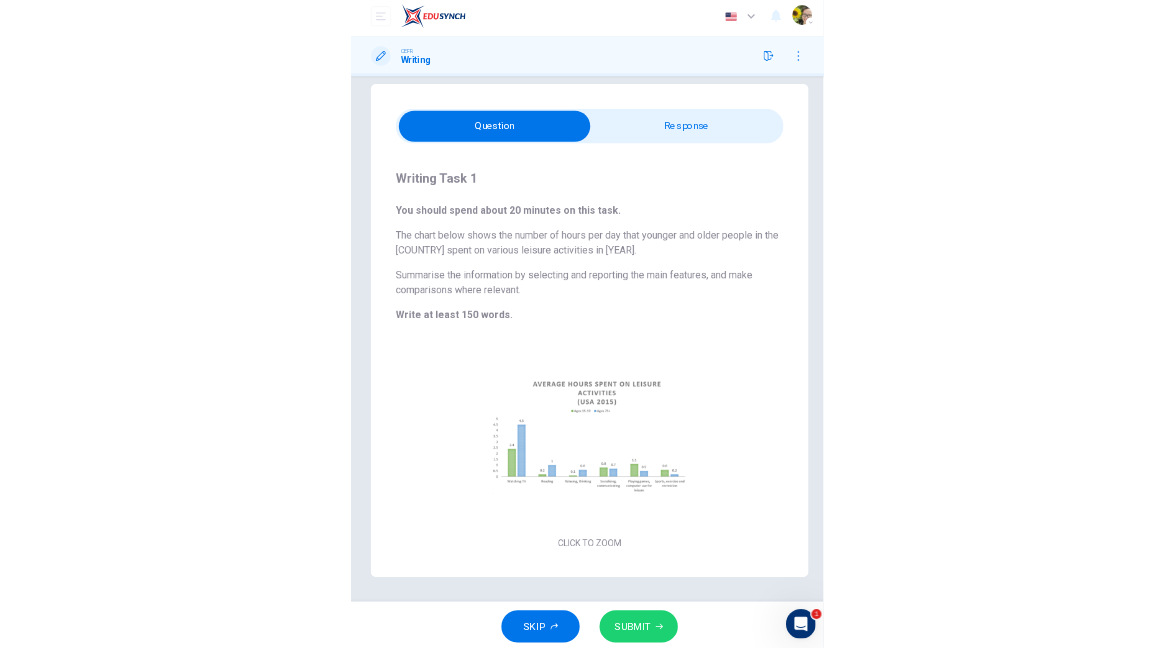scroll, scrollTop: 26, scrollLeft: 0, axis: vertical 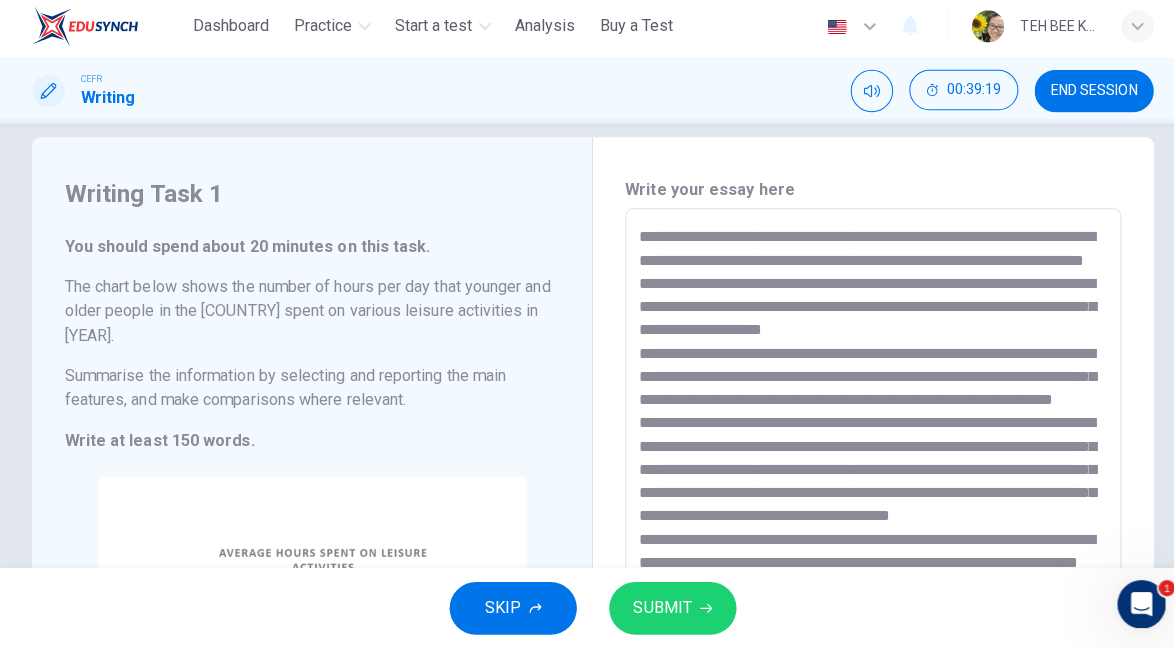click on "SUBMIT" at bounding box center [656, 608] 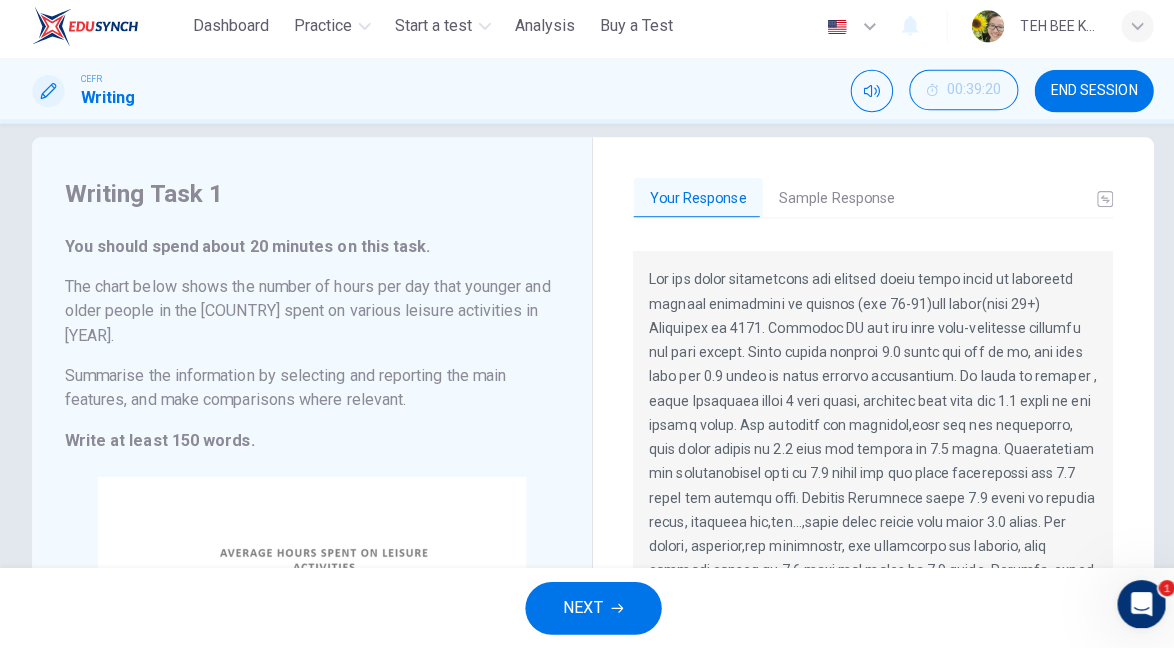 scroll, scrollTop: 48, scrollLeft: 0, axis: vertical 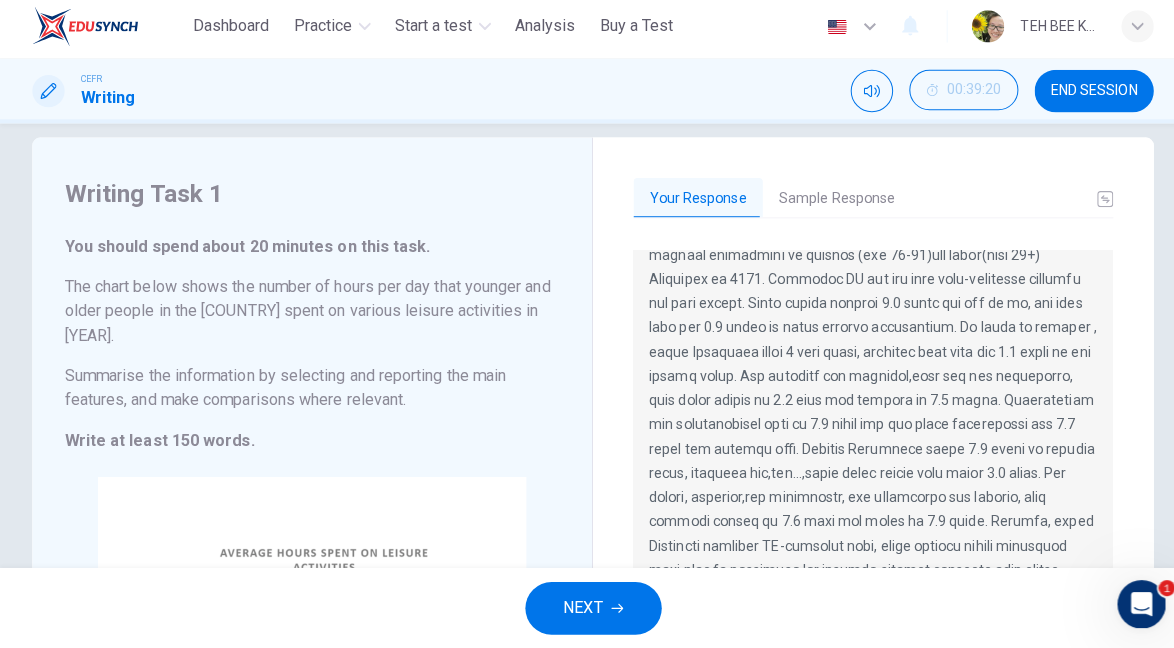 click on "Sample Response" at bounding box center [828, 203] 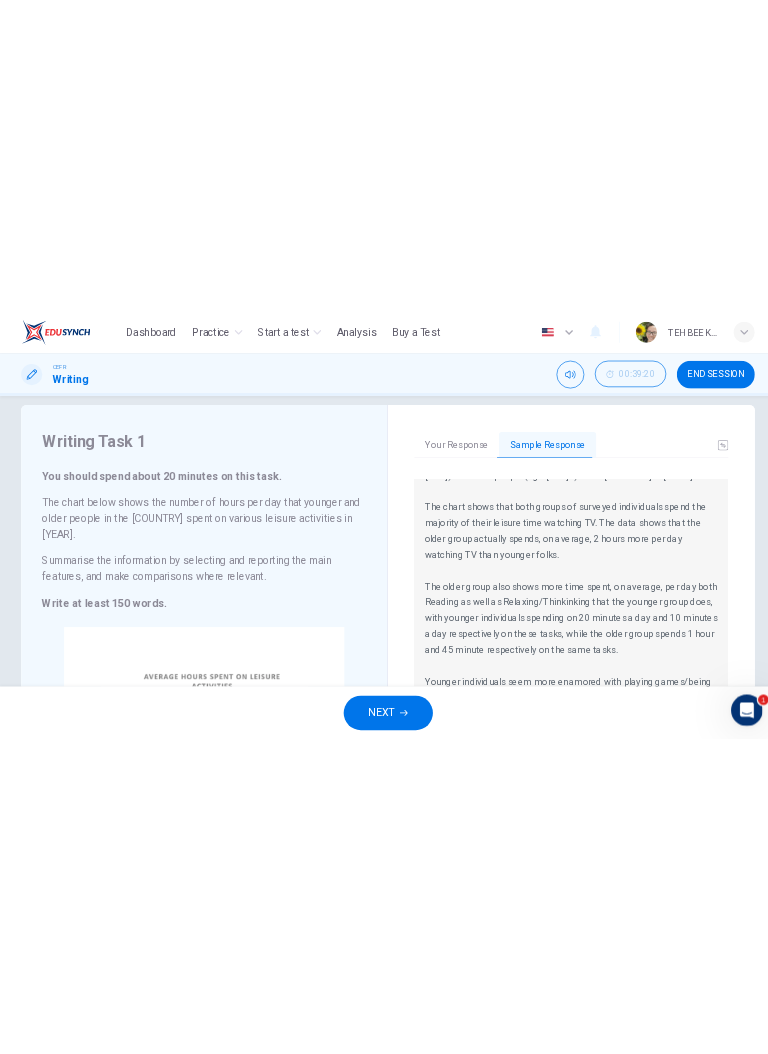 scroll, scrollTop: 0, scrollLeft: 0, axis: both 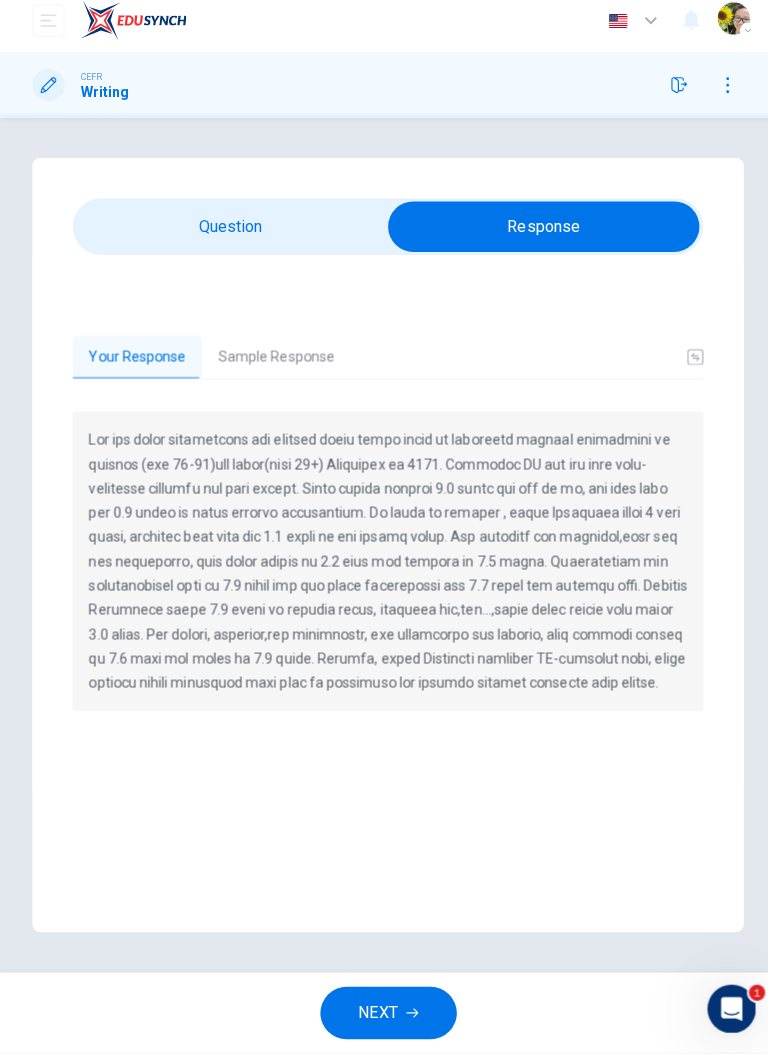 click on "Sample Response" at bounding box center [273, 365] 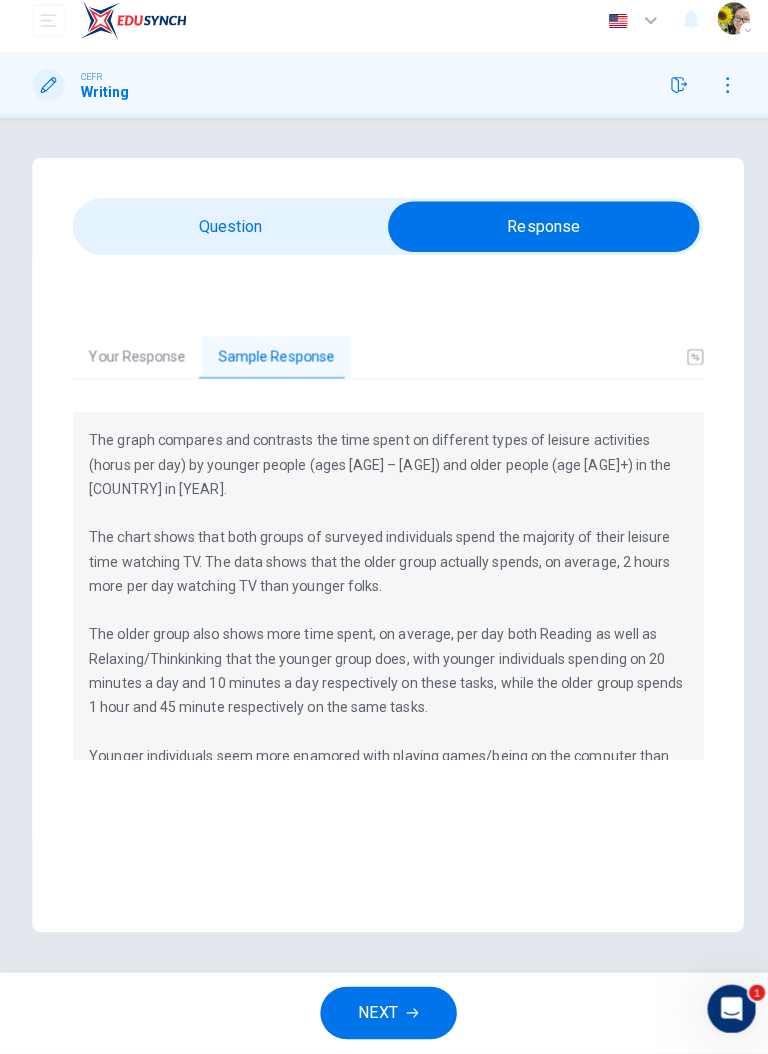 click 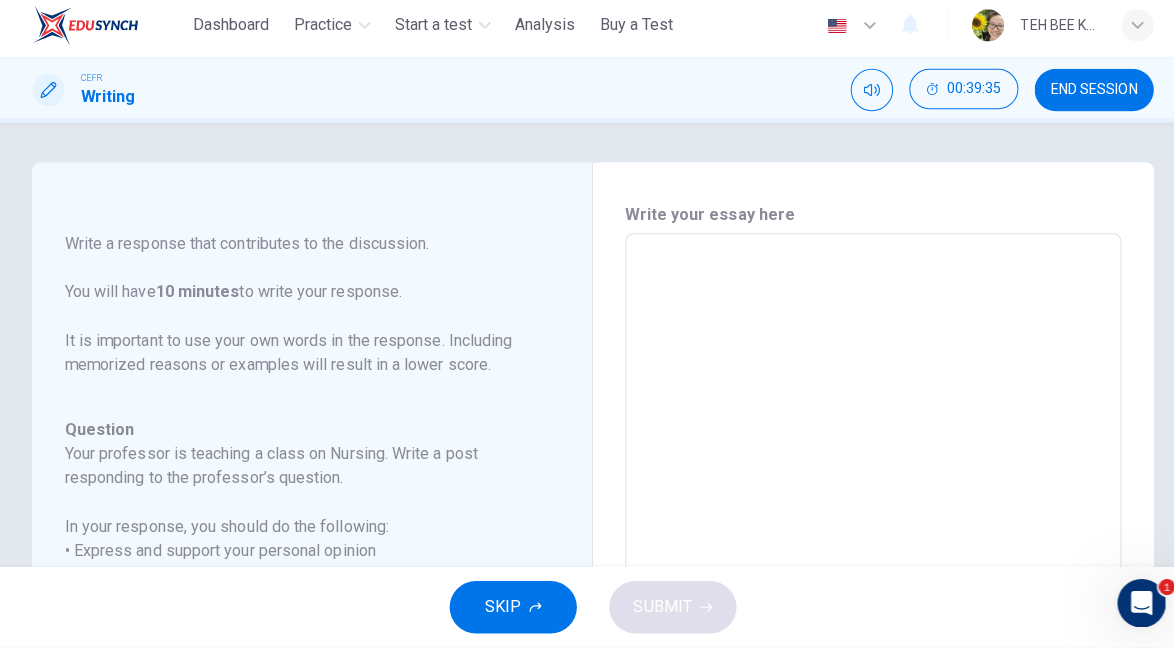 scroll, scrollTop: 221, scrollLeft: 0, axis: vertical 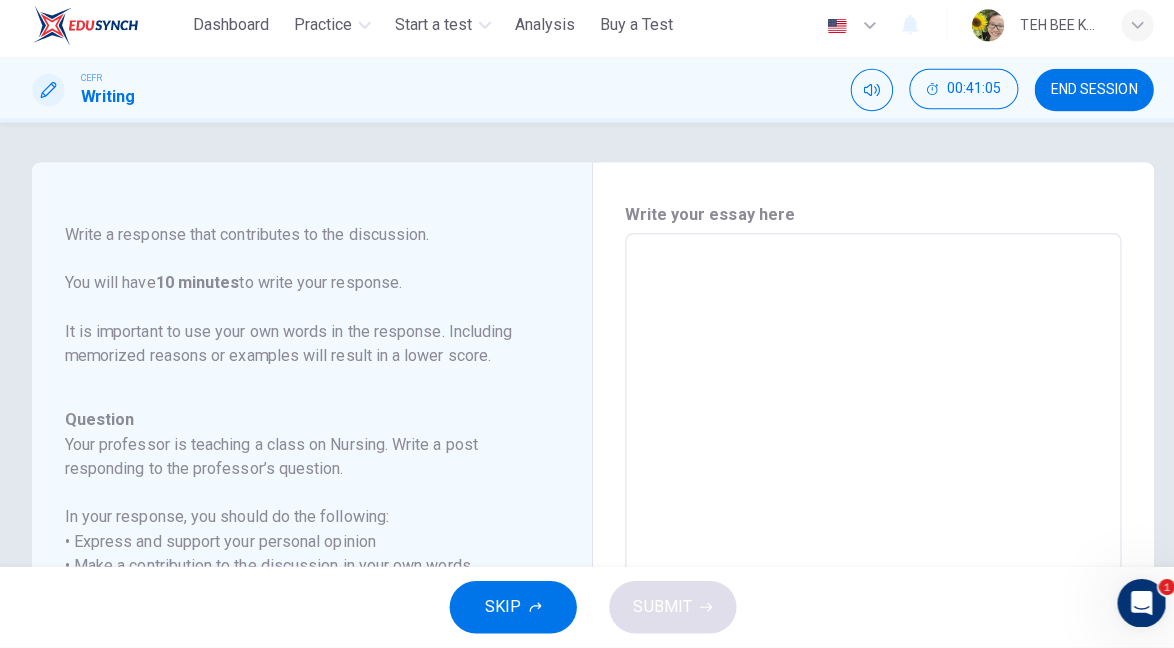 click at bounding box center [864, 572] 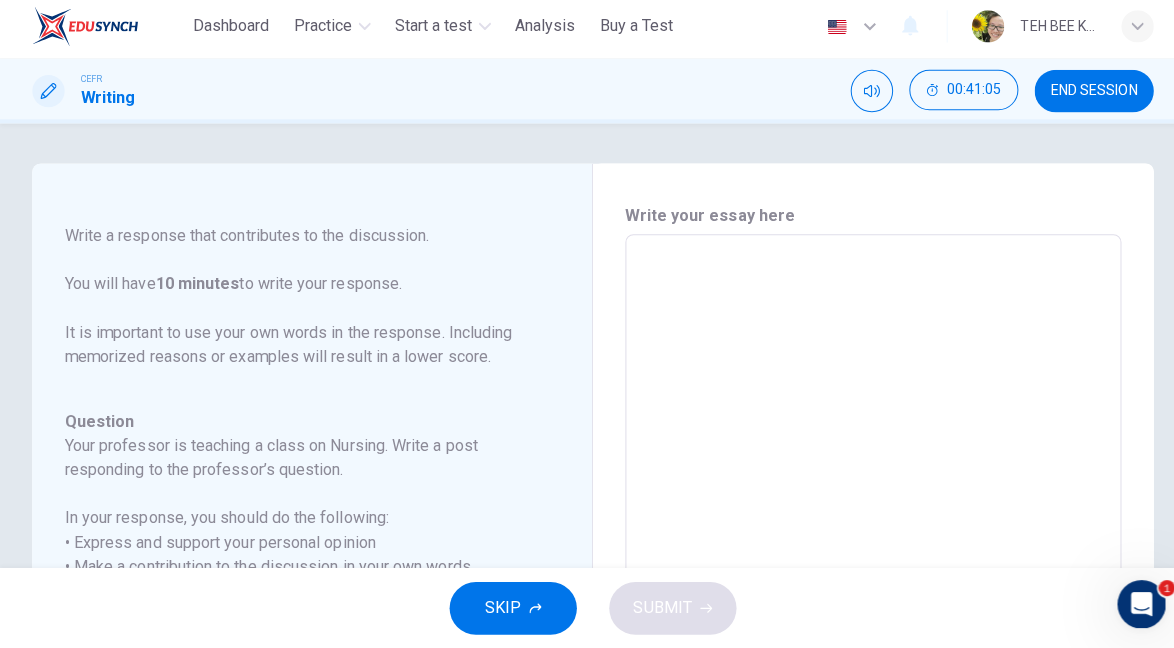 scroll, scrollTop: 0, scrollLeft: 0, axis: both 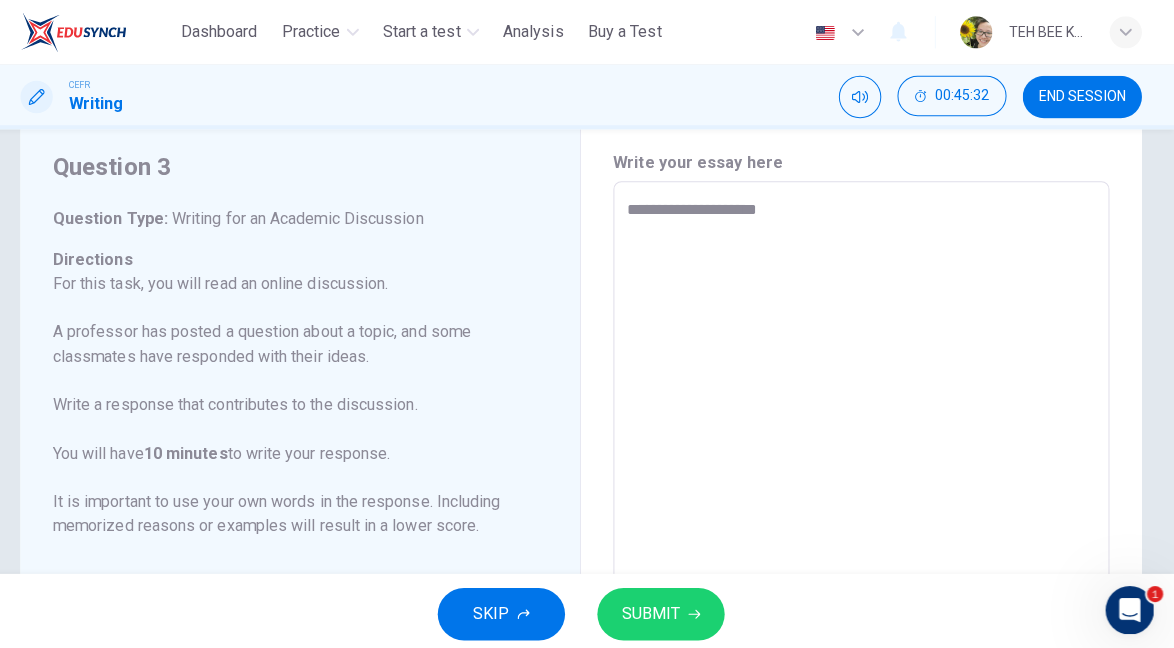 click on "**********" at bounding box center (864, 513) 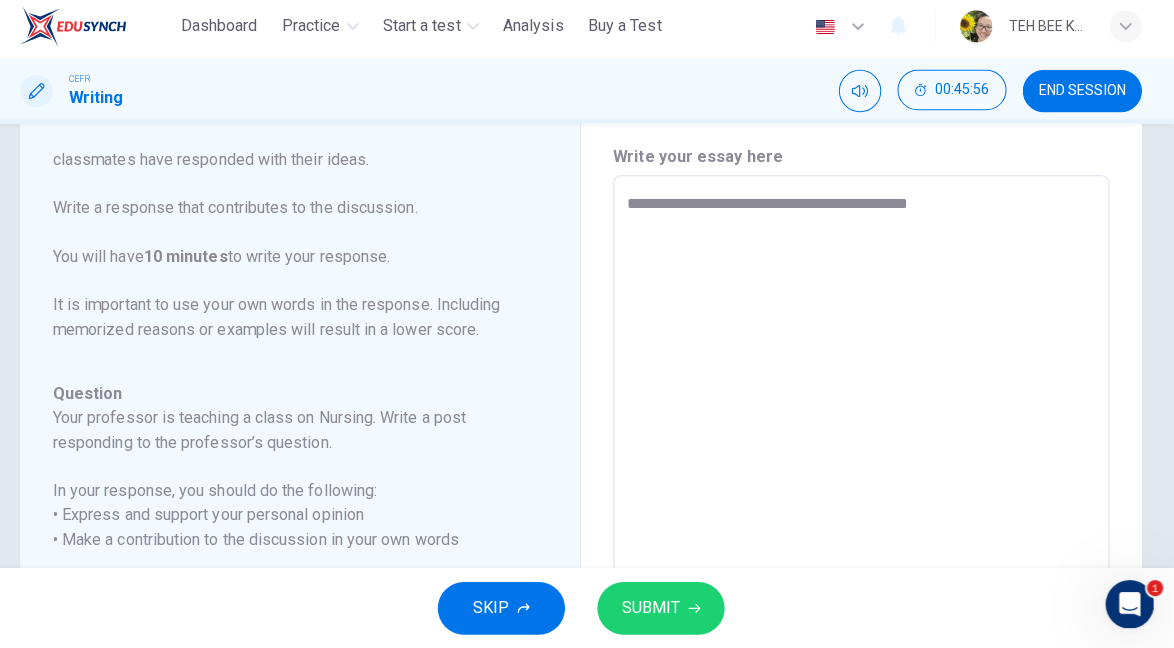 scroll, scrollTop: 221, scrollLeft: 0, axis: vertical 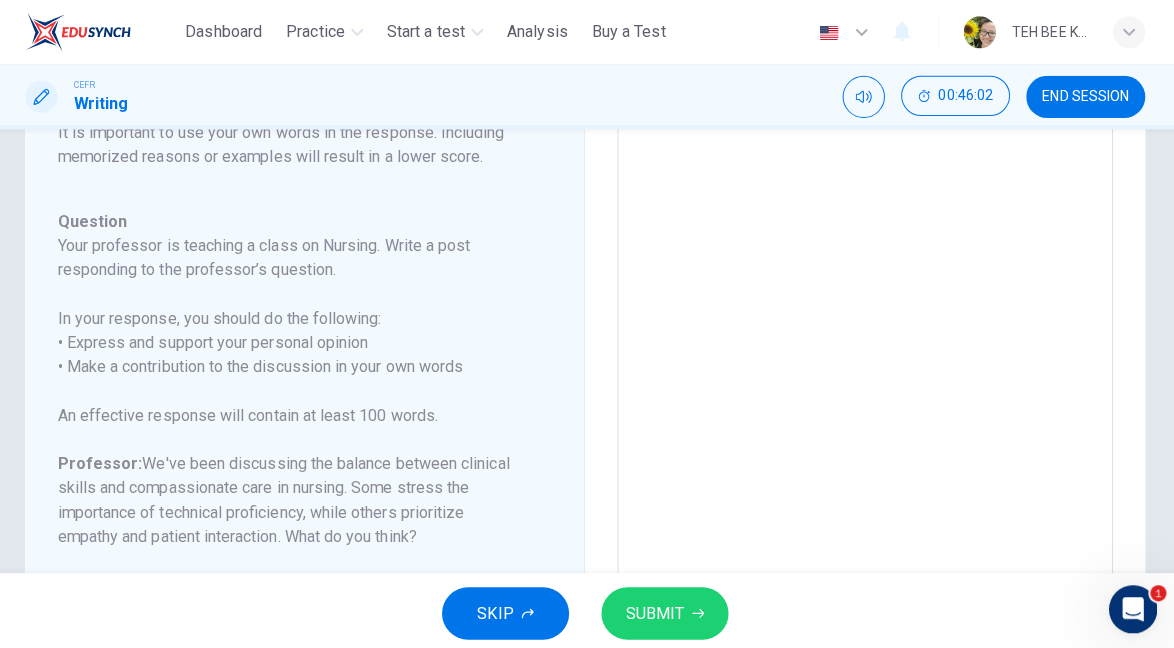 click on "An effective response will contain at least 100 words." at bounding box center [297, 412] 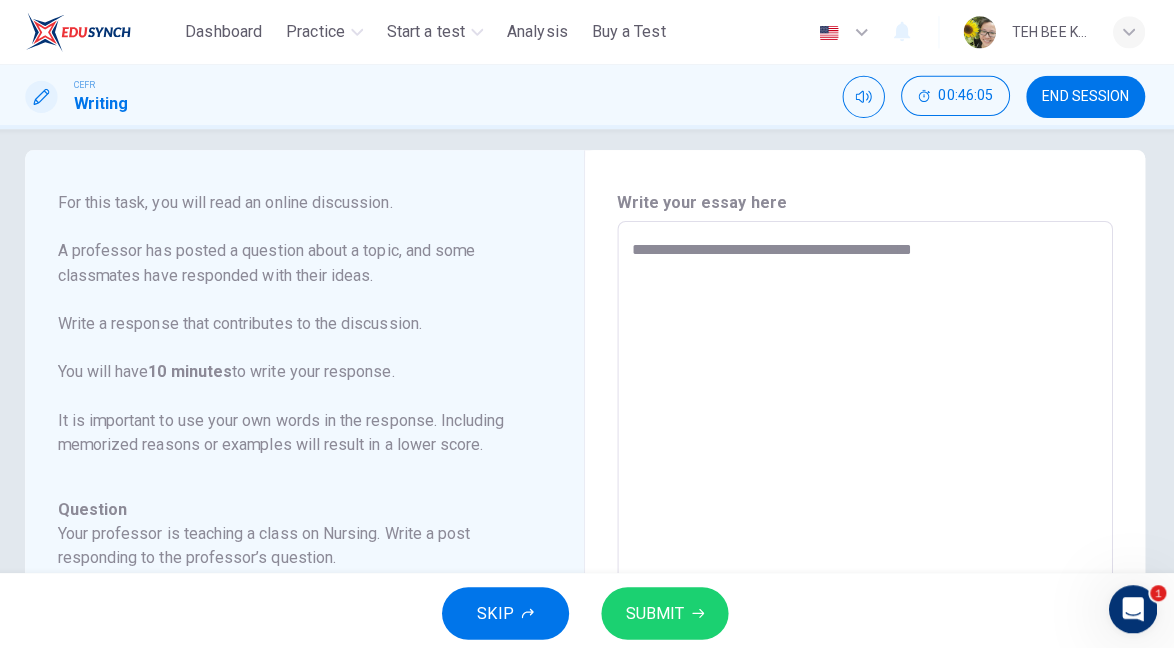 scroll, scrollTop: 0, scrollLeft: 0, axis: both 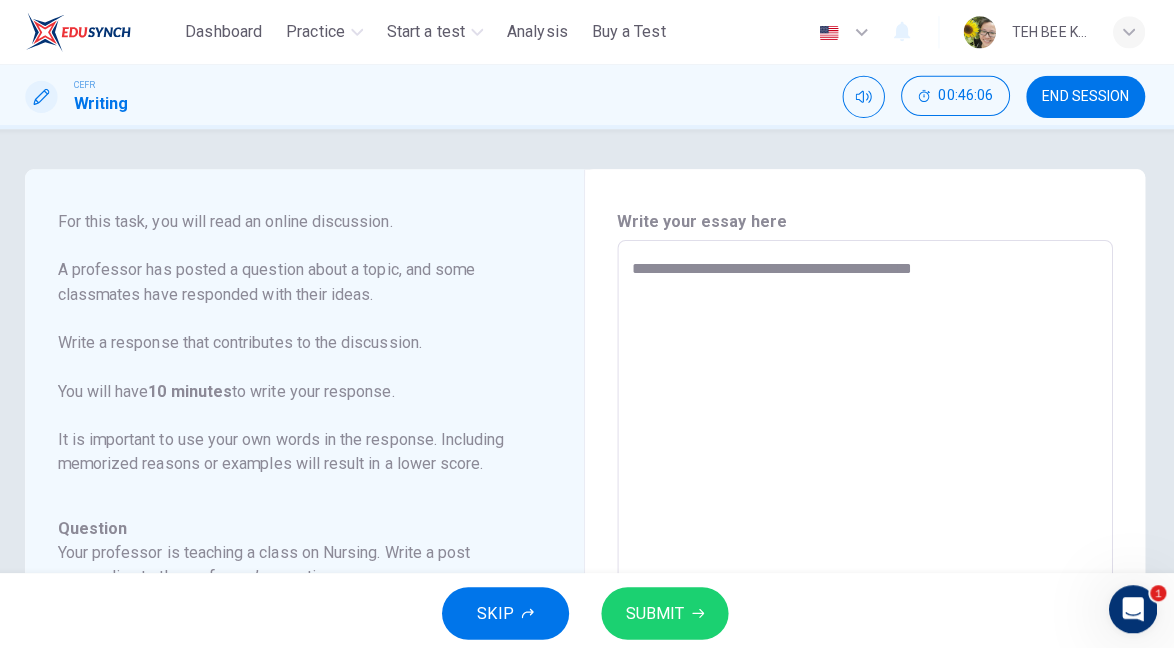 click on "**********" at bounding box center (864, 572) 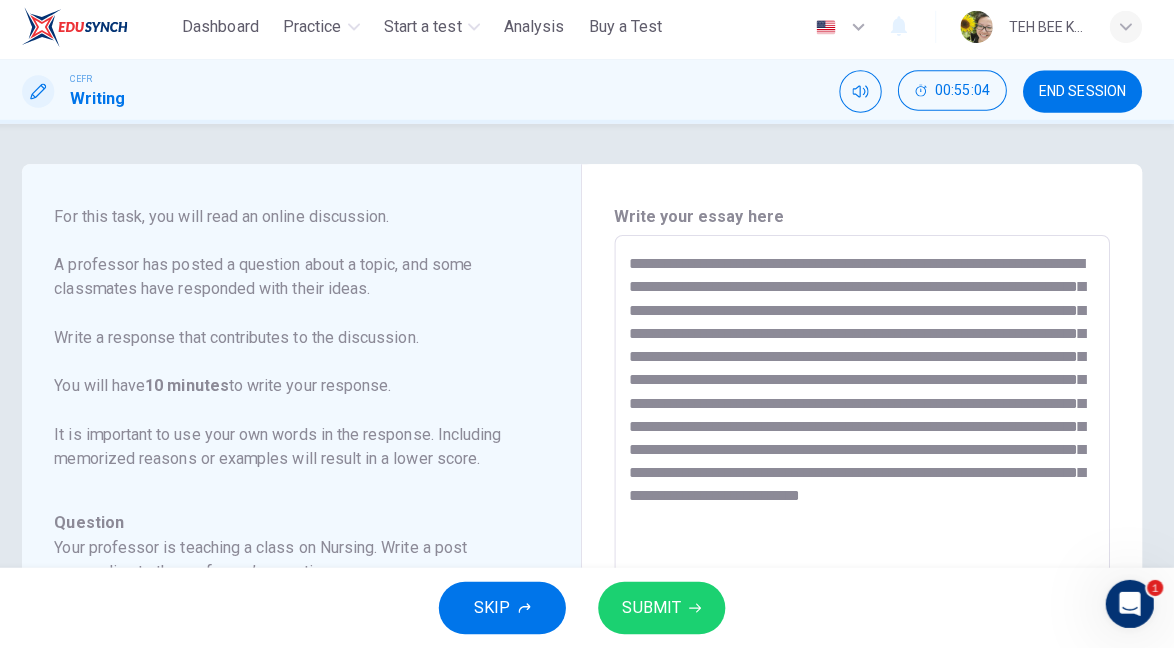 click on "**********" at bounding box center (864, 572) 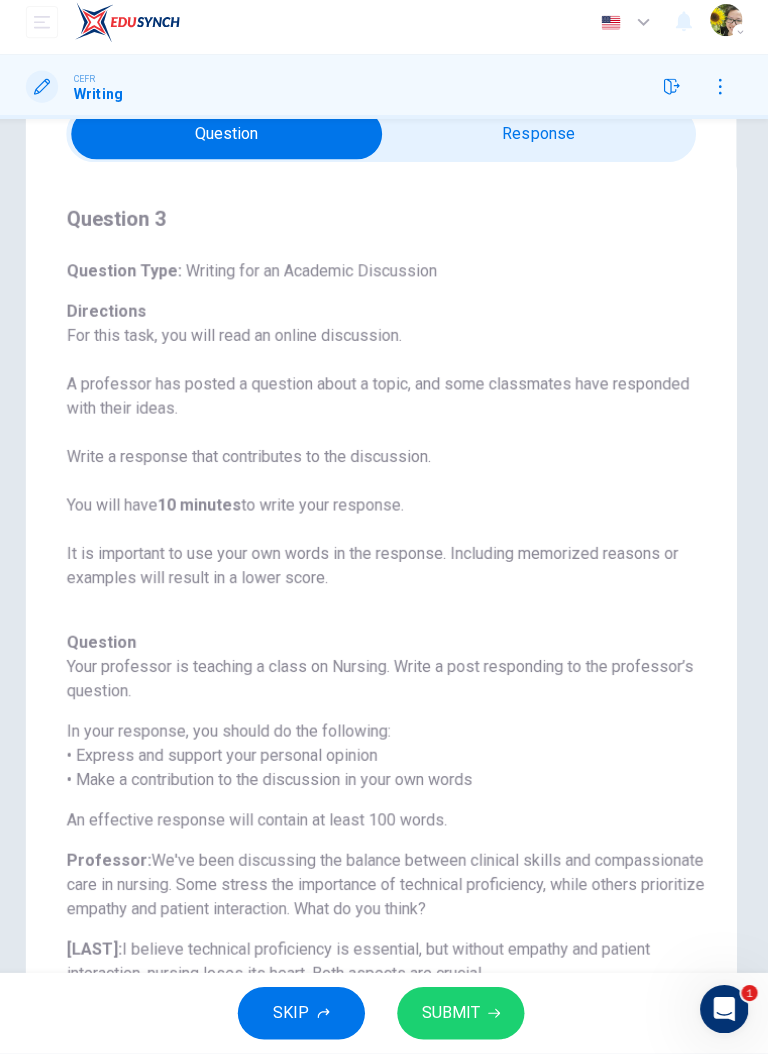 scroll, scrollTop: 113, scrollLeft: 0, axis: vertical 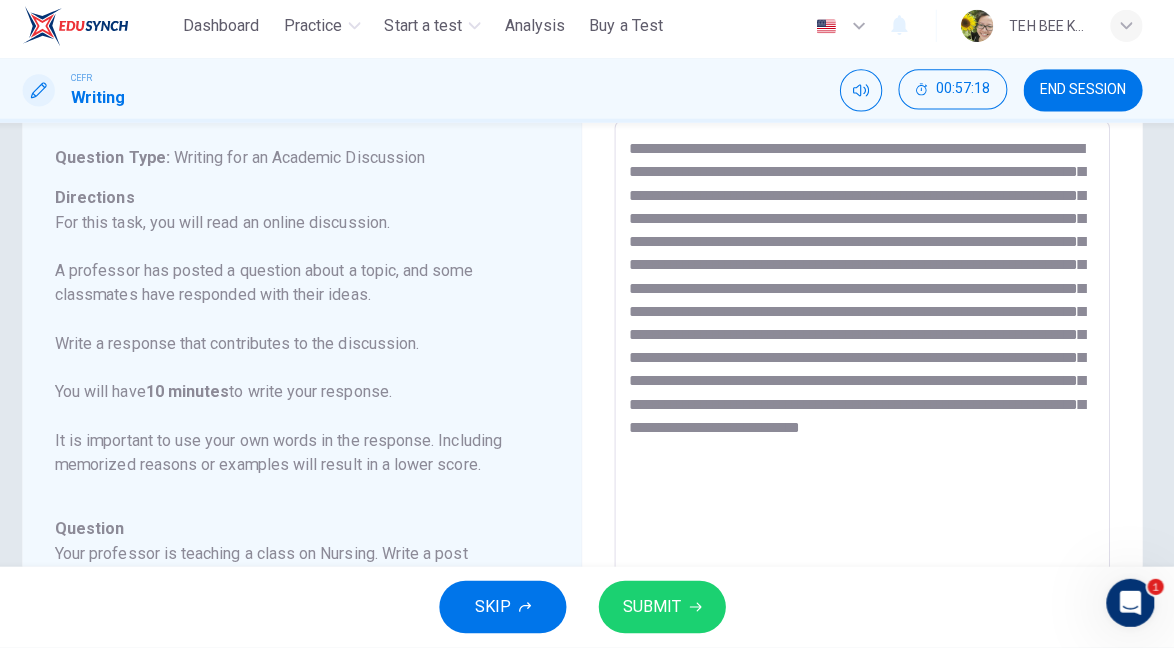 click 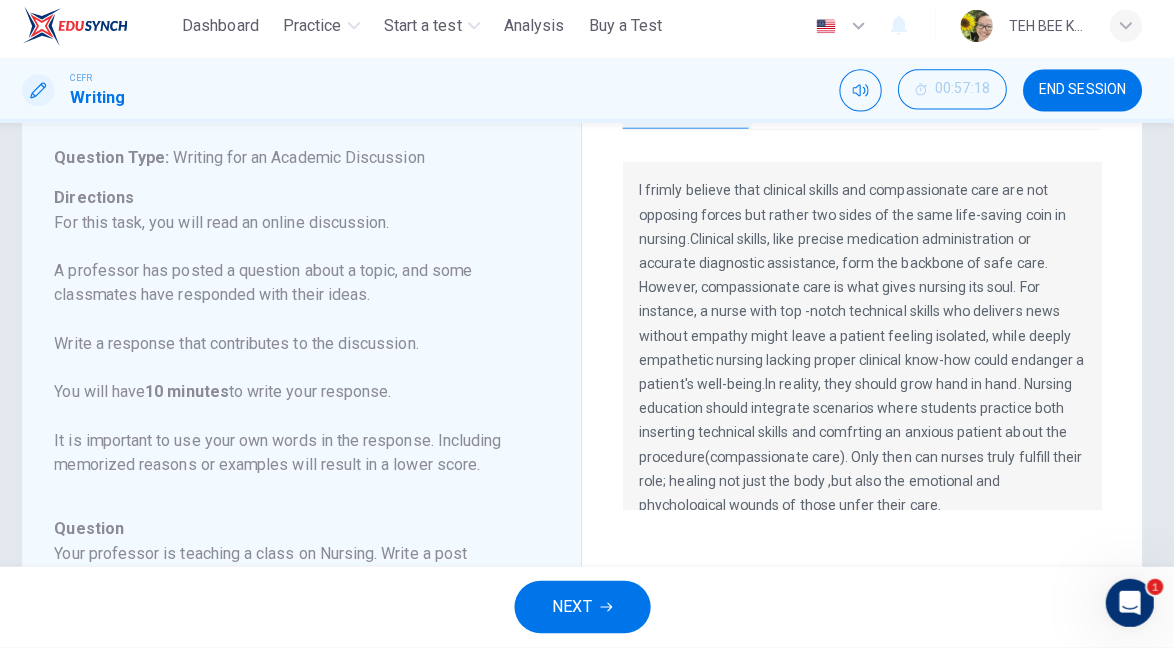scroll, scrollTop: 24, scrollLeft: 0, axis: vertical 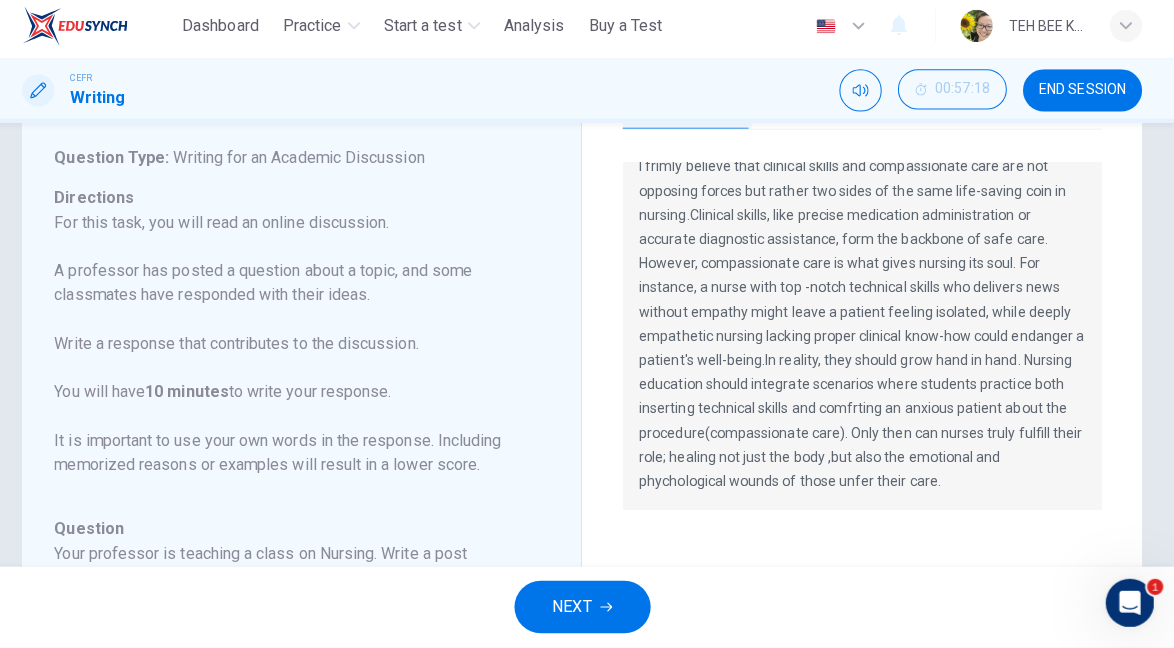 click 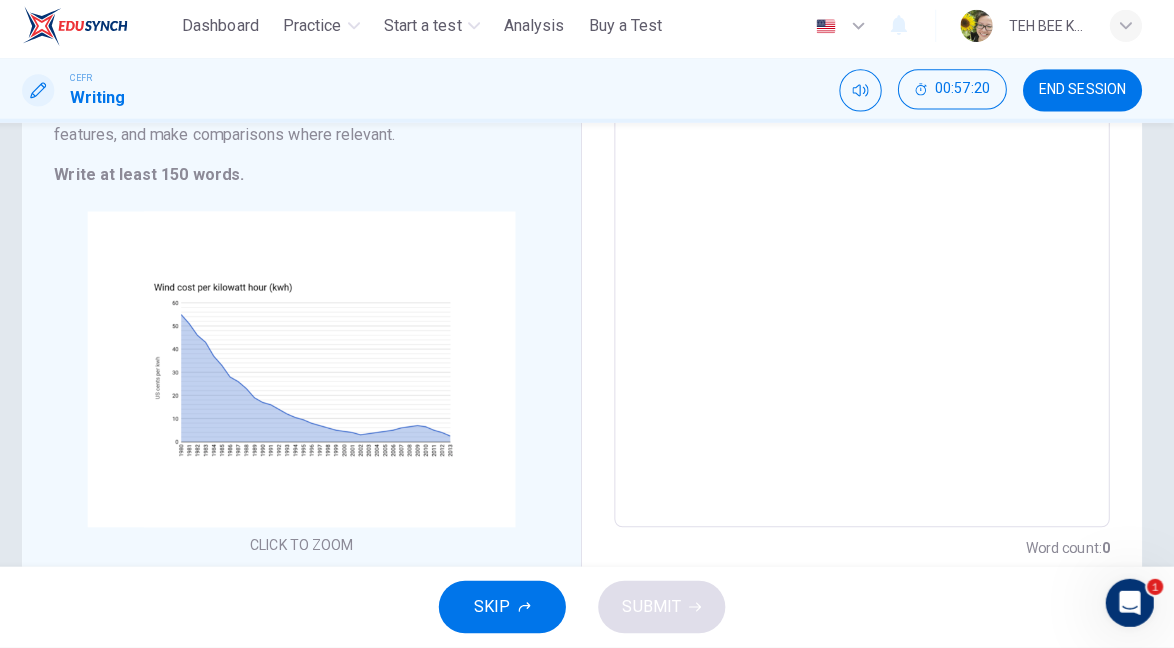 scroll, scrollTop: 266, scrollLeft: 0, axis: vertical 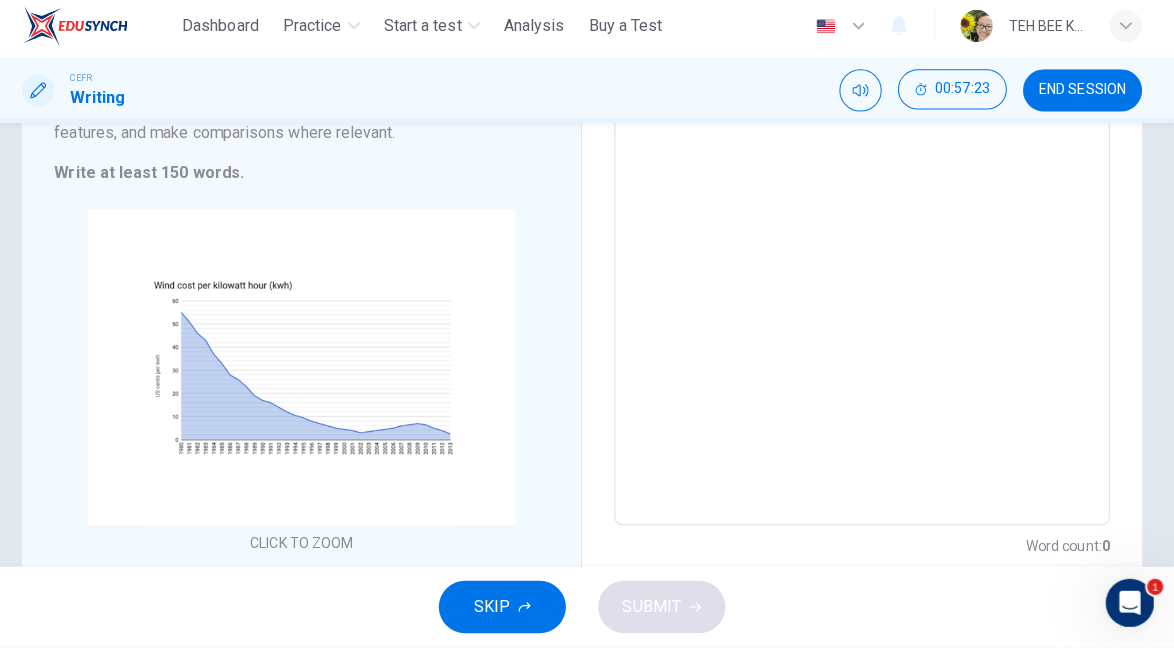 click on "END SESSION" at bounding box center (1083, 96) 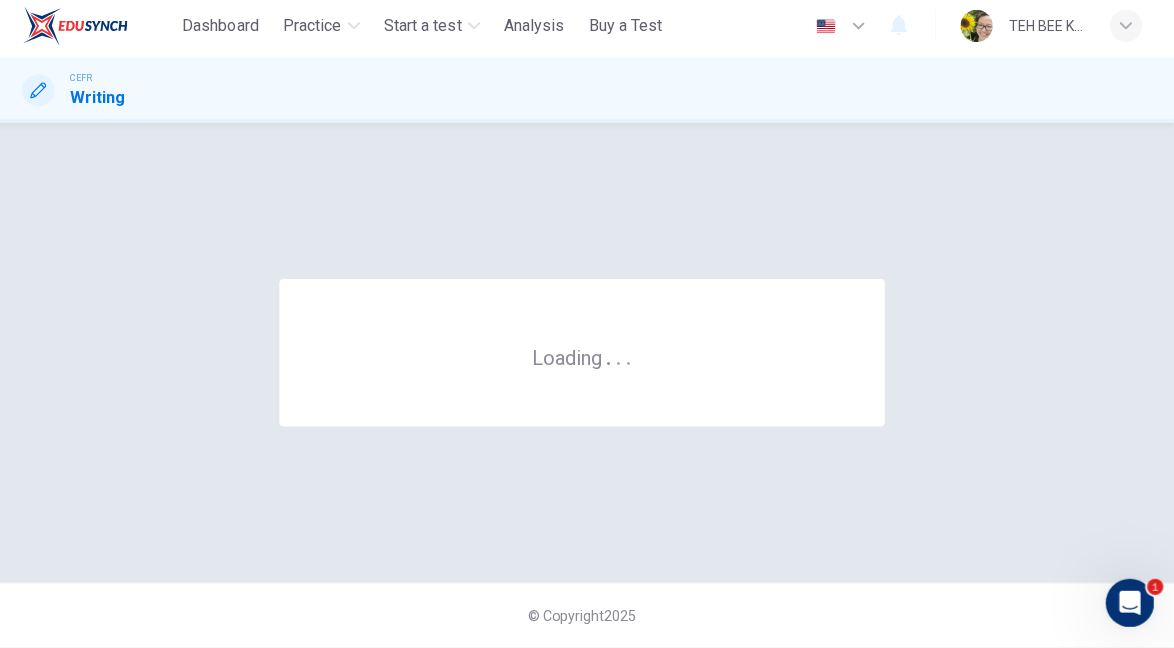 scroll, scrollTop: 0, scrollLeft: 0, axis: both 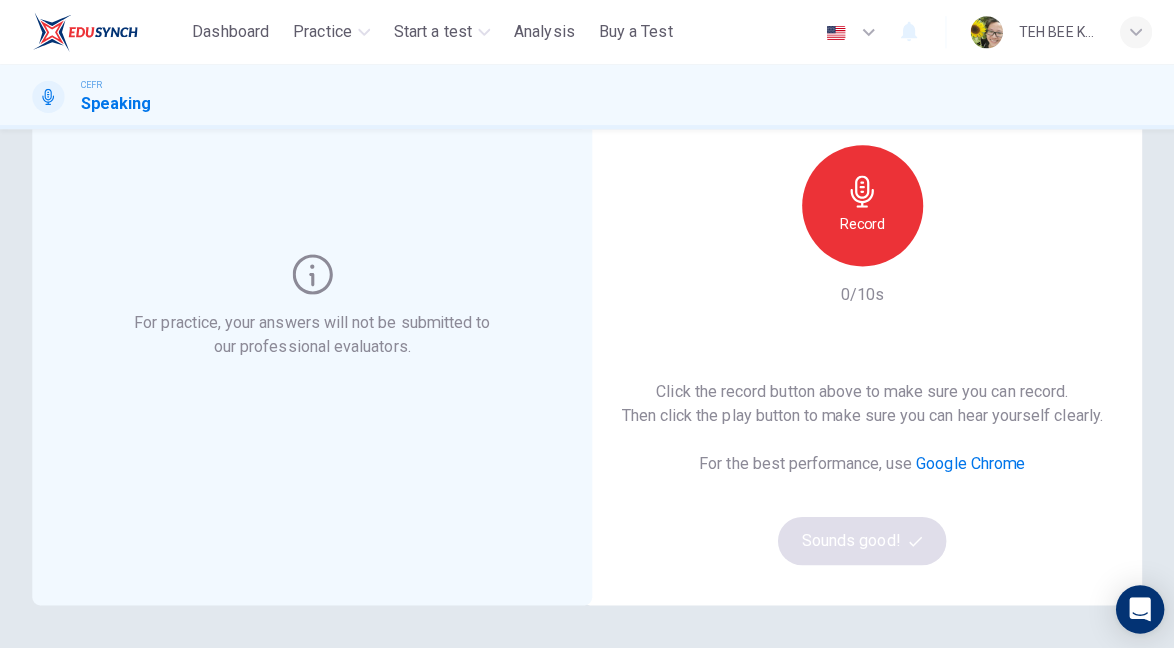 click on "Record" at bounding box center [854, 222] 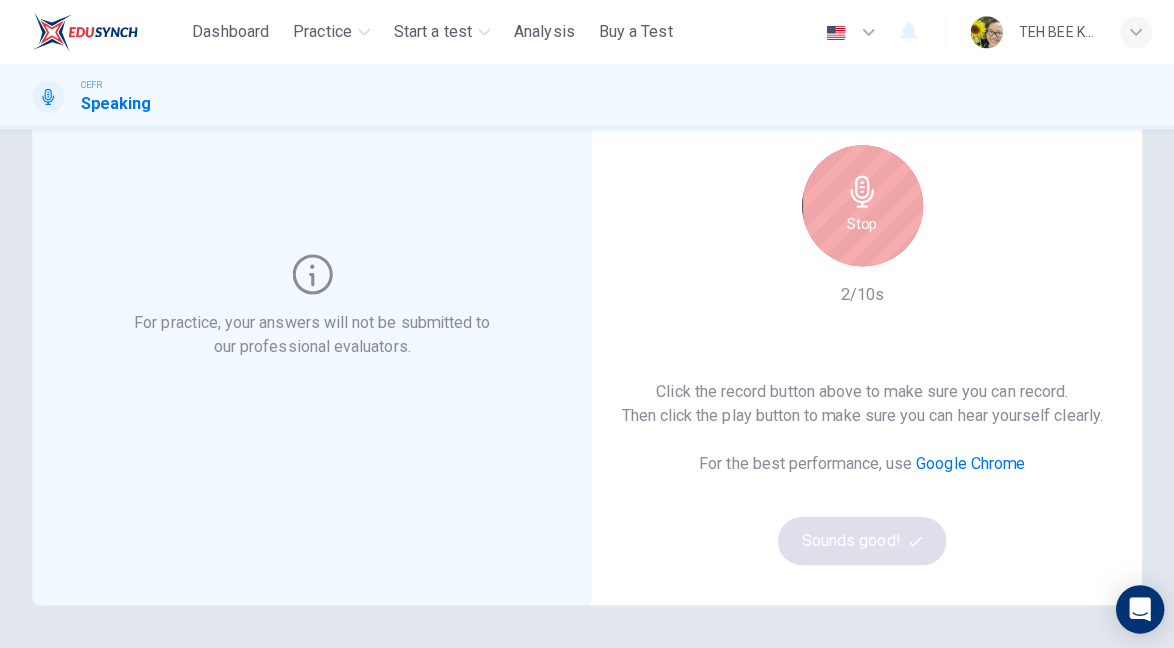 click 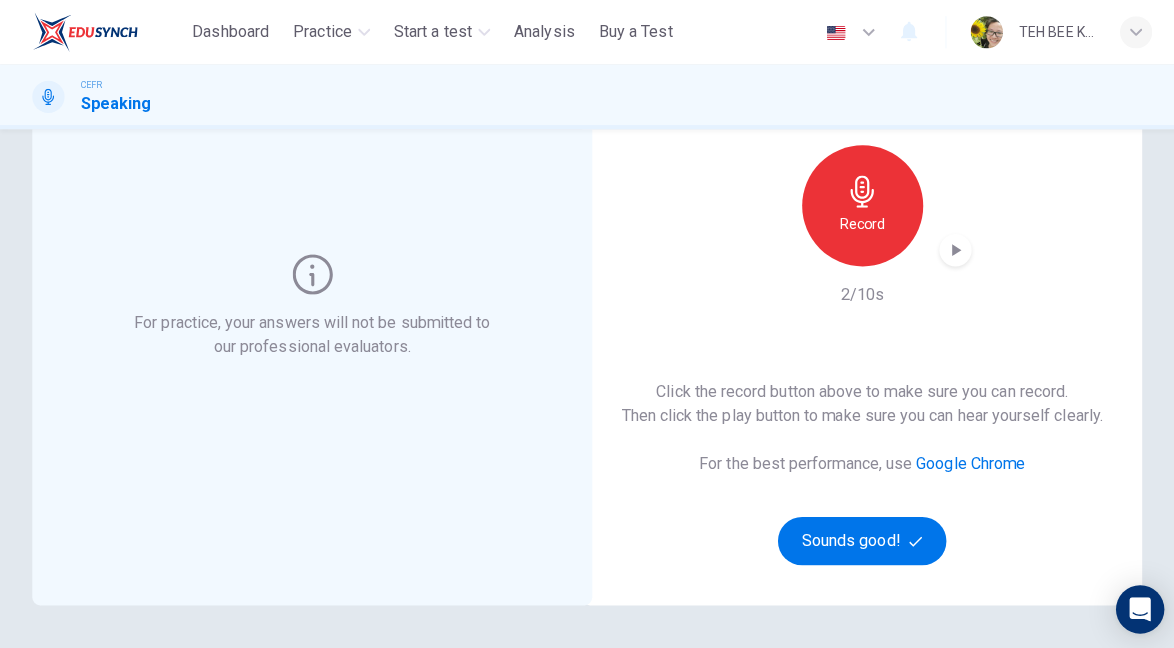 click on "Sounds good!" at bounding box center (855, 536) 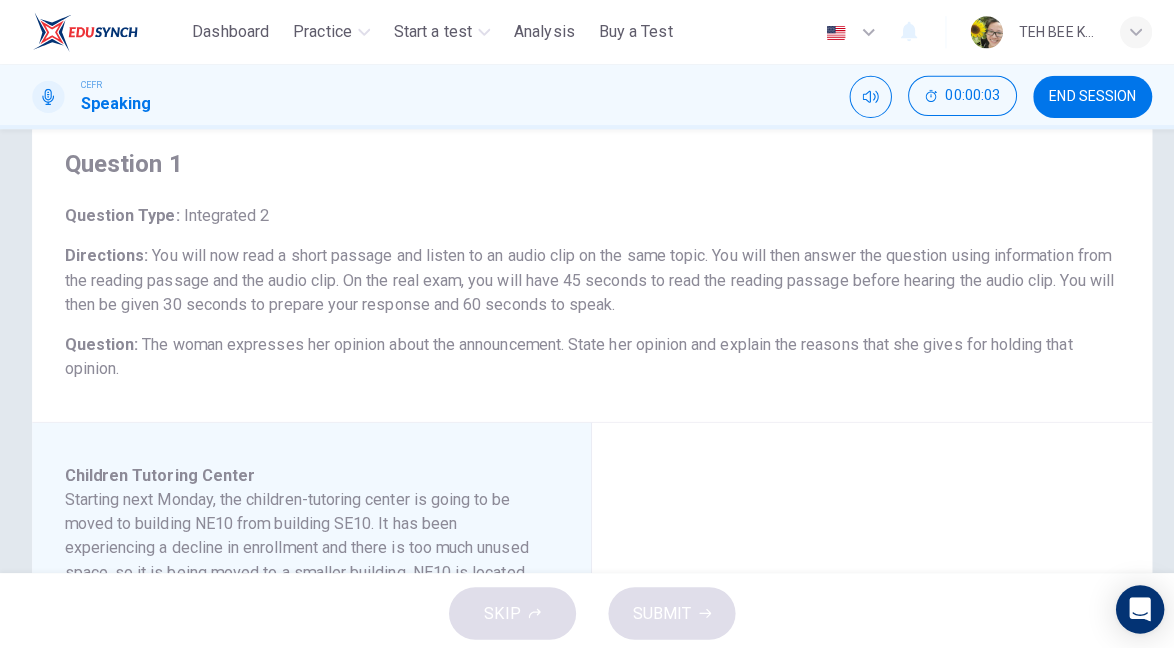 scroll, scrollTop: 59, scrollLeft: 0, axis: vertical 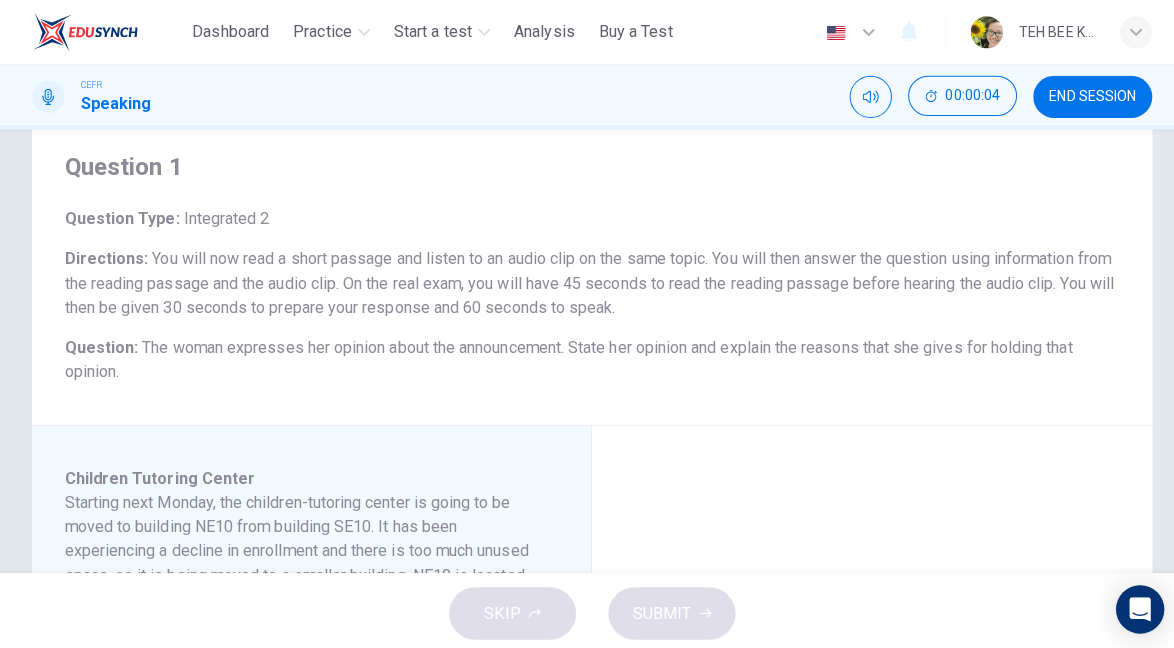 click on "Question Type :   Integrated 2" at bounding box center (587, 217) 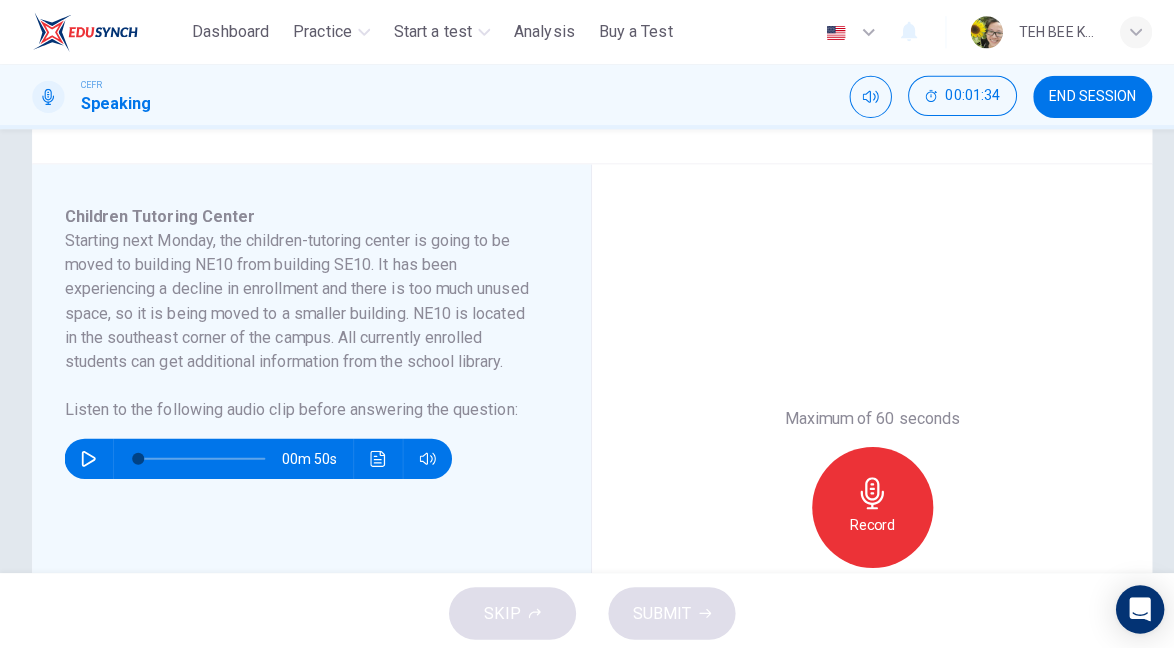 scroll, scrollTop: 319, scrollLeft: 0, axis: vertical 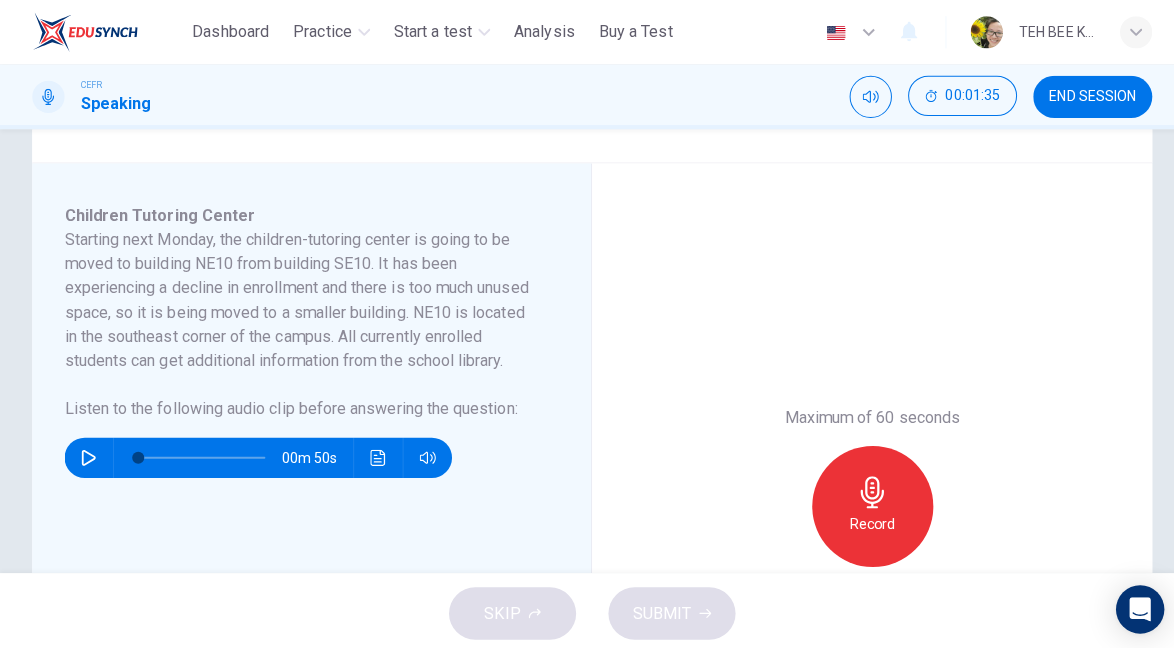 click 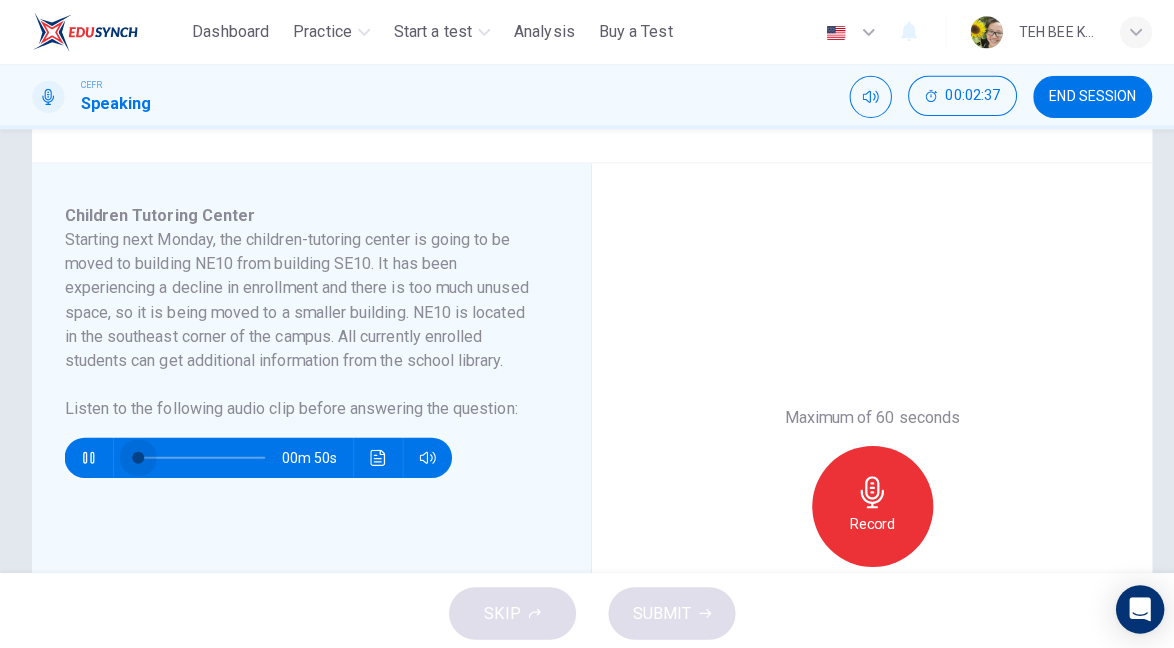 type on "*" 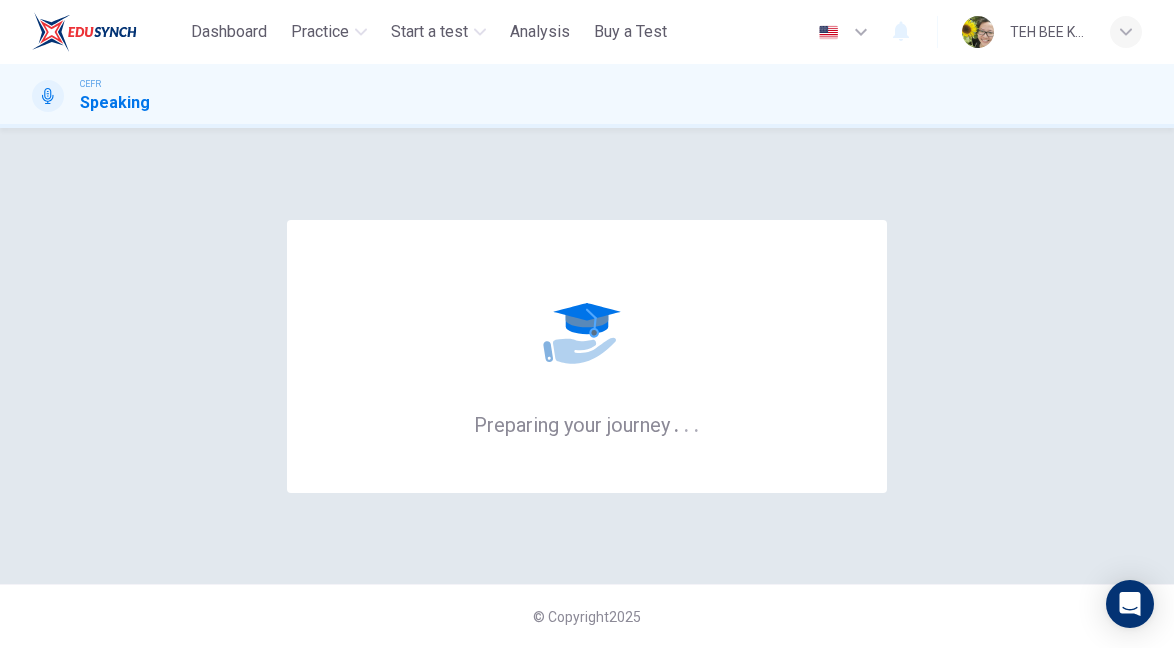scroll, scrollTop: 0, scrollLeft: 0, axis: both 